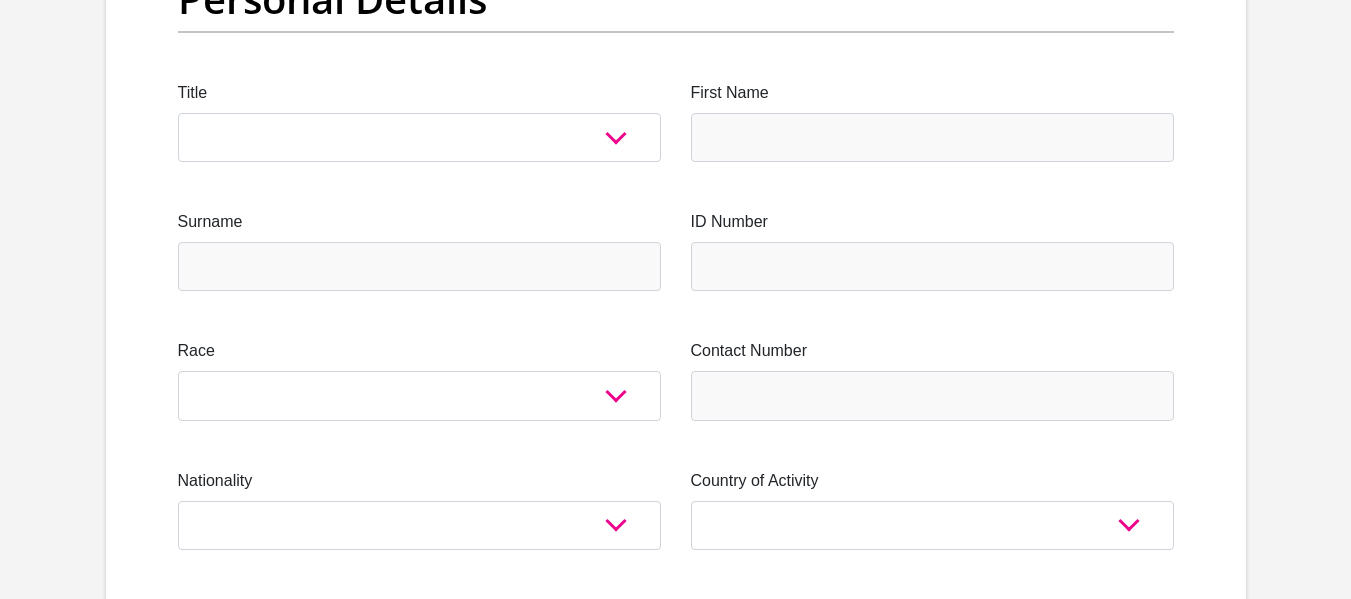scroll, scrollTop: 264, scrollLeft: 0, axis: vertical 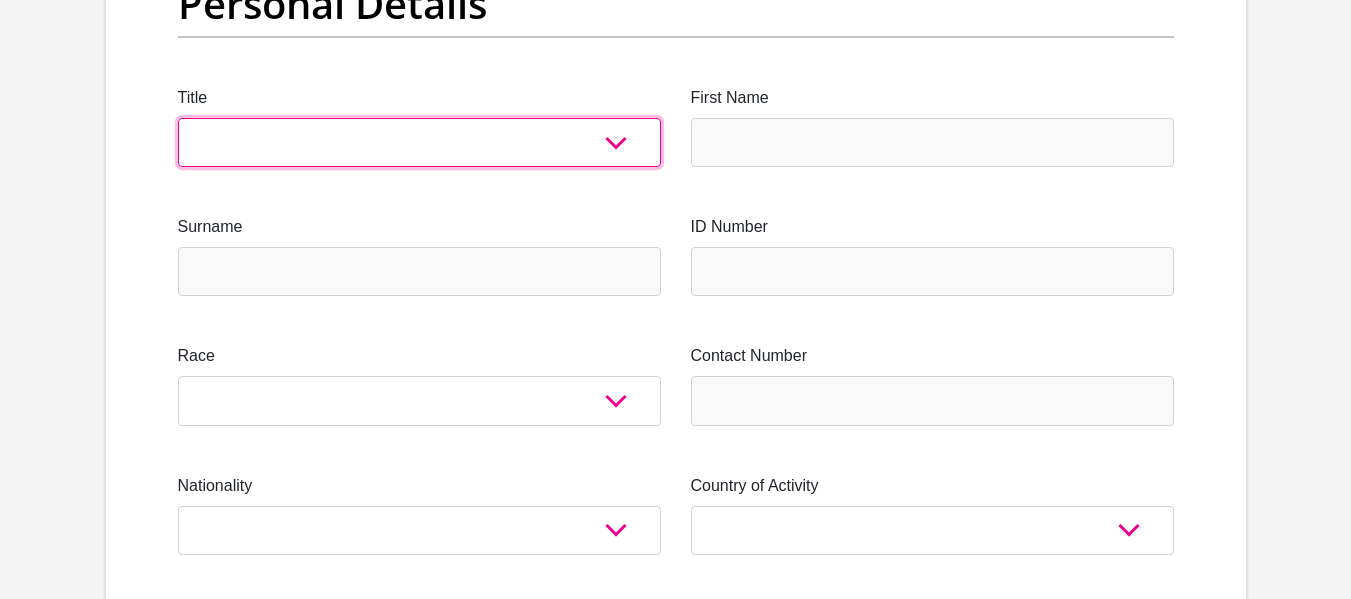 click on "Mr
Ms
Mrs
Dr
[PERSON_NAME]" at bounding box center (419, 142) 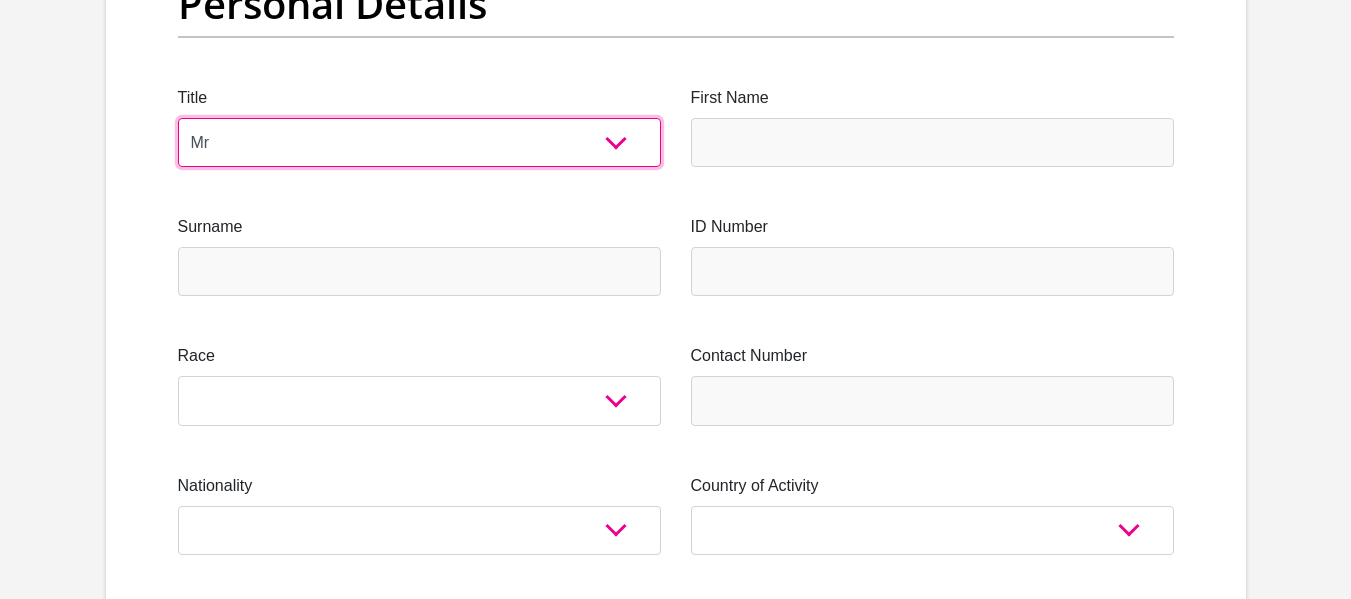click on "Mr
Ms
Mrs
Dr
[PERSON_NAME]" at bounding box center (419, 142) 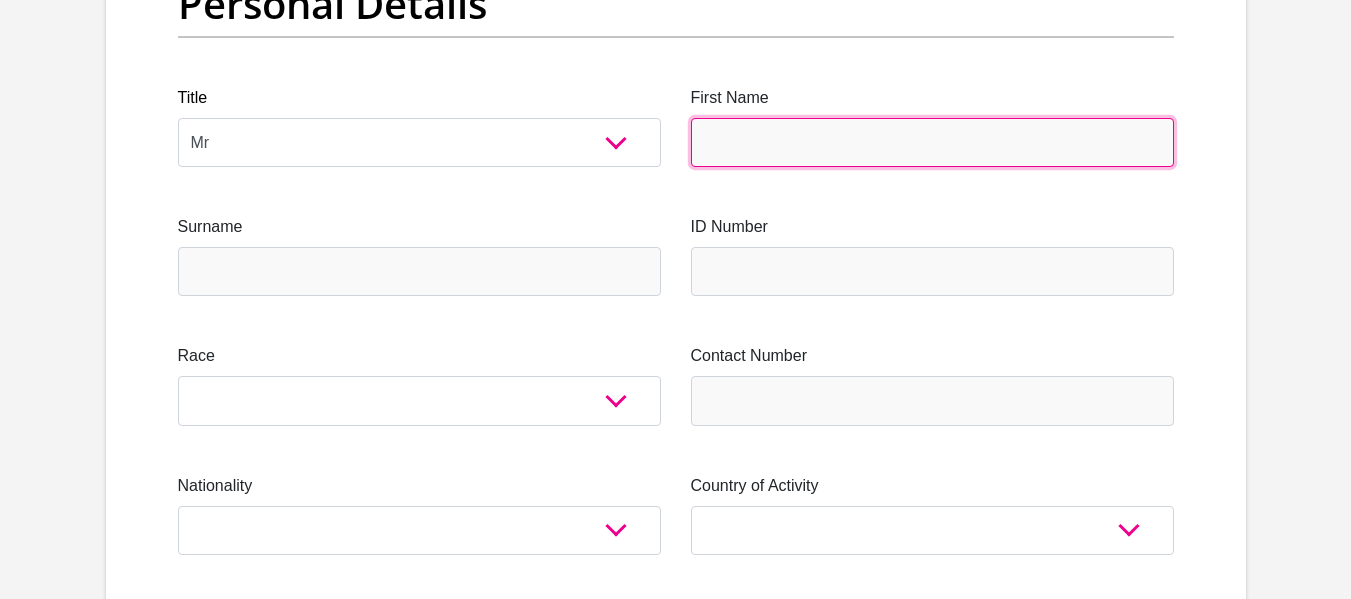 click on "First Name" at bounding box center (932, 142) 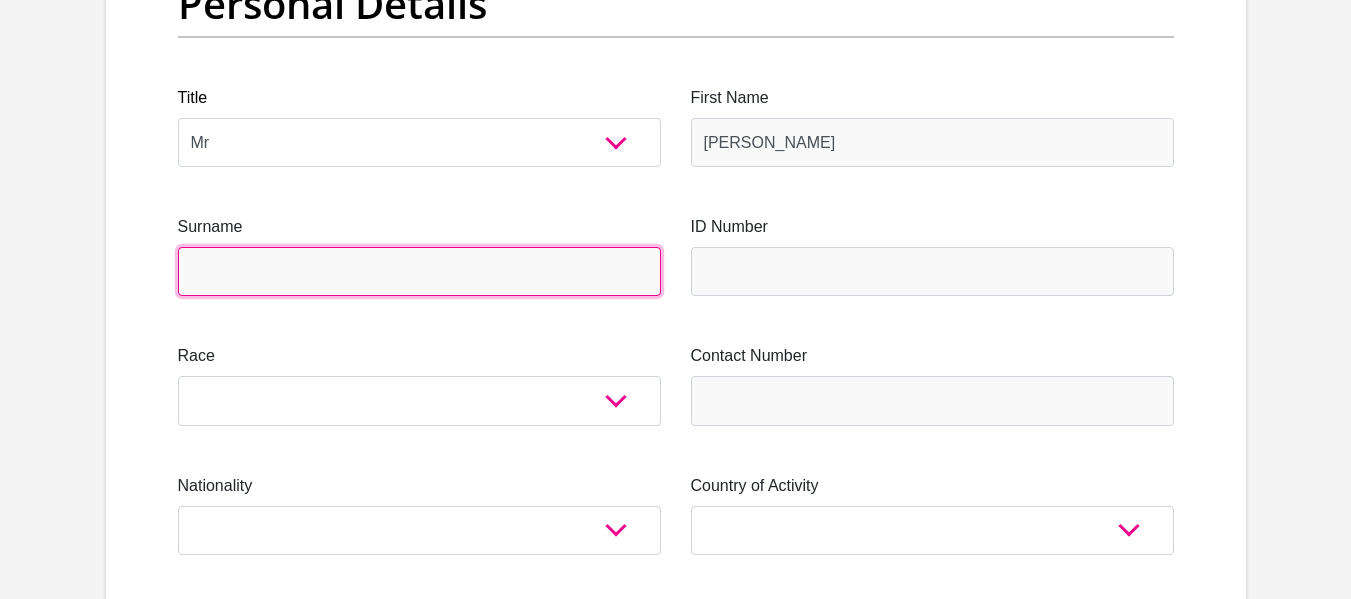 type on "Mabuza" 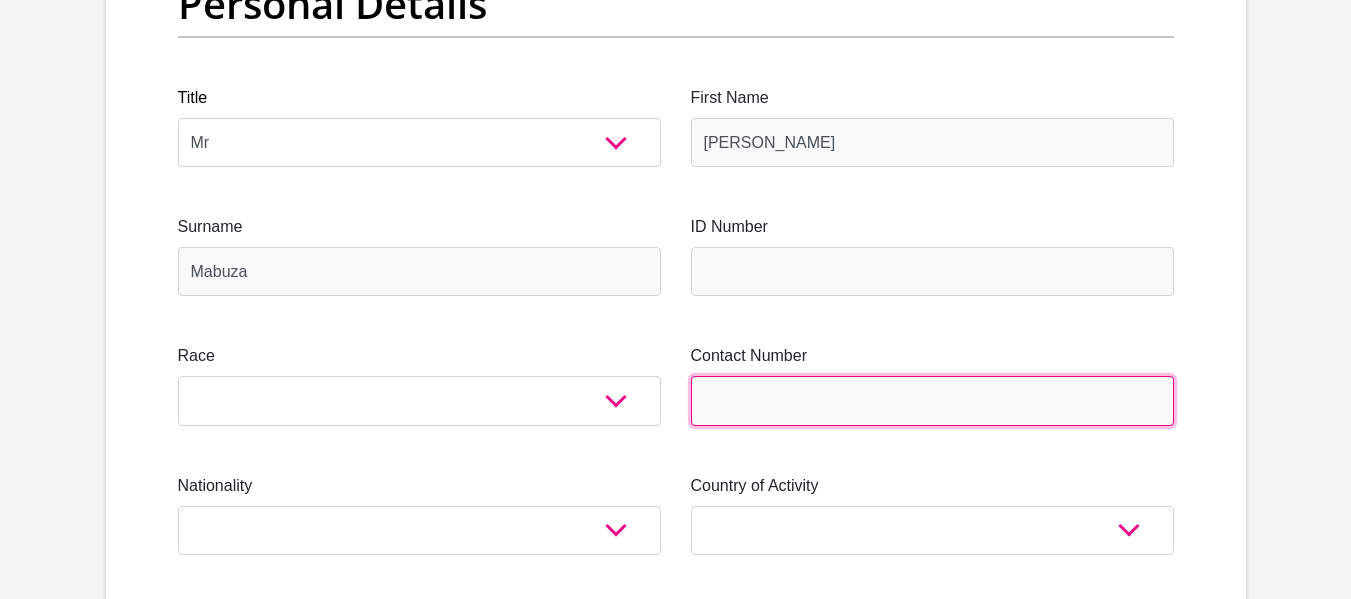 type on "0722229496" 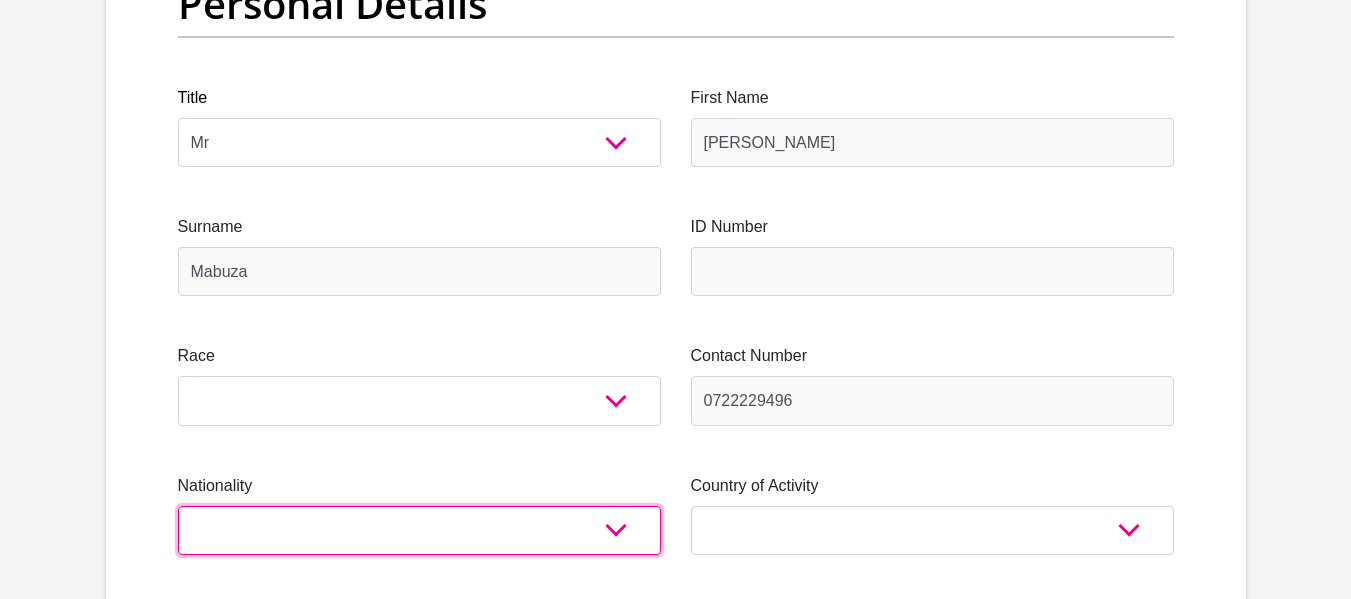 select on "ZAF" 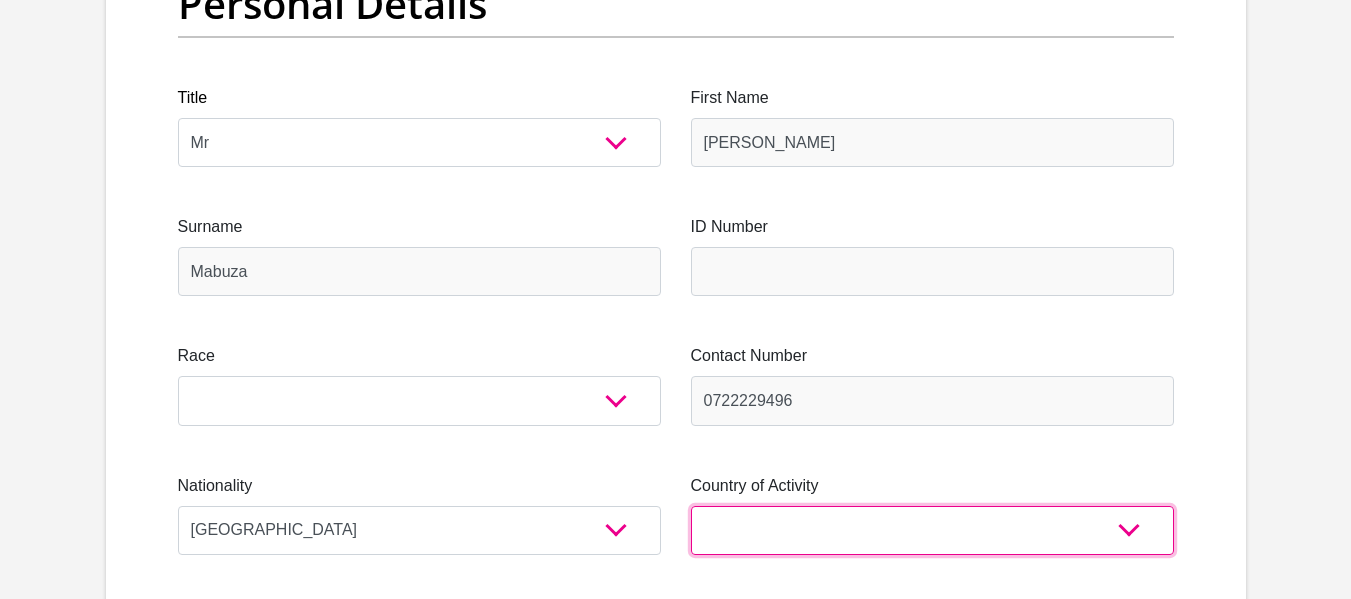 select on "ZAF" 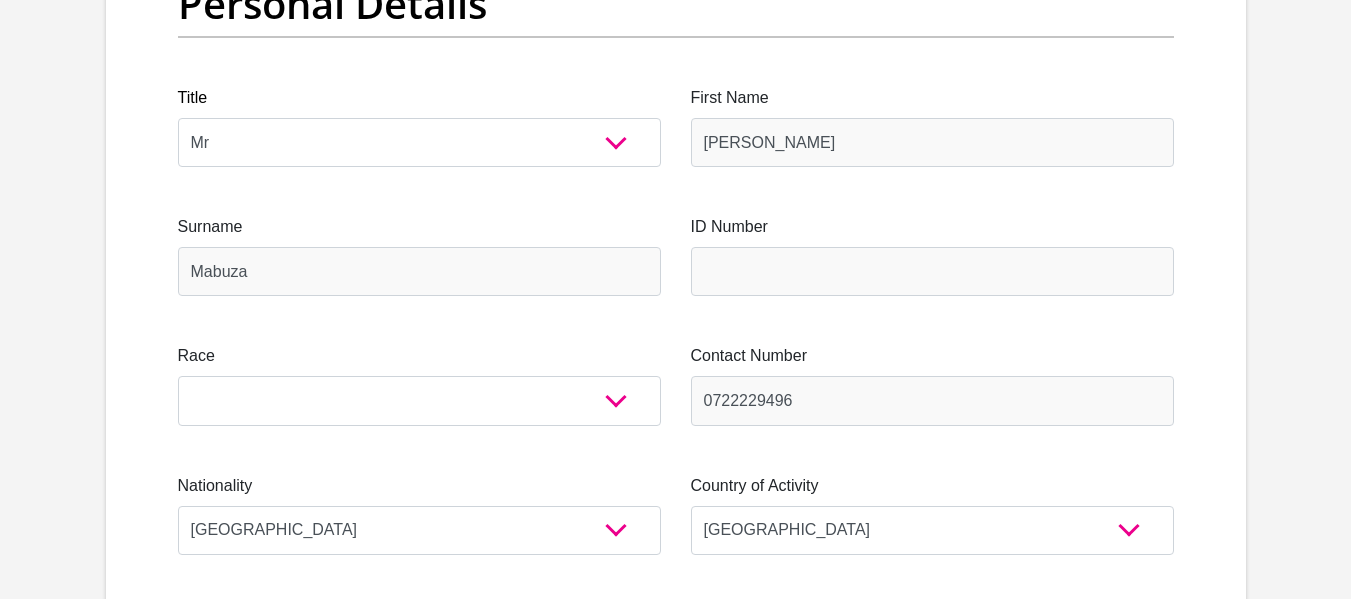 type on "[STREET_ADDRESS]" 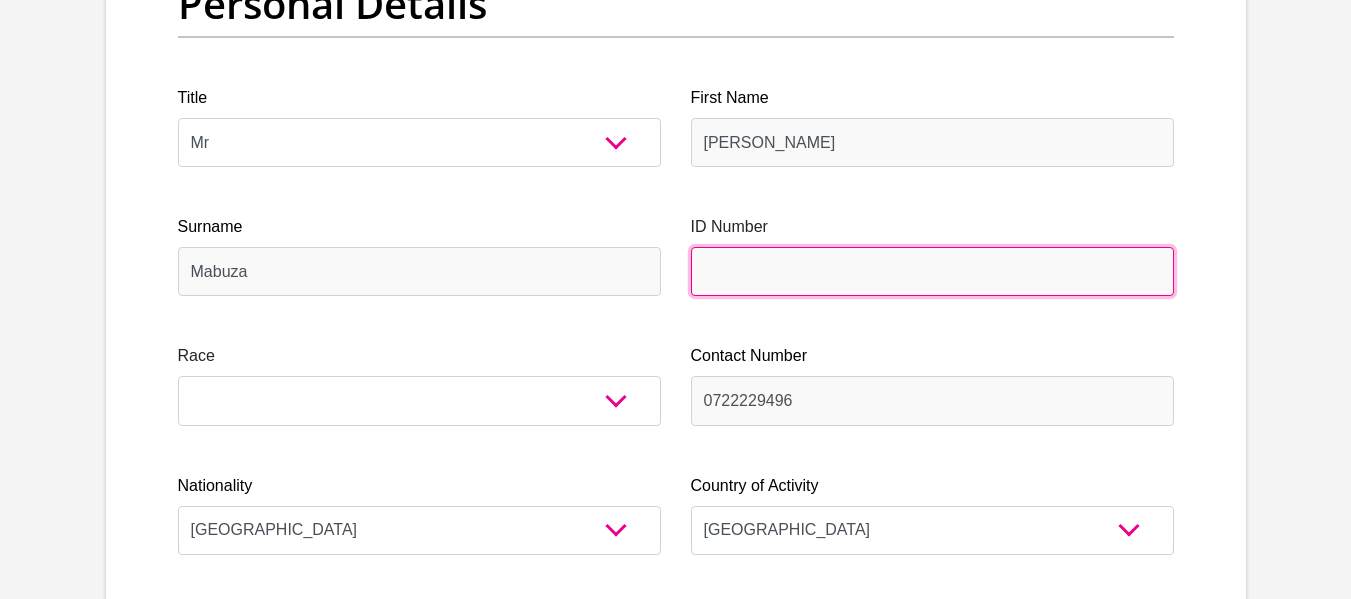 click on "ID Number" at bounding box center (932, 271) 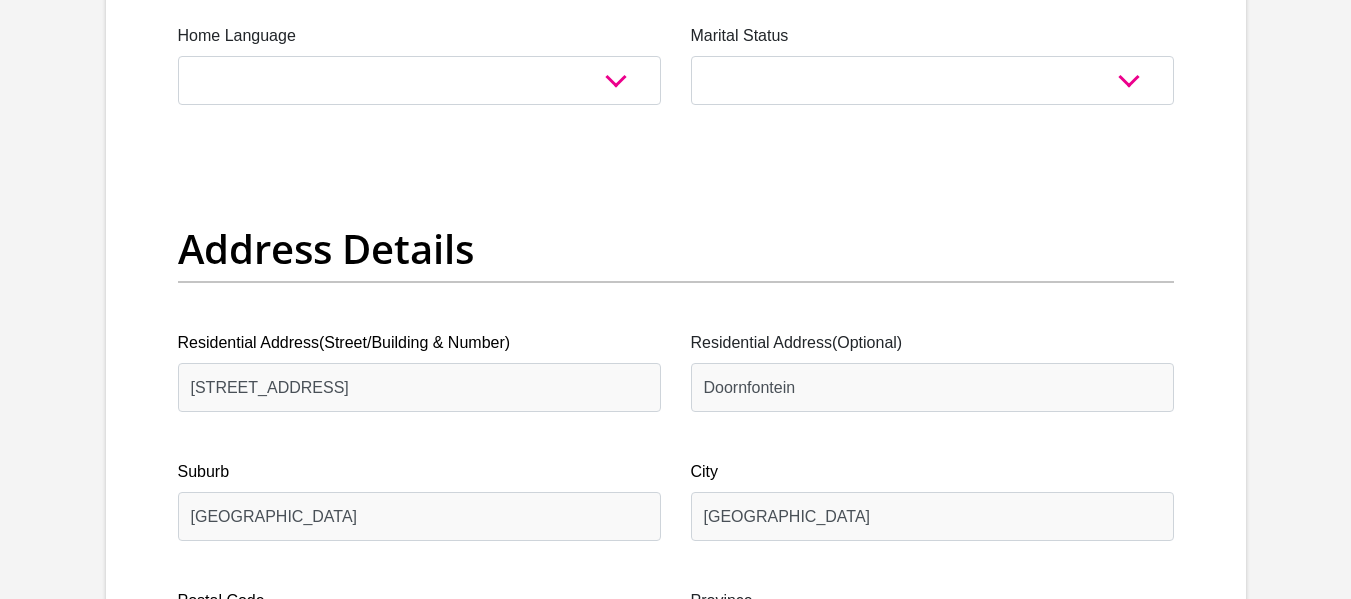 scroll, scrollTop: 844, scrollLeft: 0, axis: vertical 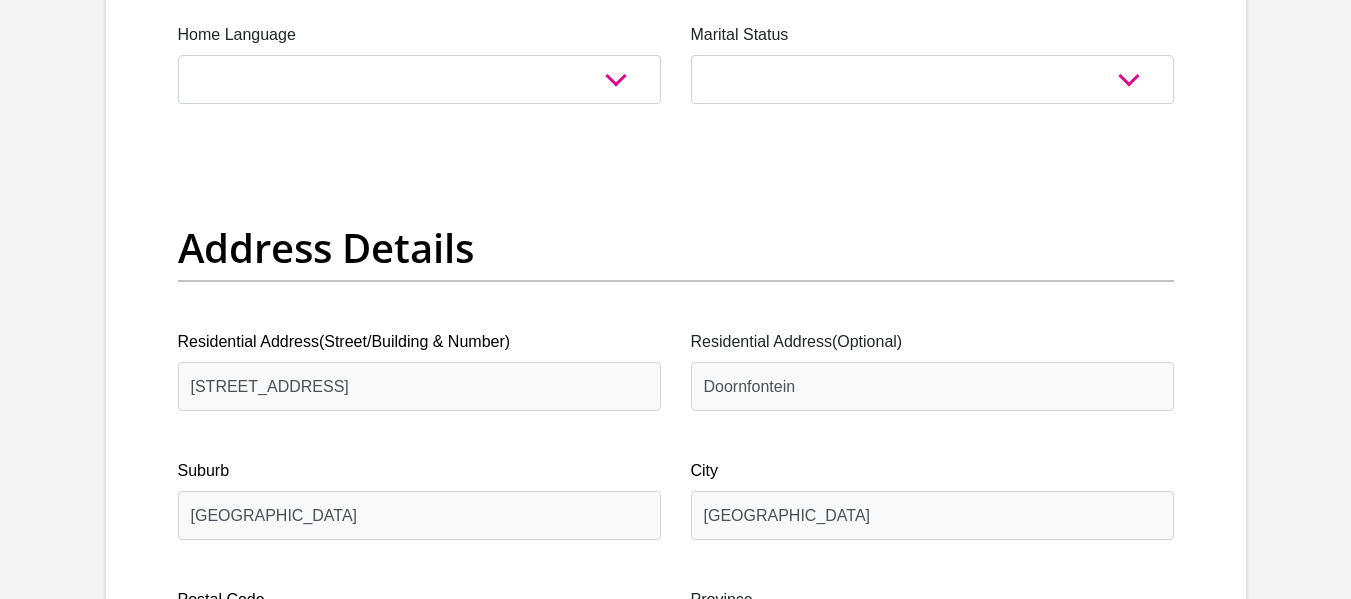 type on "0007115404084" 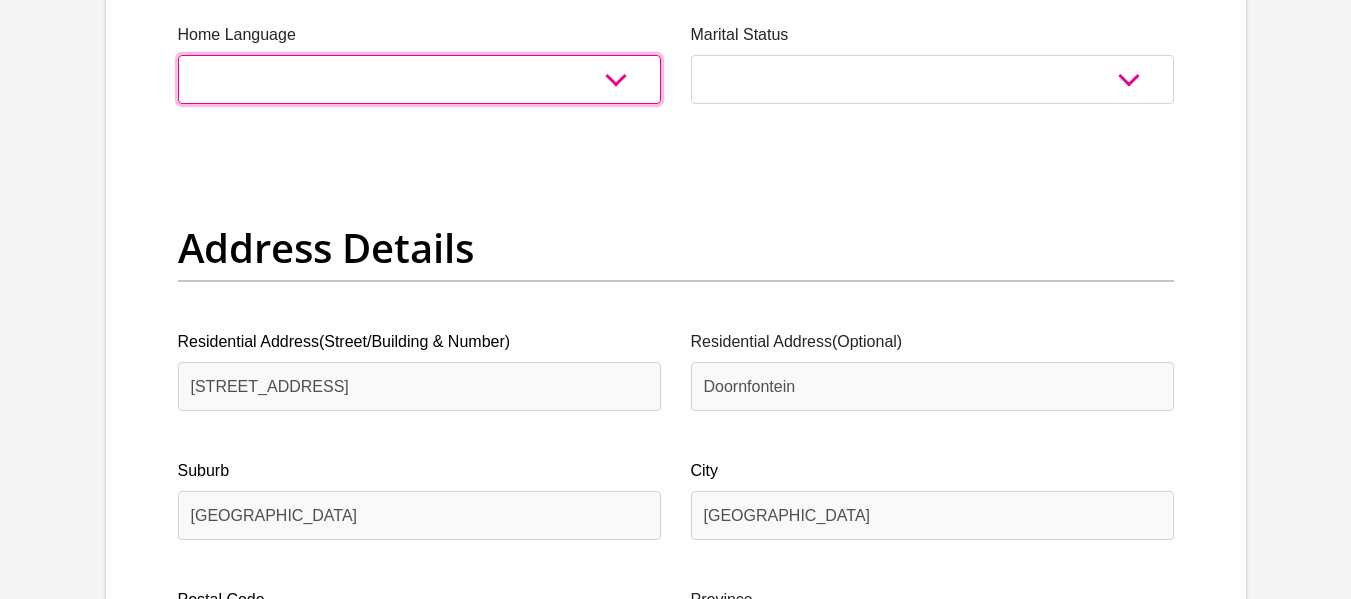 click on "Afrikaans
English
Sepedi
South Ndebele
Southern Sotho
Swati
Tsonga
Tswana
Venda
Xhosa
Zulu
Other" at bounding box center [419, 79] 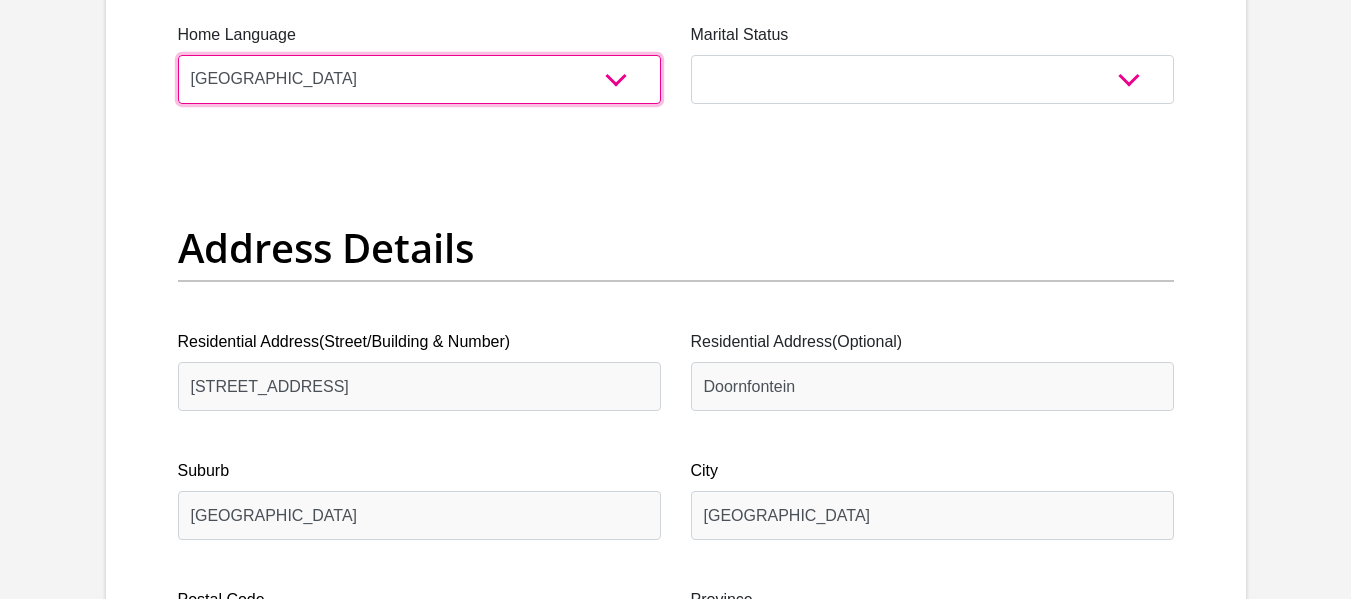 click on "Afrikaans
English
Sepedi
South Ndebele
Southern Sotho
Swati
Tsonga
Tswana
Venda
Xhosa
Zulu
Other" at bounding box center [419, 79] 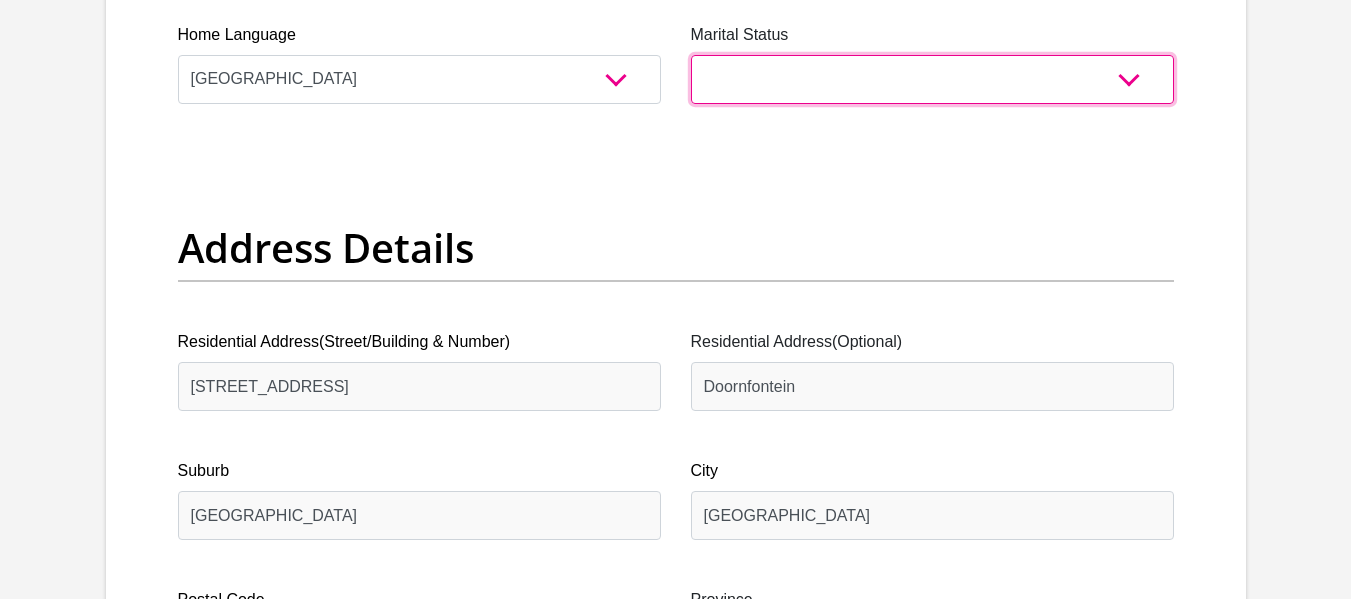 click on "Married ANC
Single
Divorced
Widowed
Married COP or Customary Law" at bounding box center (932, 79) 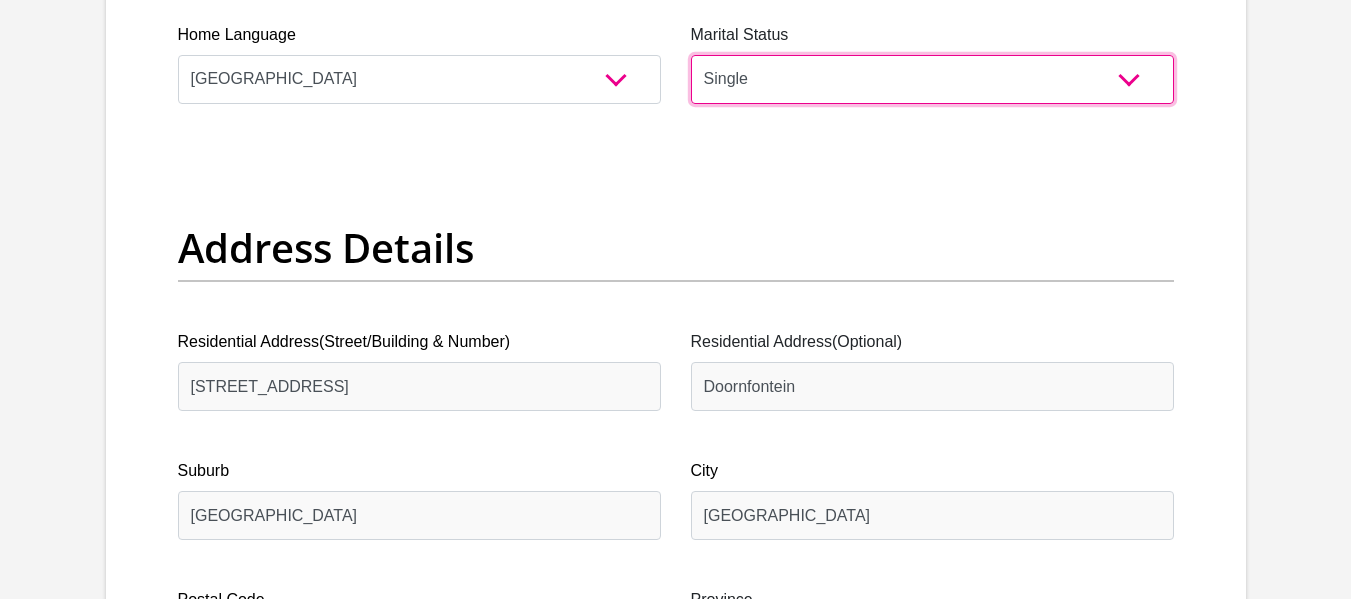 click on "Married ANC
Single
Divorced
Widowed
Married COP or Customary Law" at bounding box center (932, 79) 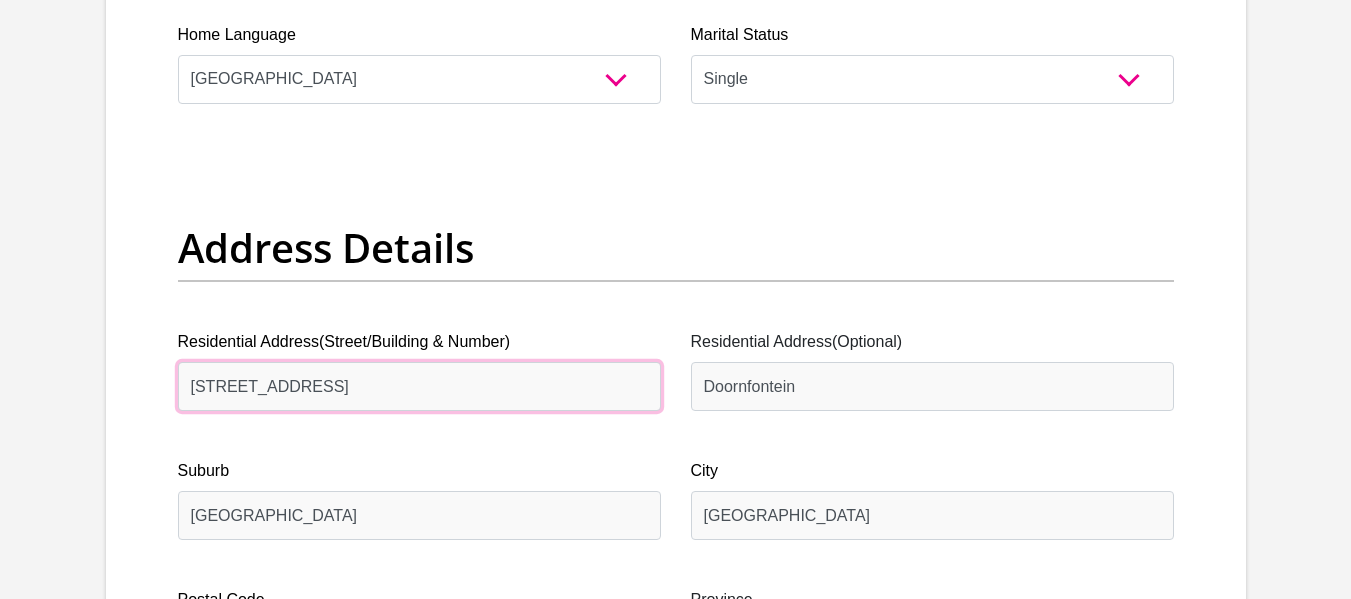 click on "[STREET_ADDRESS]" at bounding box center (419, 386) 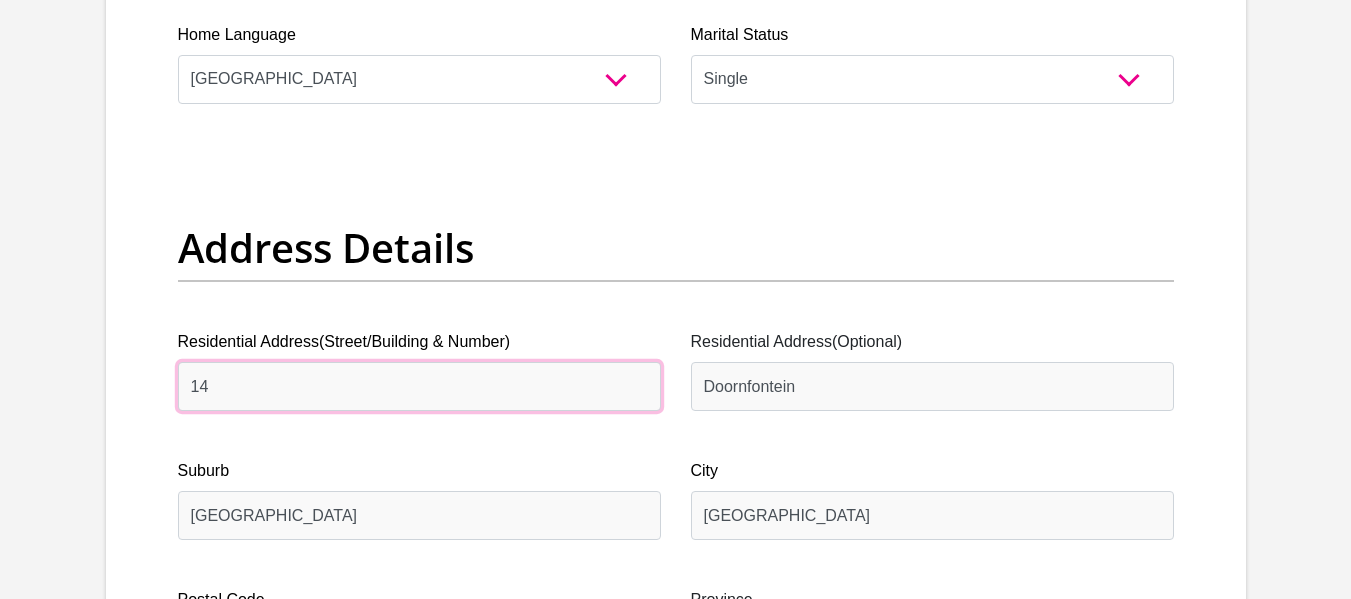 type on "1" 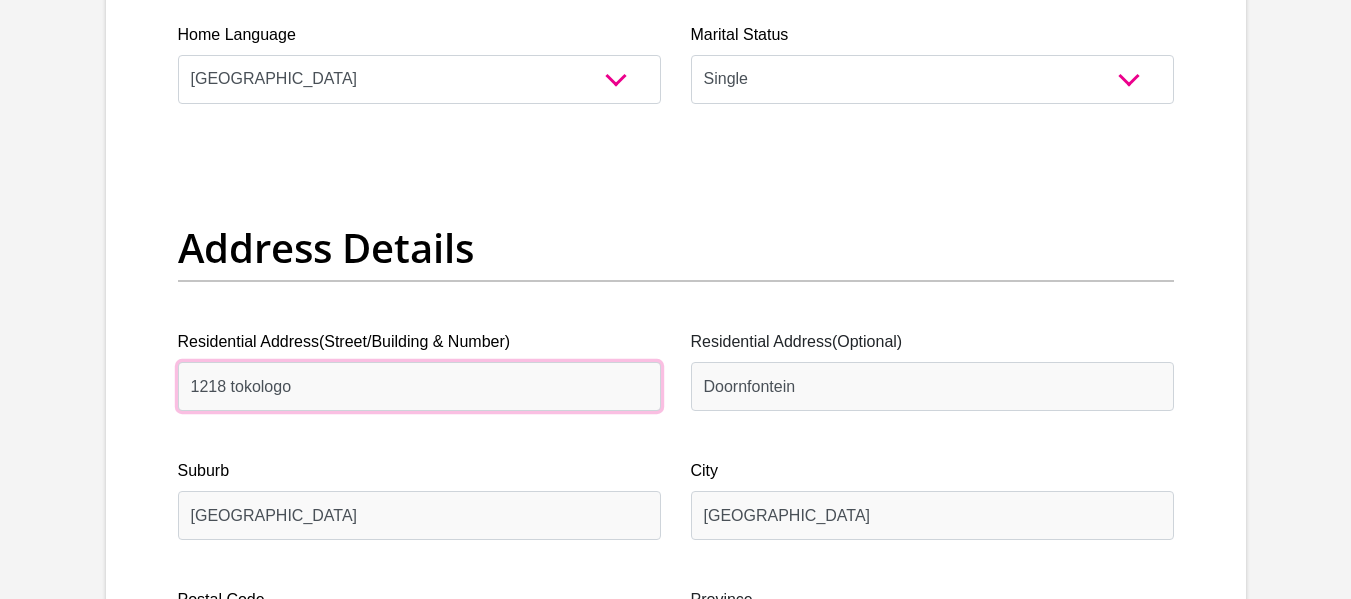 type on "1218 tokologo" 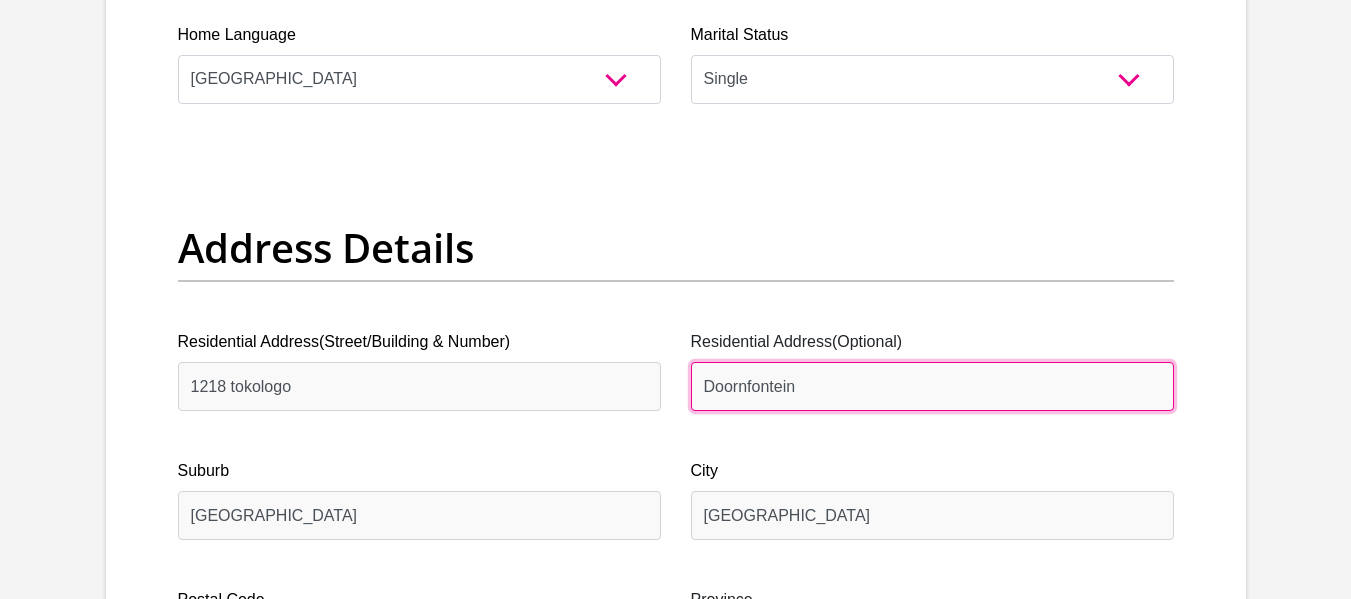 click on "Doornfontein" at bounding box center (932, 386) 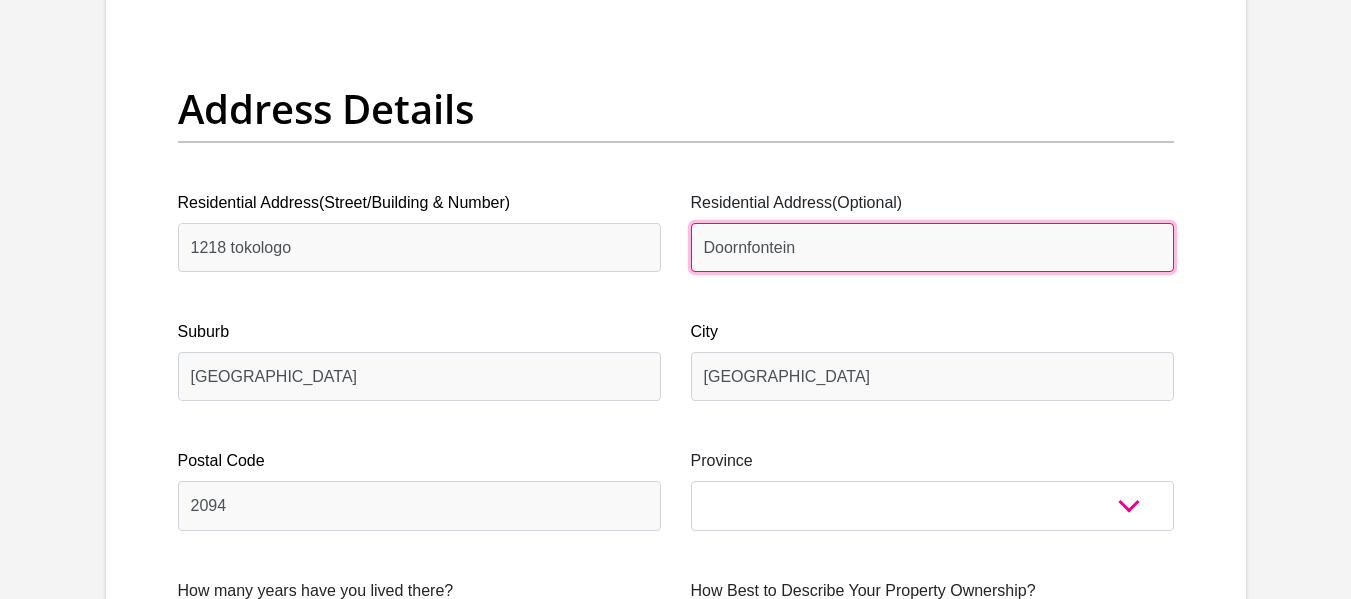 scroll, scrollTop: 998, scrollLeft: 0, axis: vertical 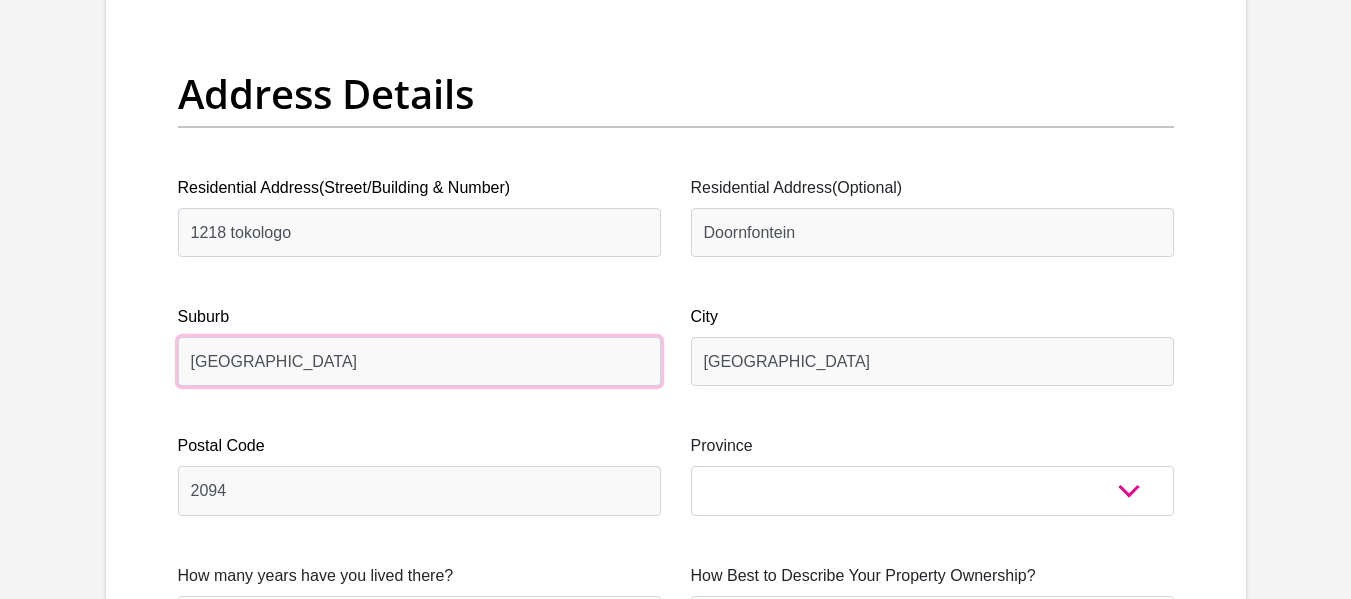 click on "[GEOGRAPHIC_DATA]" at bounding box center [419, 361] 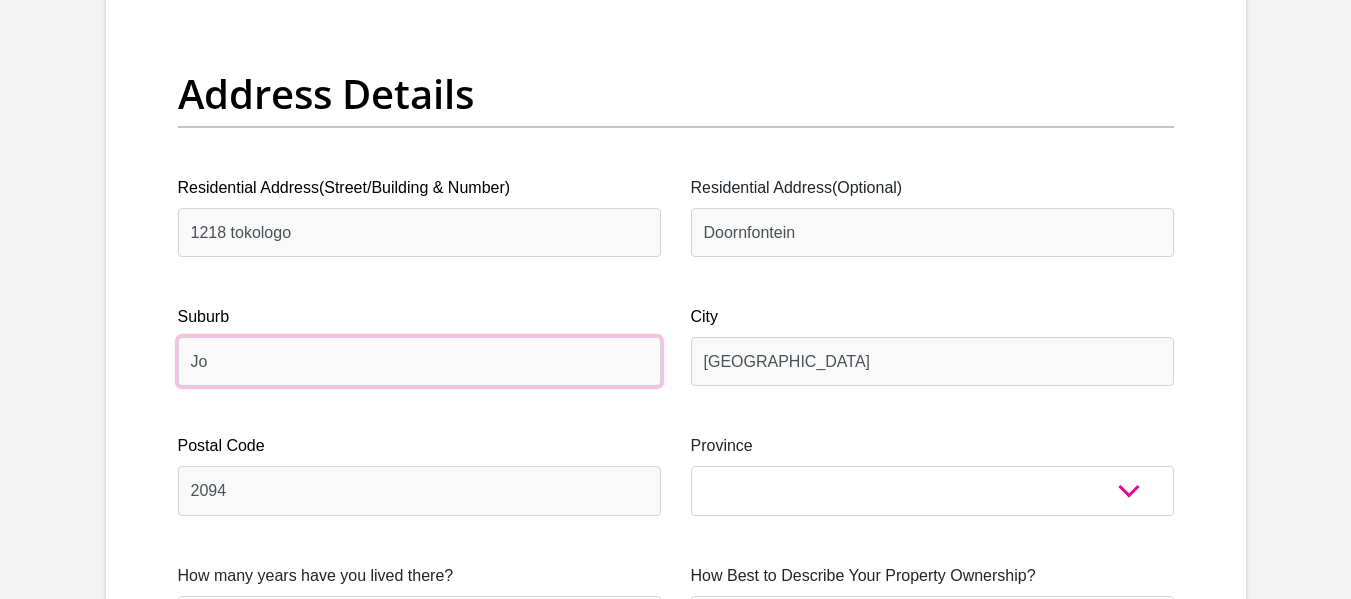 type on "J" 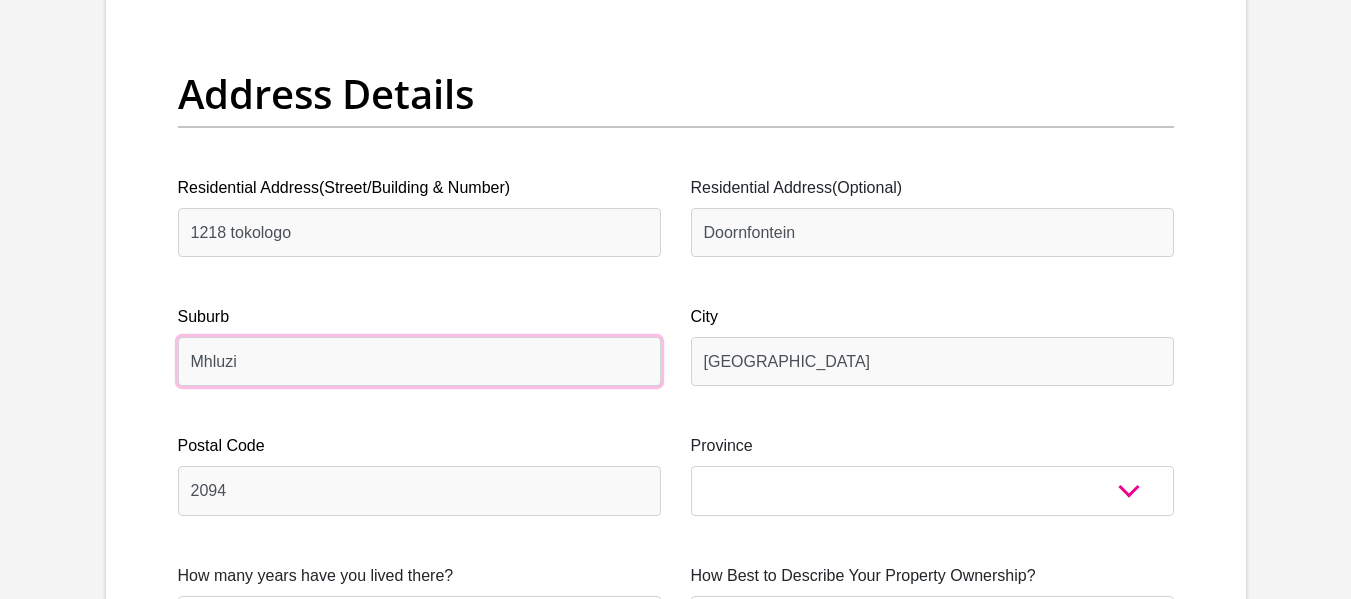 type on "Mhluzi" 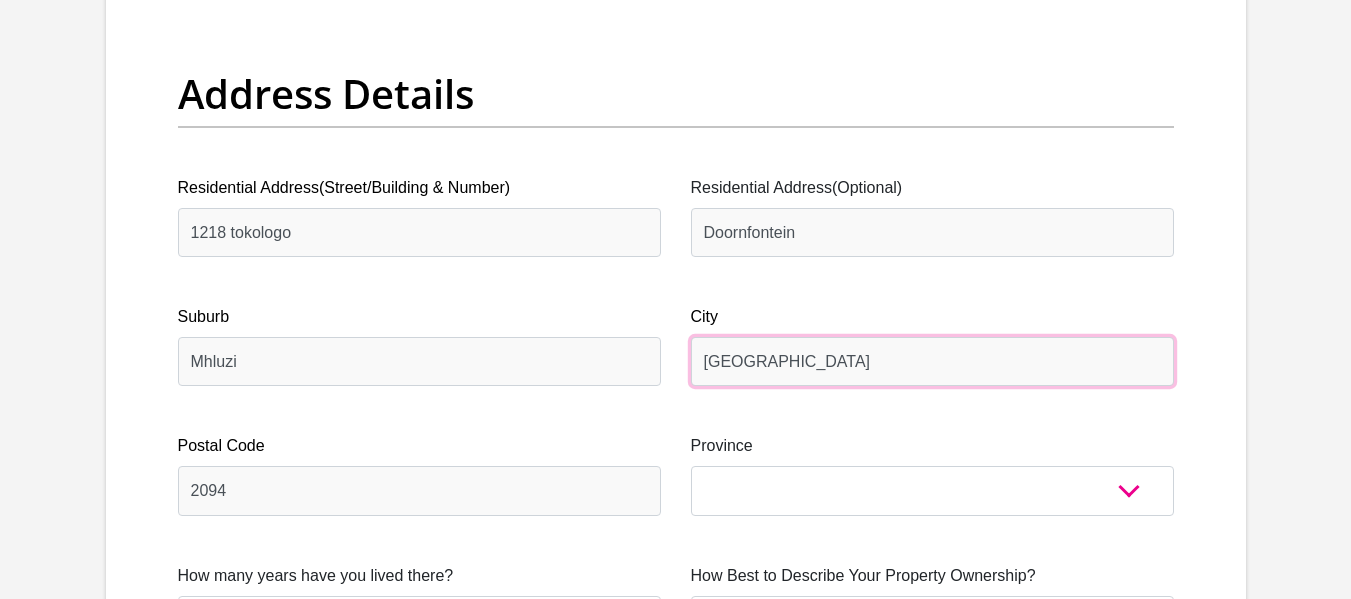 click on "[GEOGRAPHIC_DATA]" at bounding box center [932, 361] 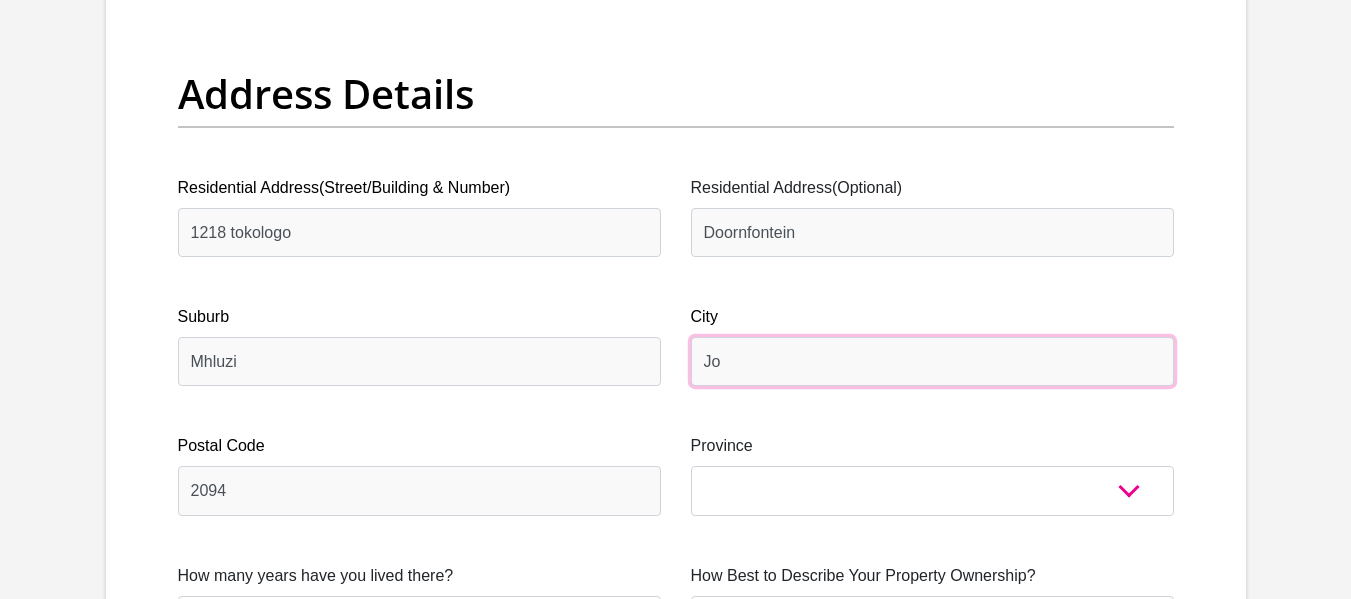 type on "J" 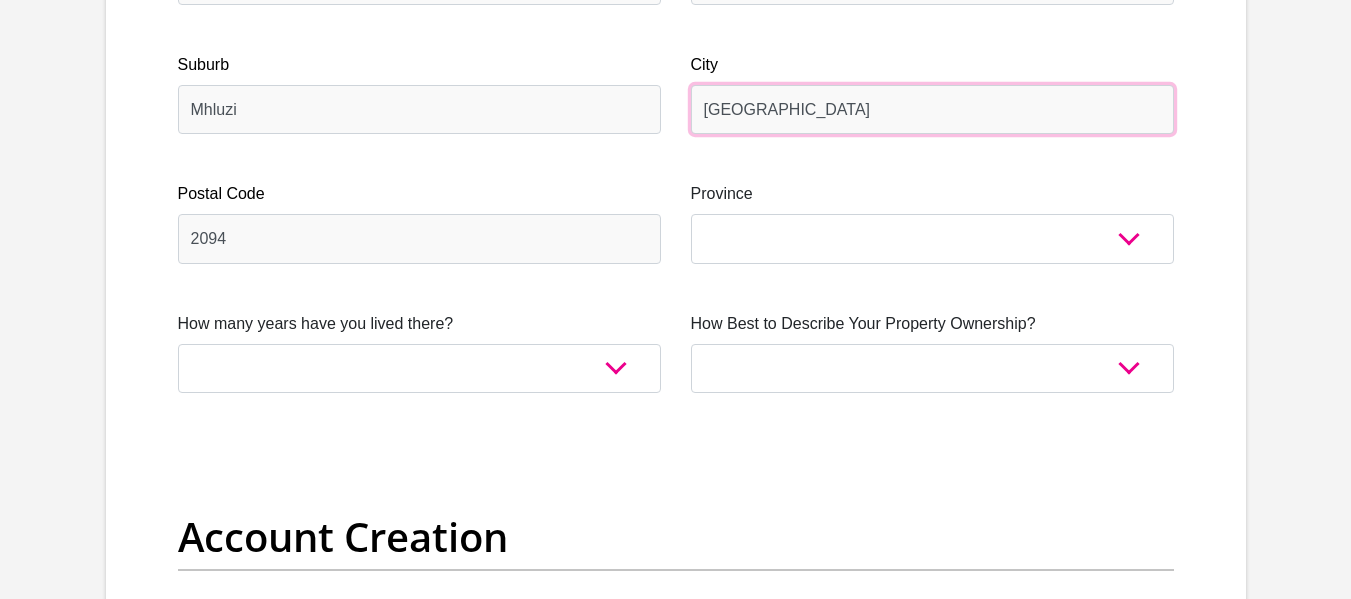 scroll, scrollTop: 1256, scrollLeft: 0, axis: vertical 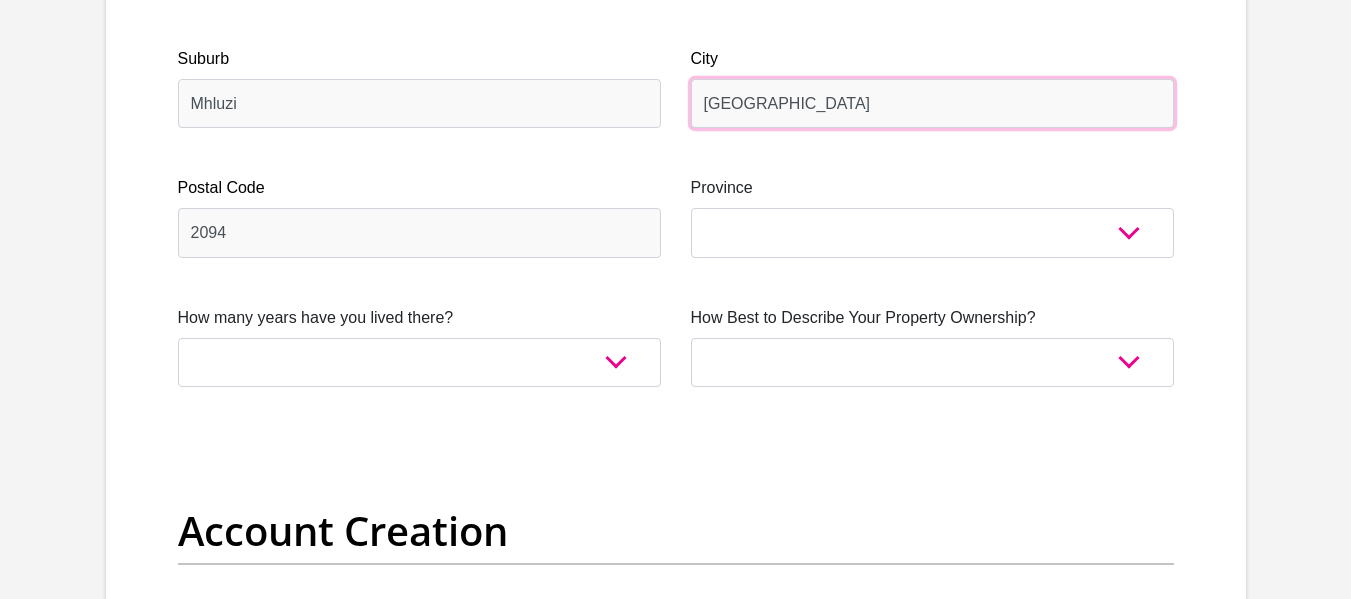 type on "[GEOGRAPHIC_DATA]" 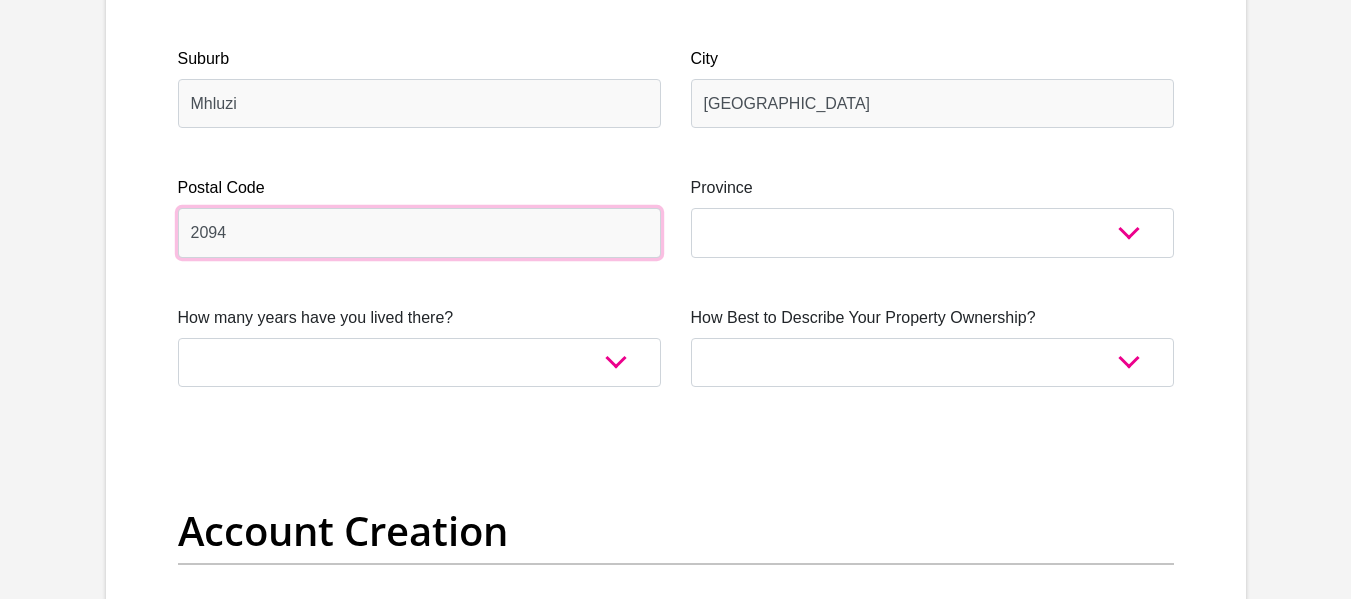 click on "2094" at bounding box center [419, 232] 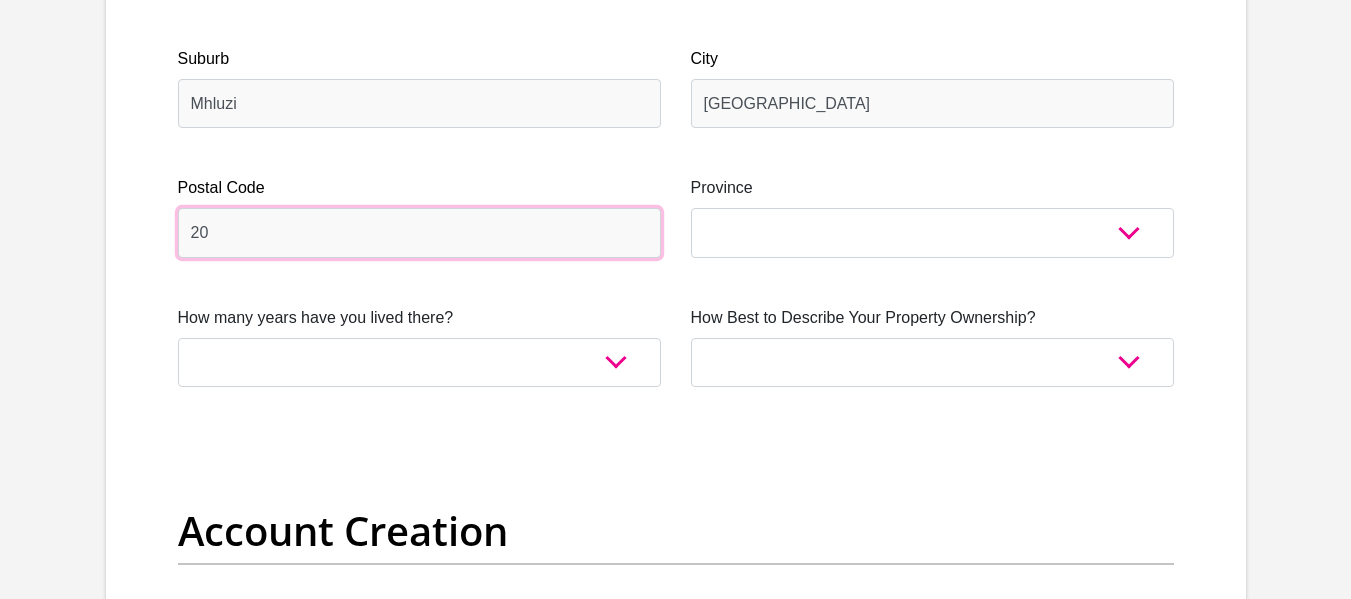 type on "2" 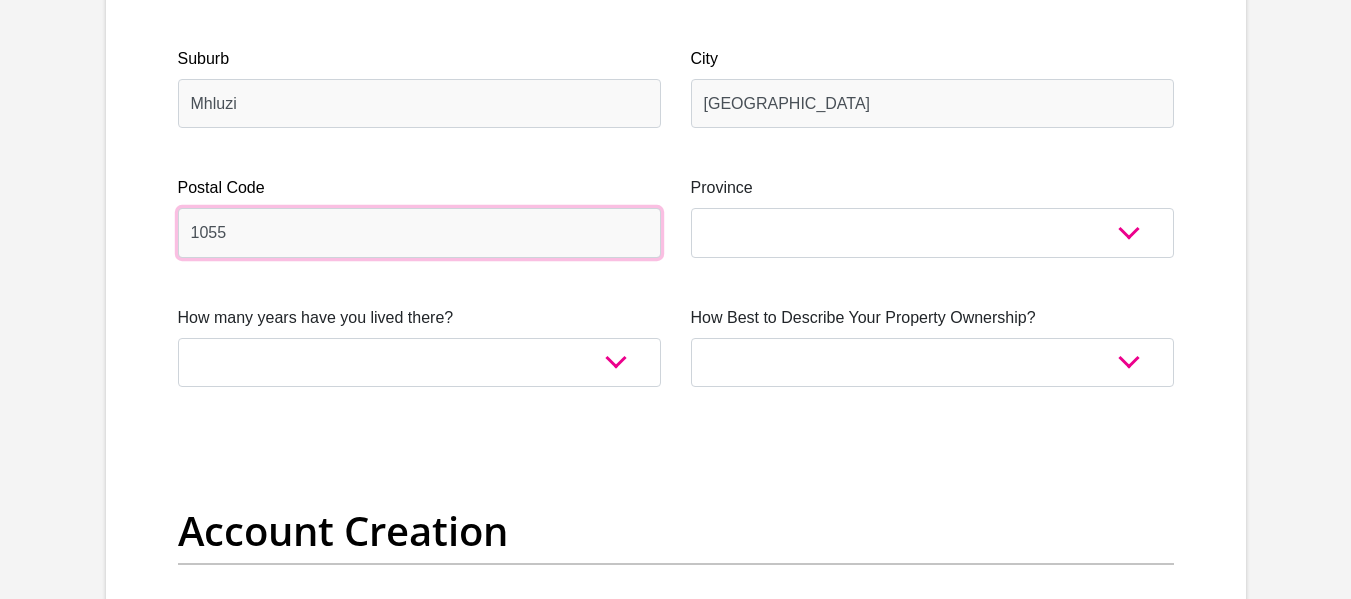type on "1055" 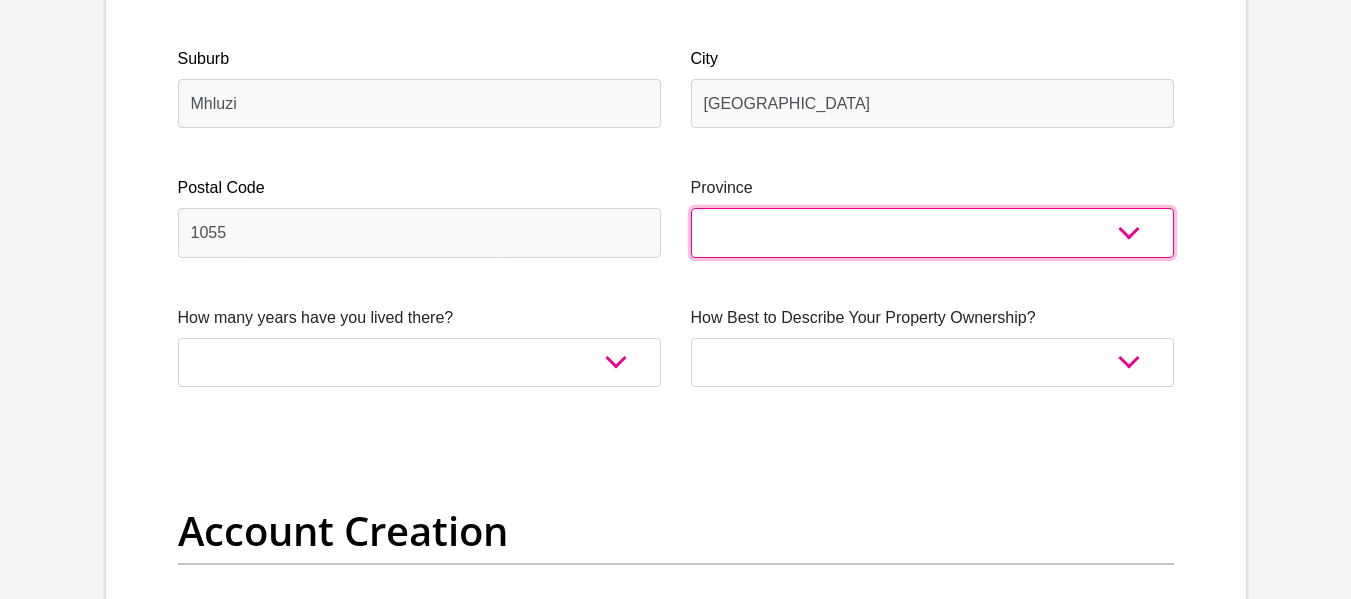 click on "Eastern Cape
Free State
[GEOGRAPHIC_DATA]
[GEOGRAPHIC_DATA][DATE]
[GEOGRAPHIC_DATA]
[GEOGRAPHIC_DATA]
[GEOGRAPHIC_DATA]
[GEOGRAPHIC_DATA]" at bounding box center (932, 232) 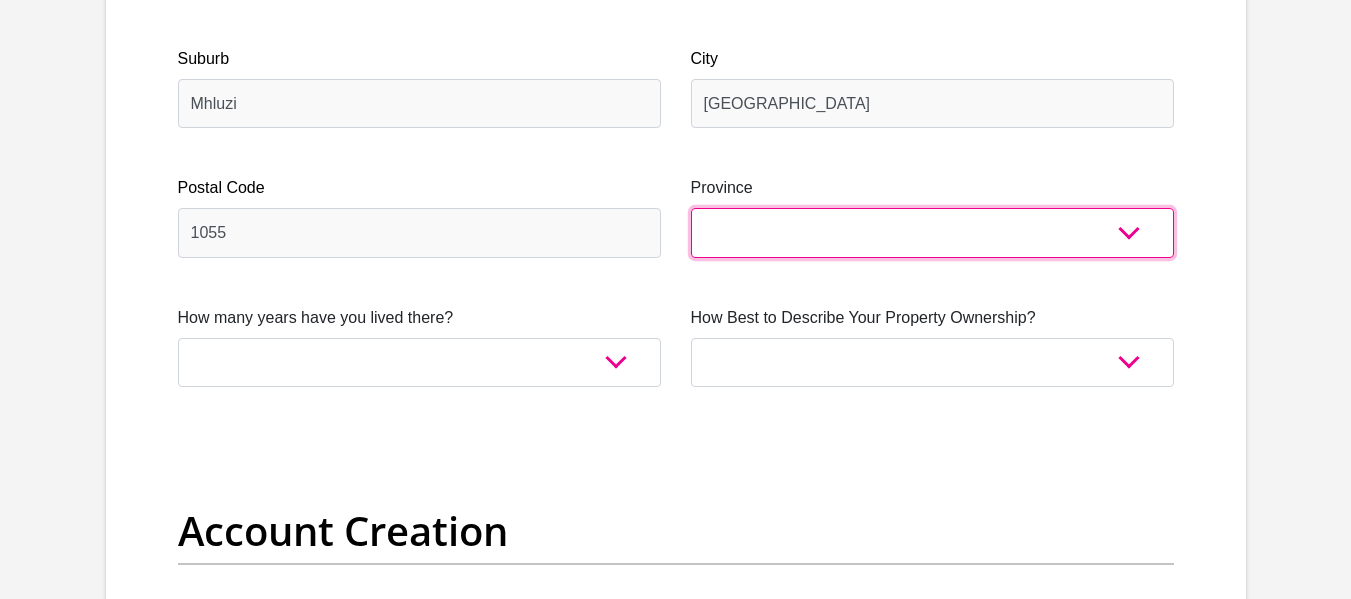 select on "[GEOGRAPHIC_DATA]" 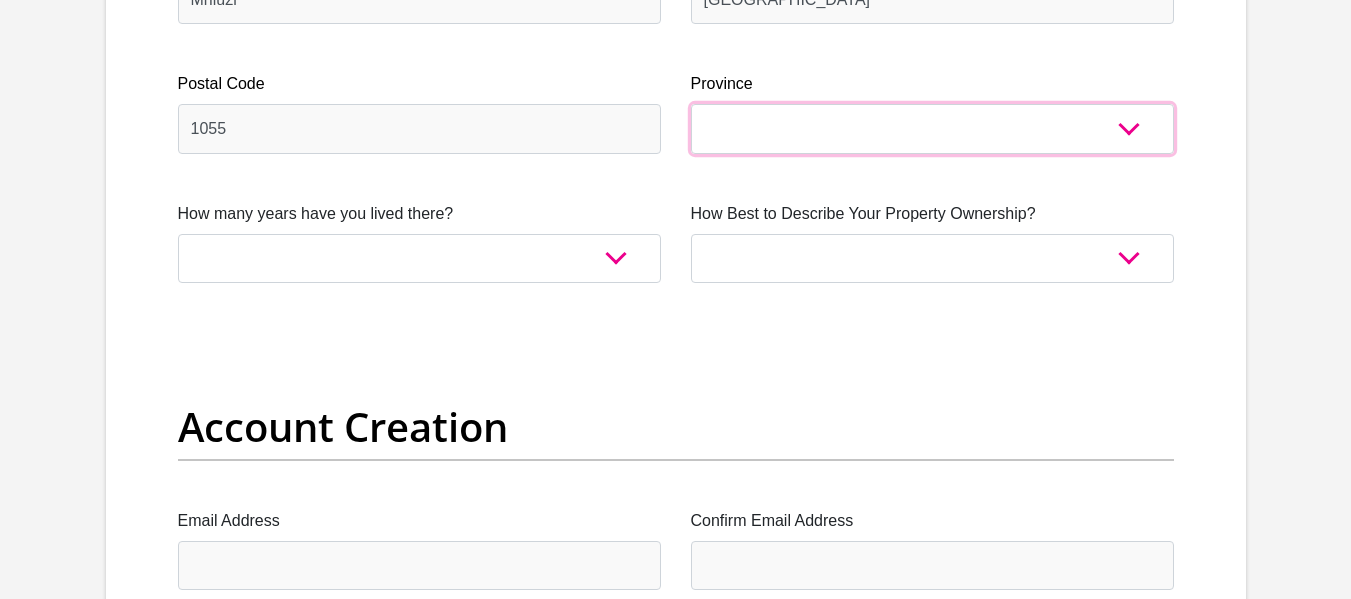 scroll, scrollTop: 1361, scrollLeft: 0, axis: vertical 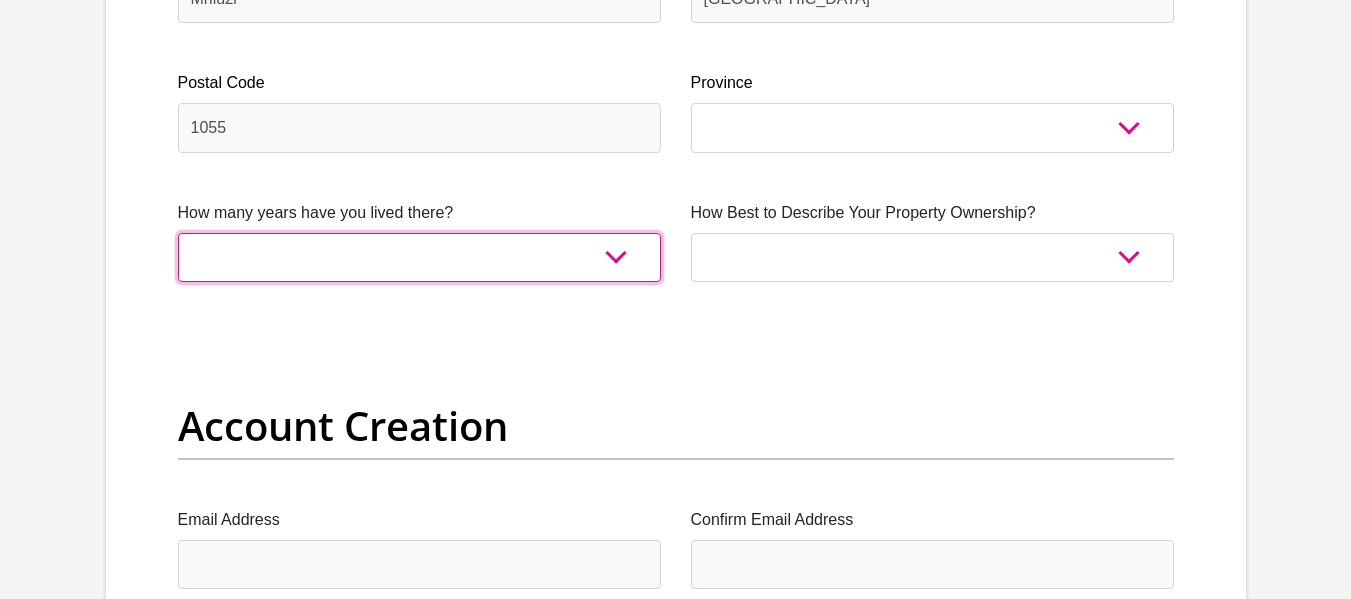 click on "less than 1 year
1-3 years
3-5 years
5+ years" at bounding box center [419, 257] 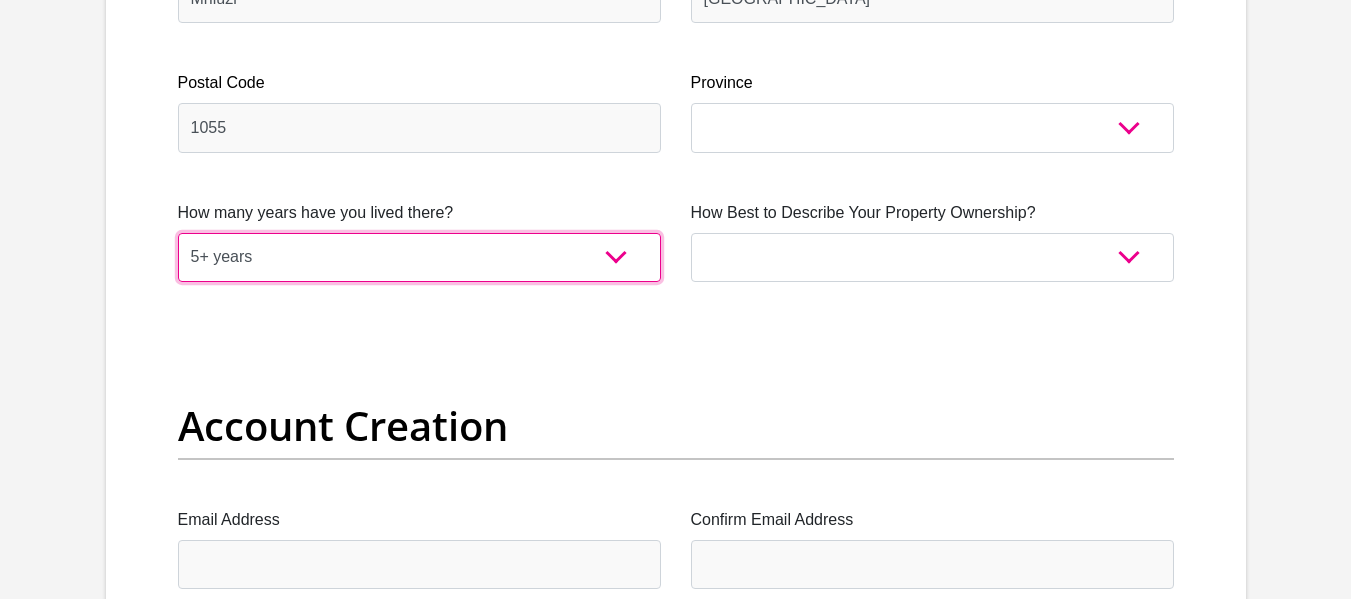 click on "less than 1 year
1-3 years
3-5 years
5+ years" at bounding box center (419, 257) 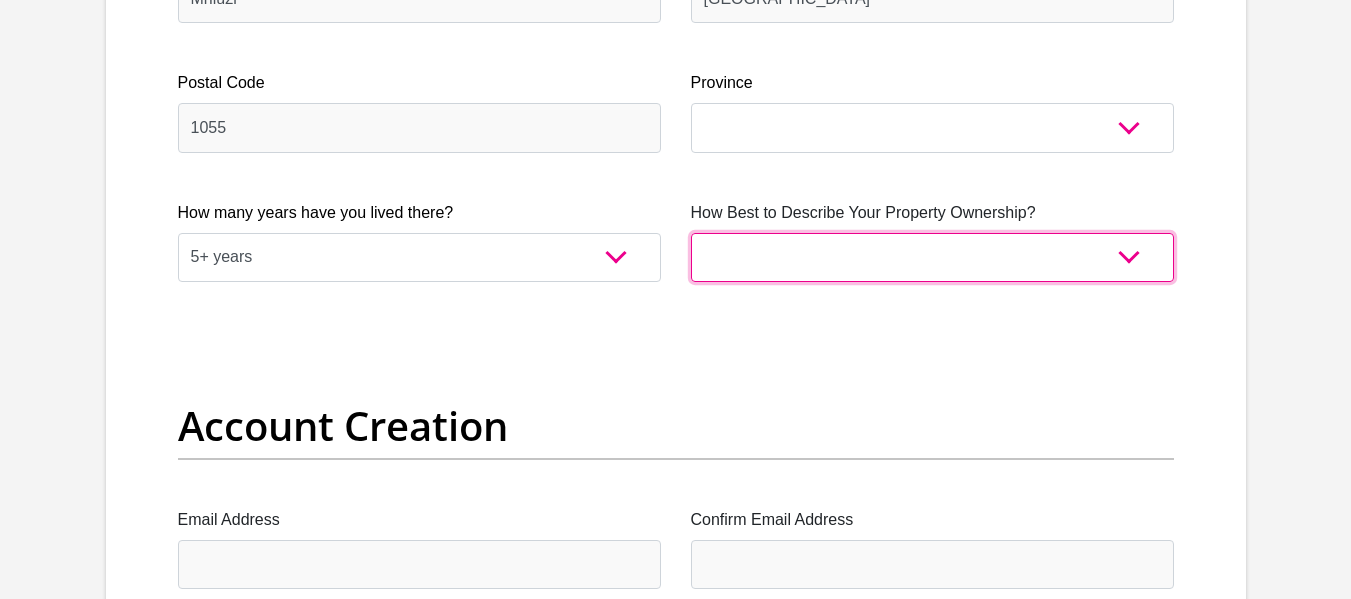click on "Owned
Rented
Family Owned
Company Dwelling" at bounding box center (932, 257) 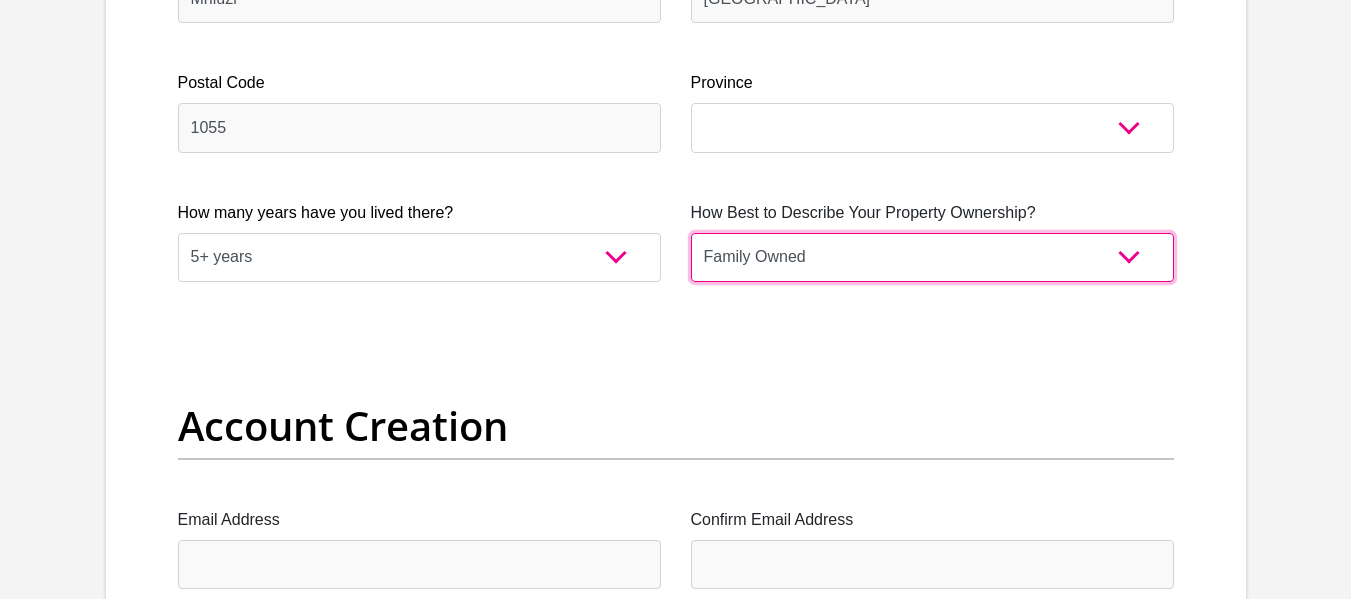 click on "Owned
Rented
Family Owned
Company Dwelling" at bounding box center (932, 257) 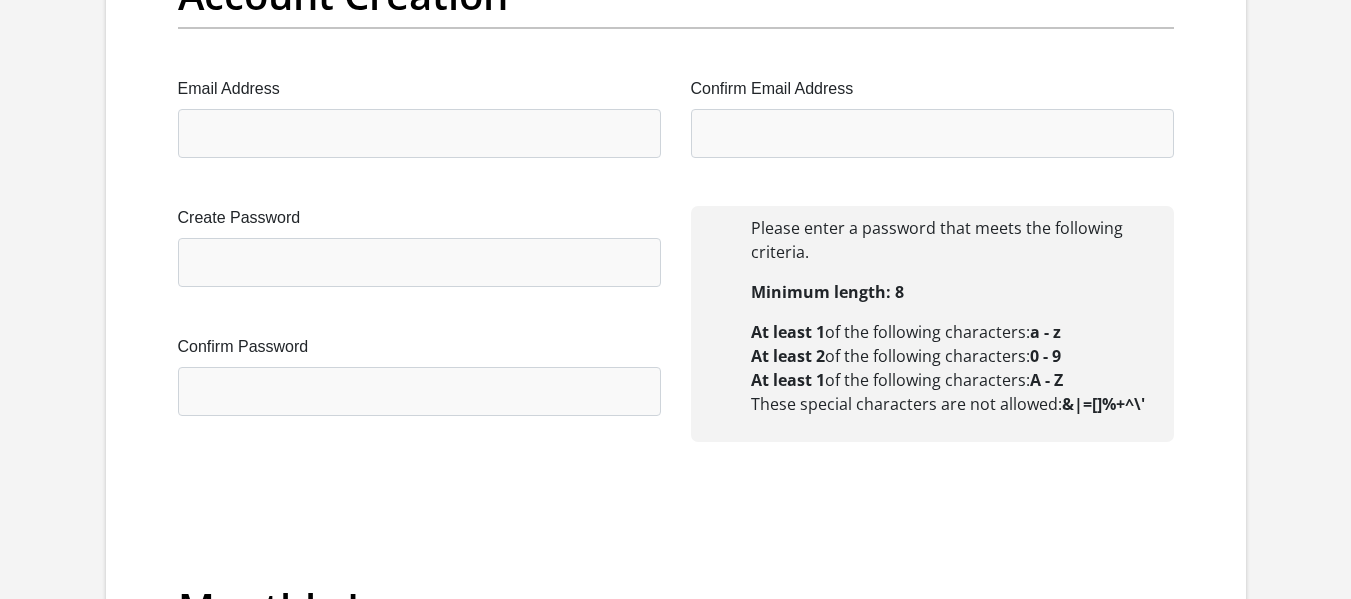 scroll, scrollTop: 1793, scrollLeft: 0, axis: vertical 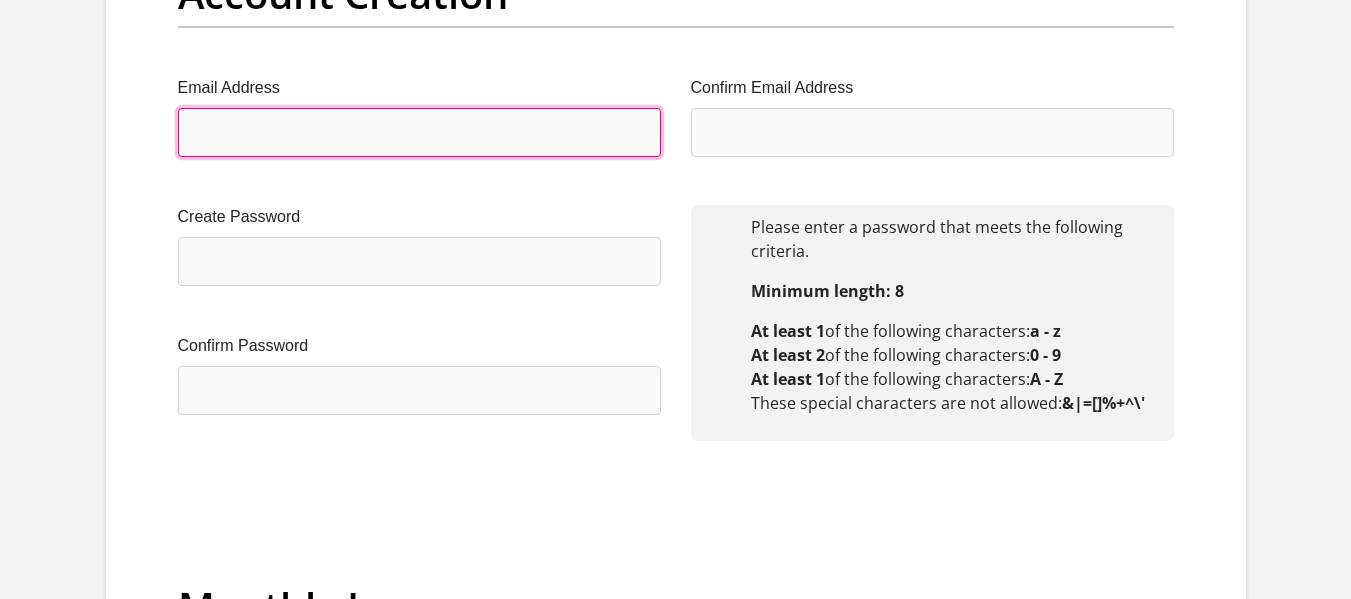 click on "Email Address" at bounding box center (419, 132) 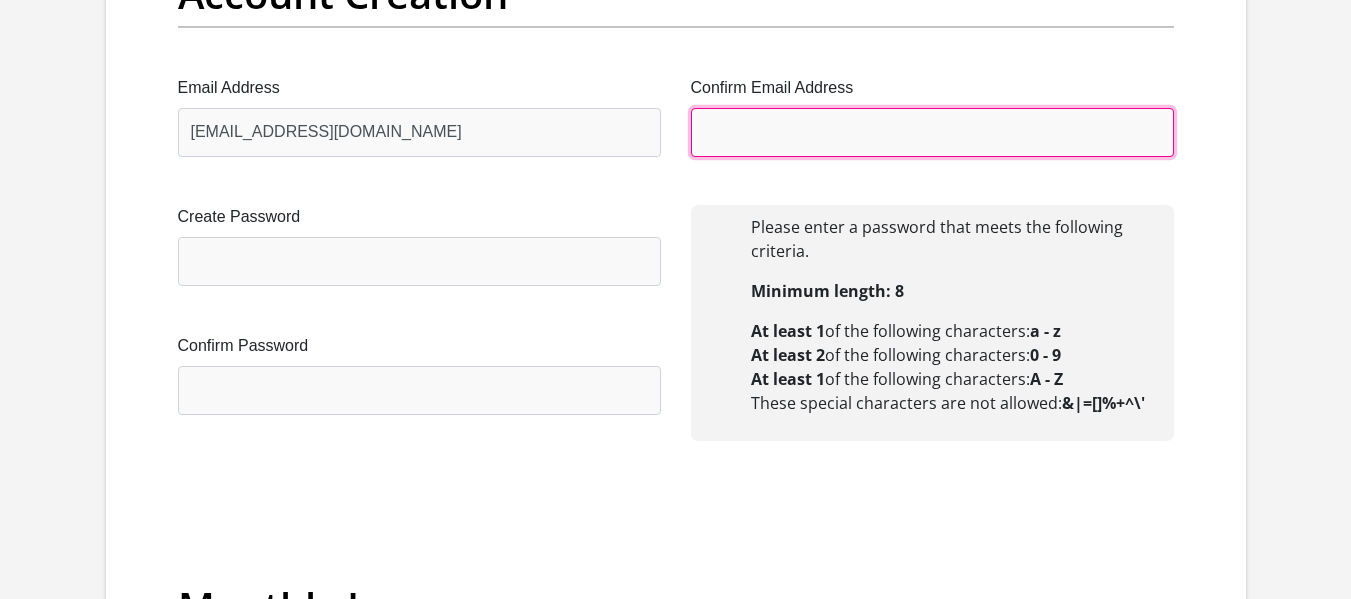 type on "[EMAIL_ADDRESS][DOMAIN_NAME]" 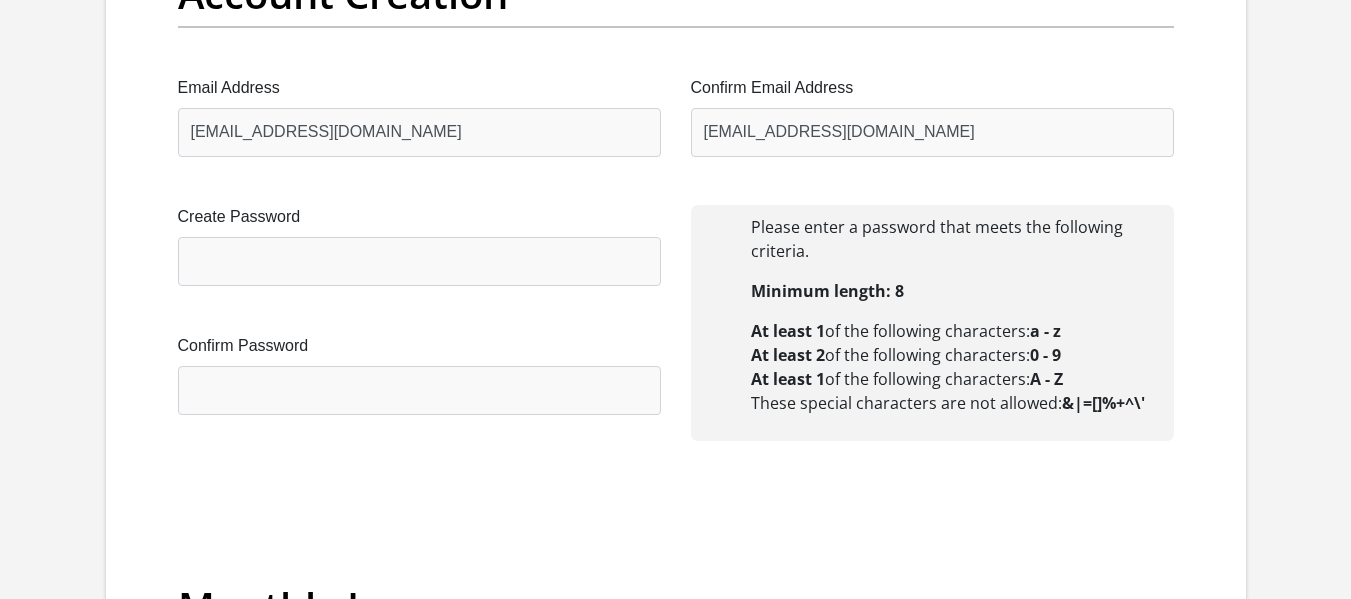 type 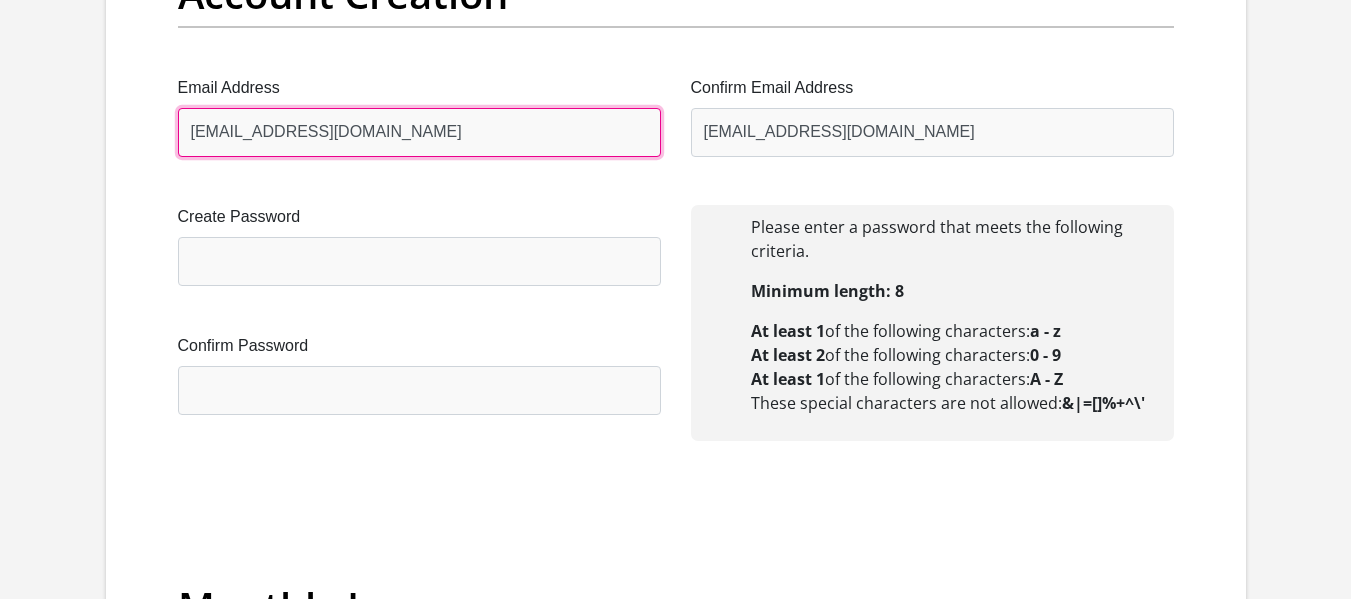 type 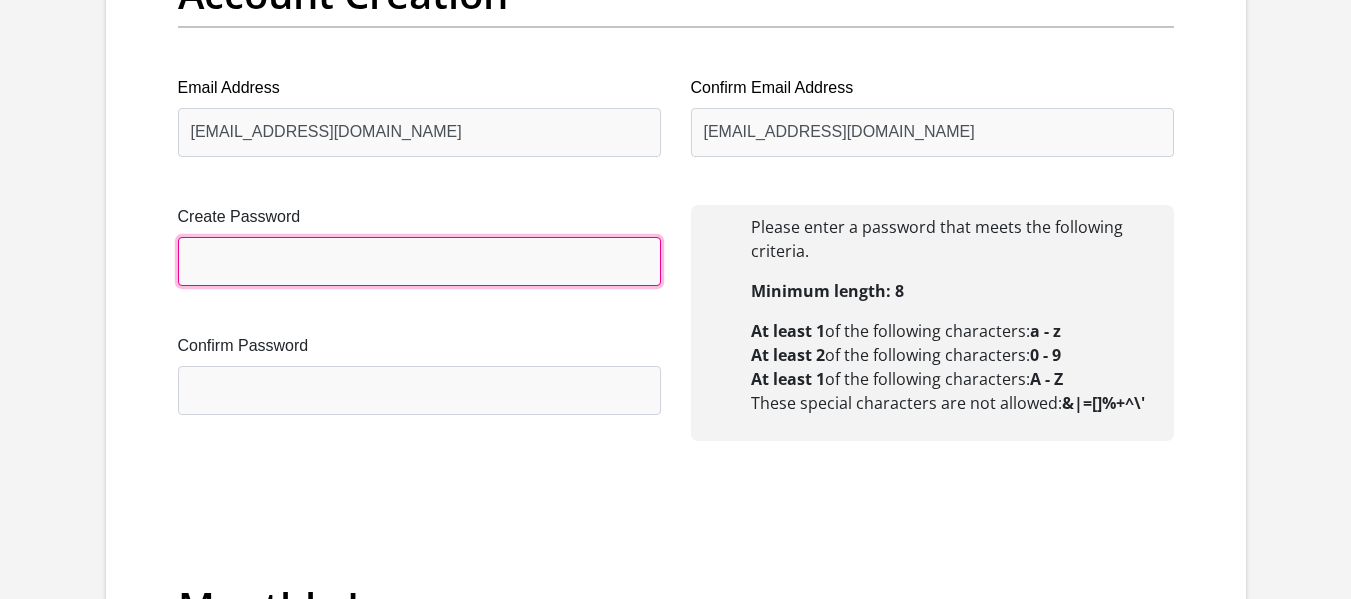 click on "Create Password" at bounding box center [419, 261] 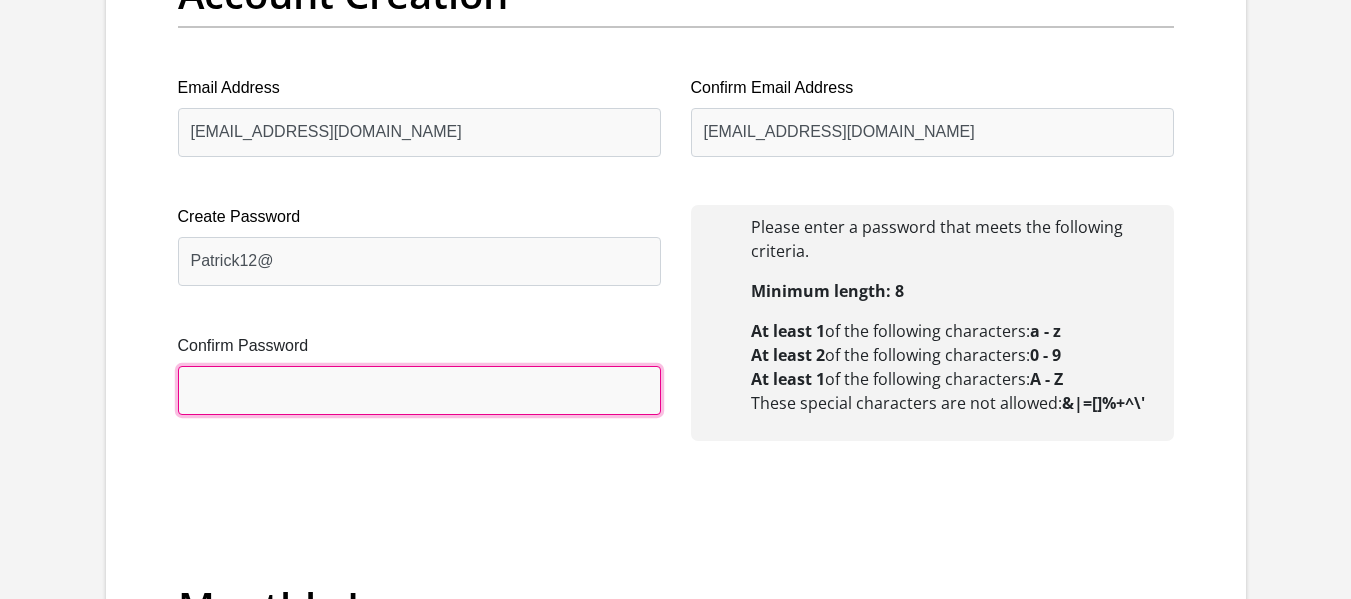 click on "Confirm Password" at bounding box center [419, 390] 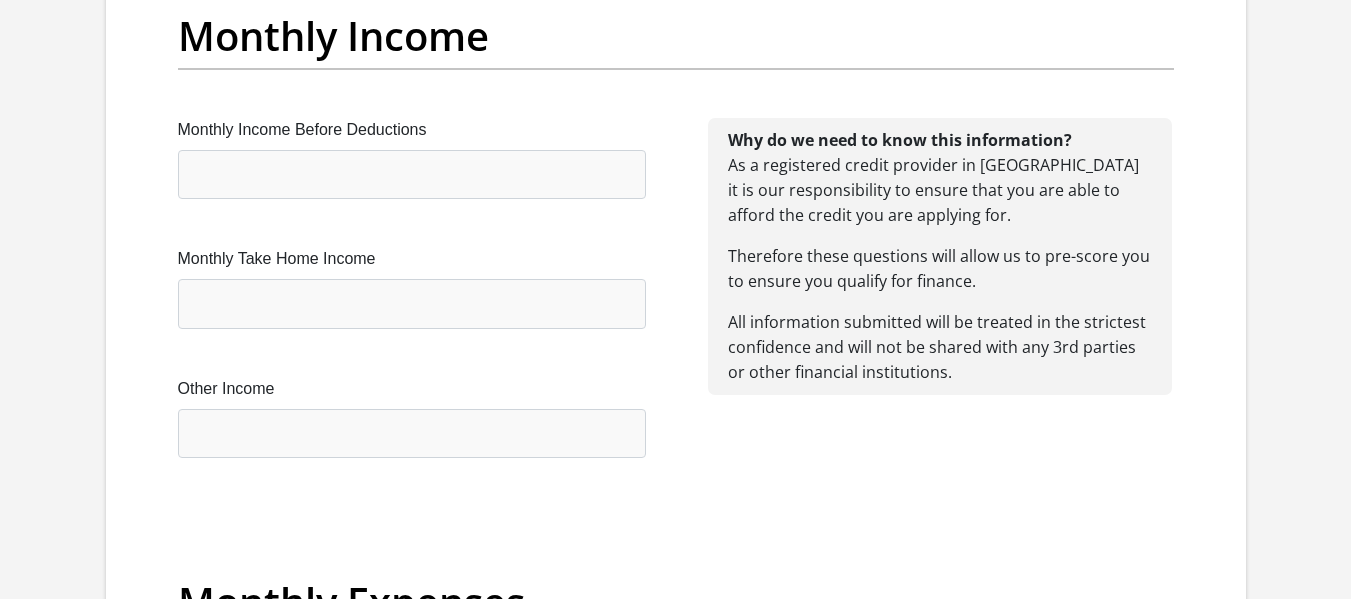scroll, scrollTop: 2365, scrollLeft: 0, axis: vertical 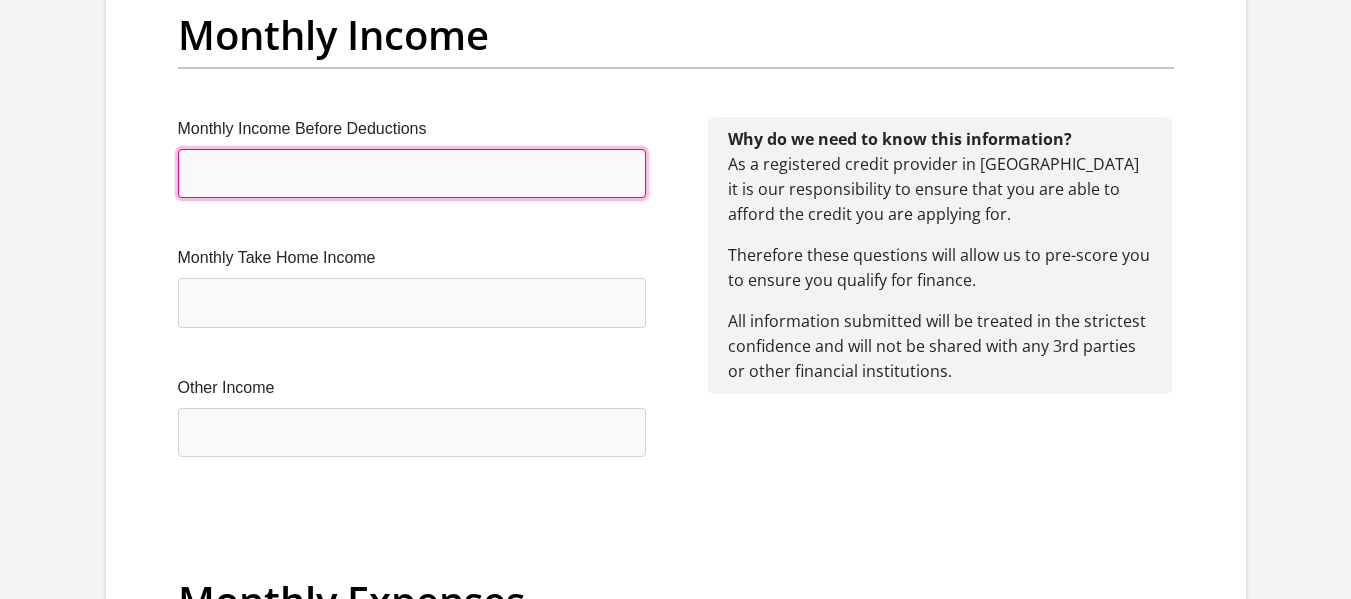 click on "Monthly Income Before Deductions" at bounding box center (412, 173) 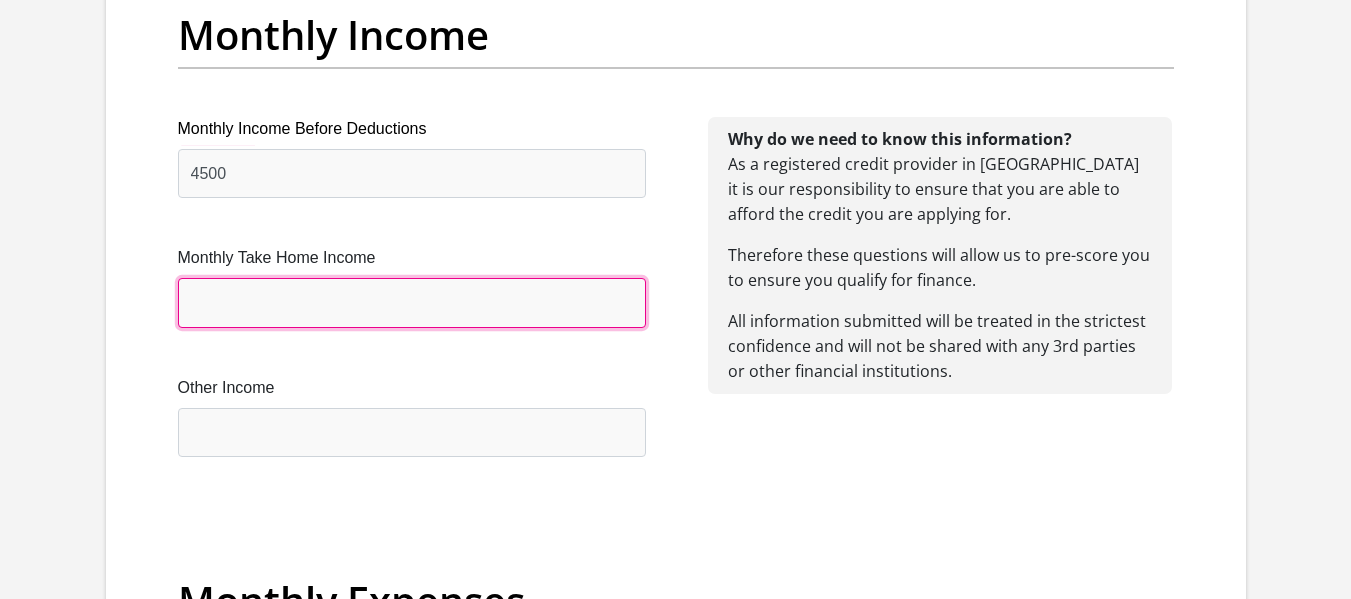 click on "Monthly Take Home Income" at bounding box center (412, 302) 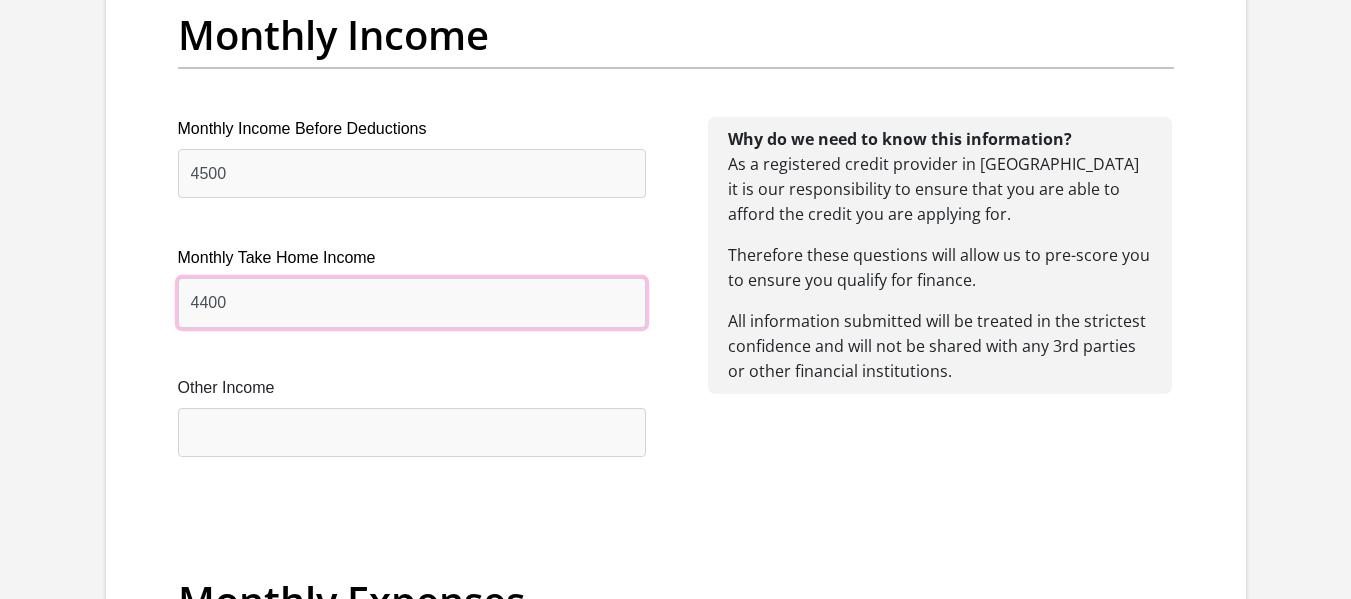 type on "4400" 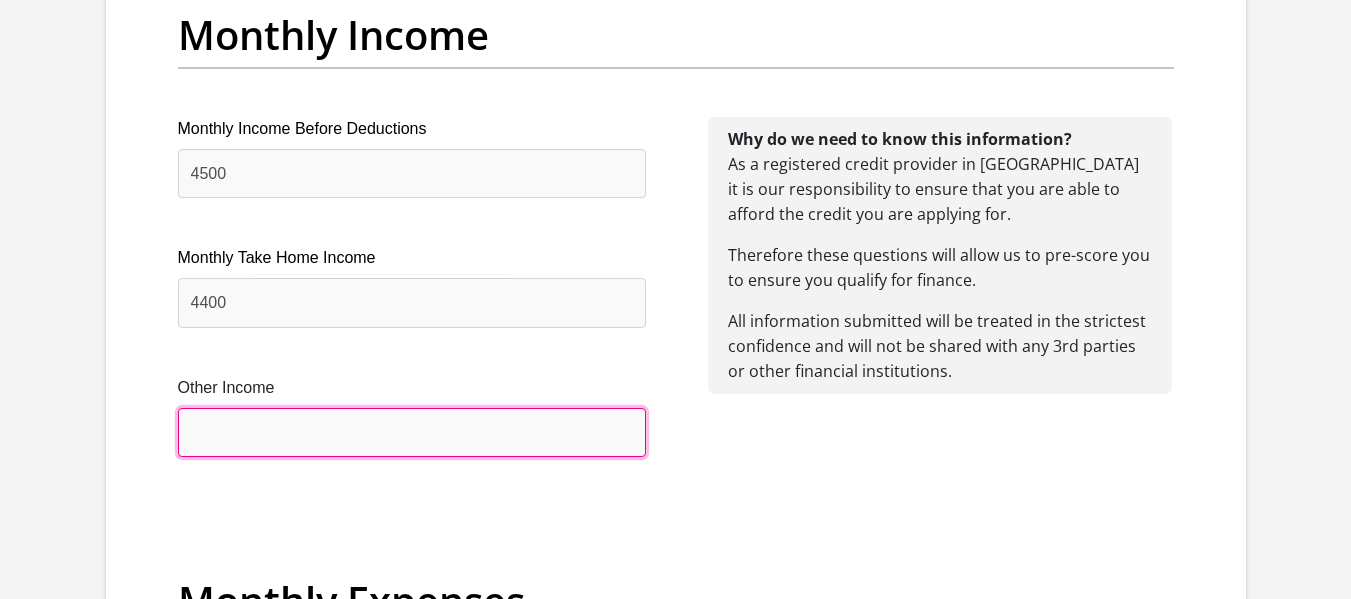 click on "Other Income" at bounding box center [412, 432] 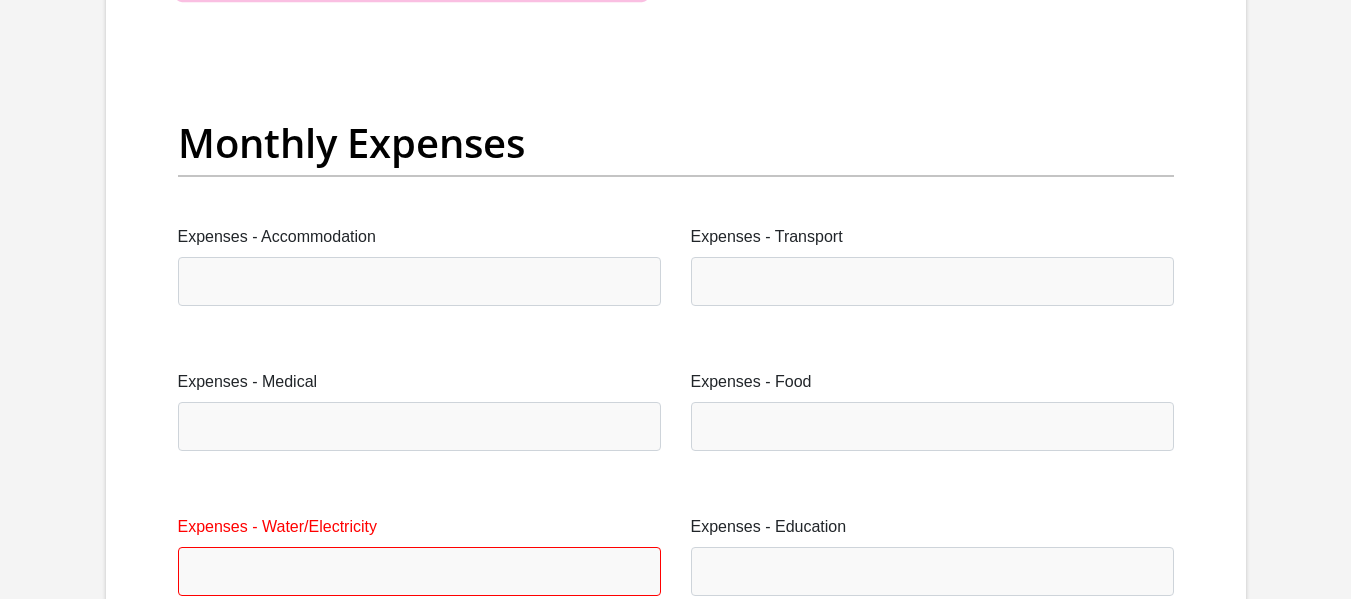 scroll, scrollTop: 2824, scrollLeft: 0, axis: vertical 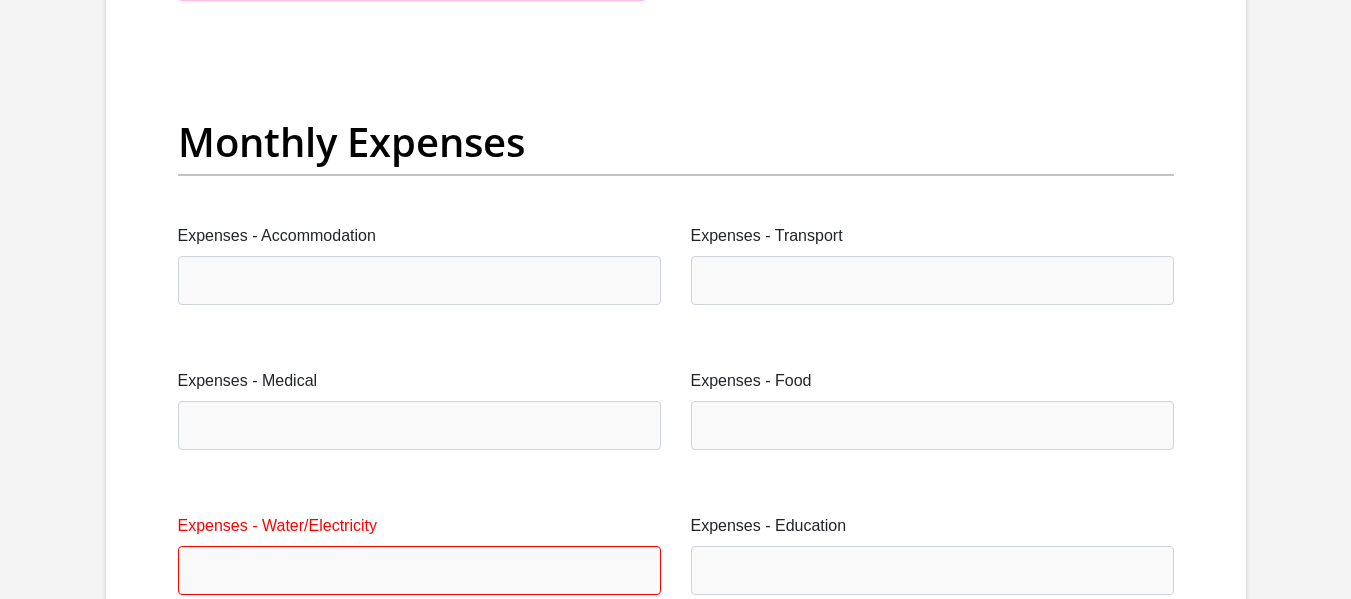 type on "0" 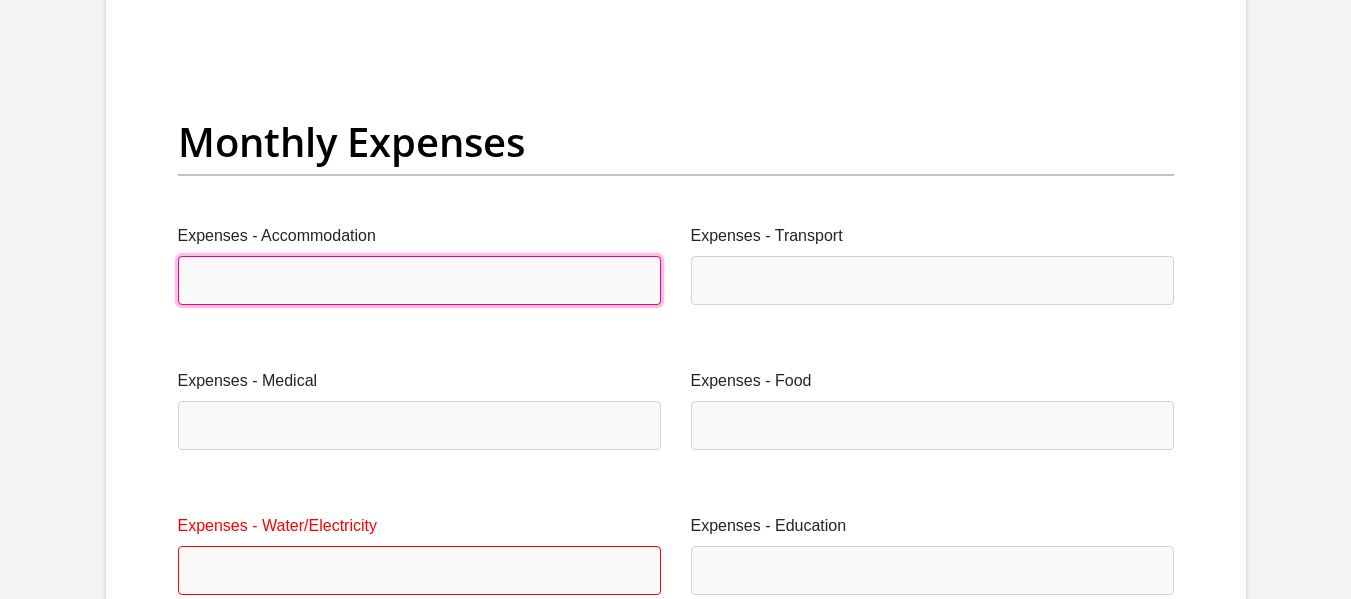click on "Expenses - Accommodation" at bounding box center [419, 280] 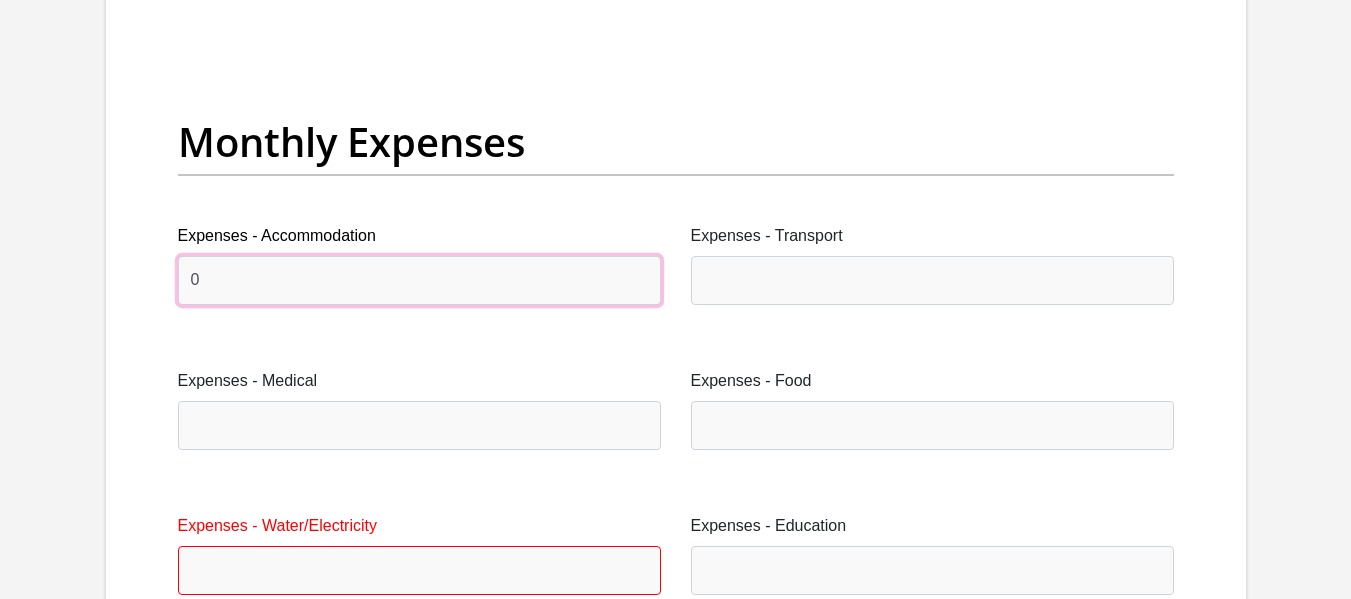 type on "0" 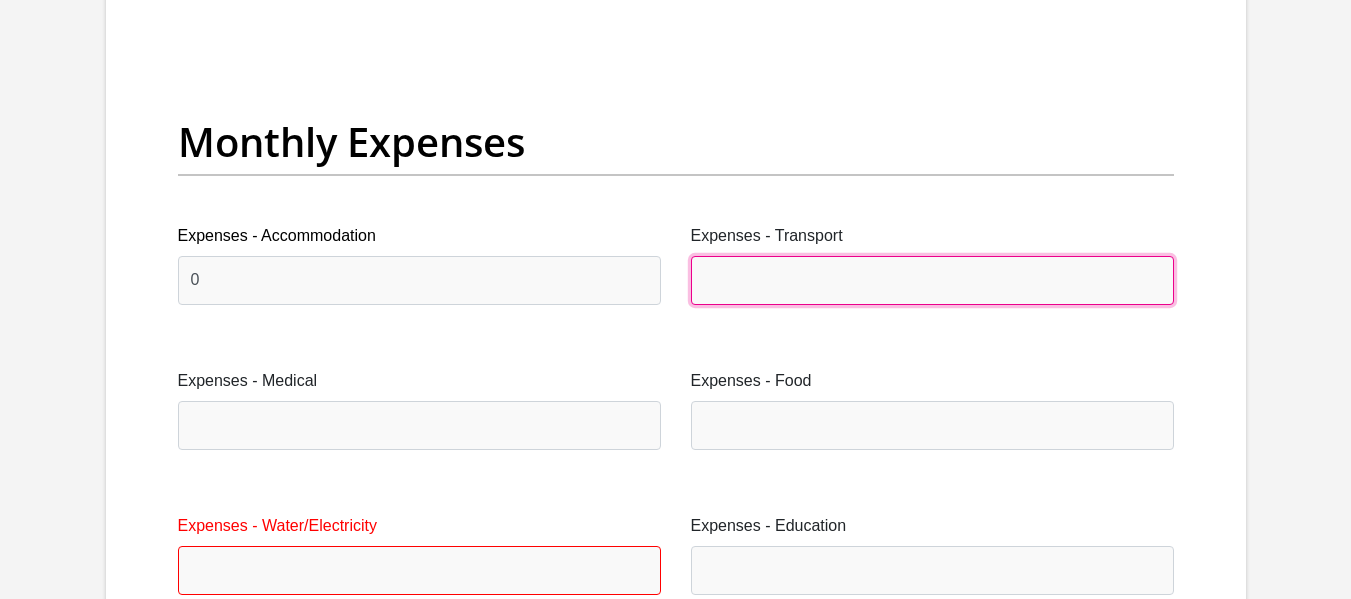 click on "Expenses - Transport" at bounding box center (932, 280) 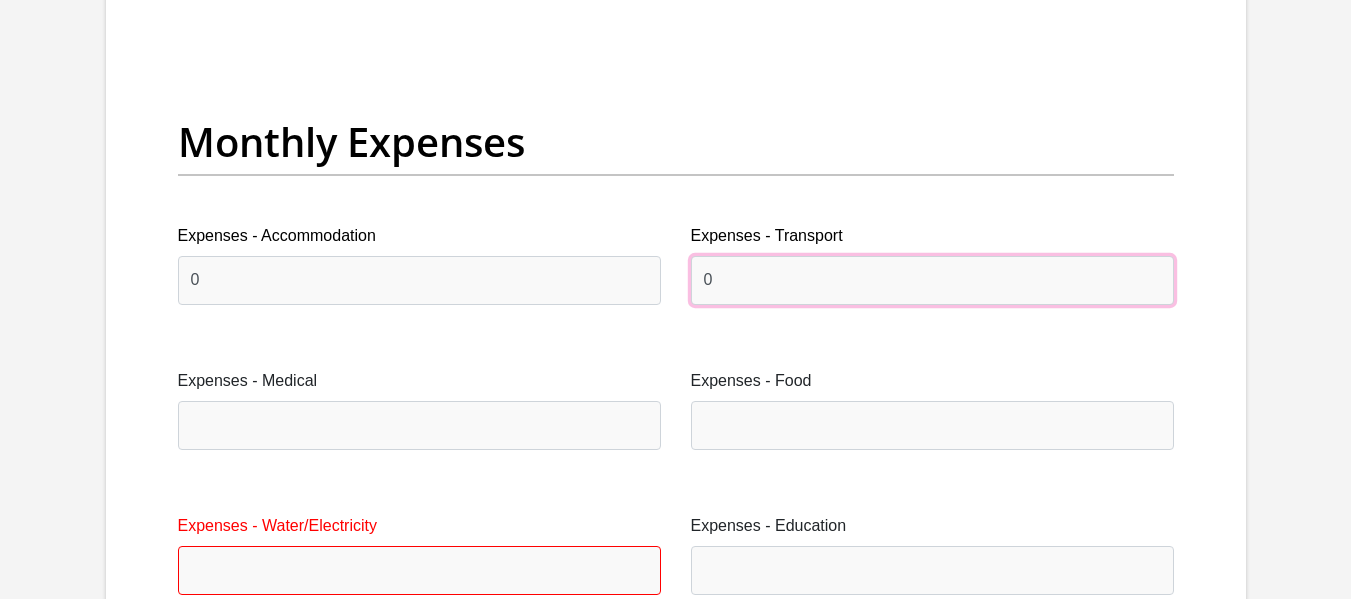 type on "0" 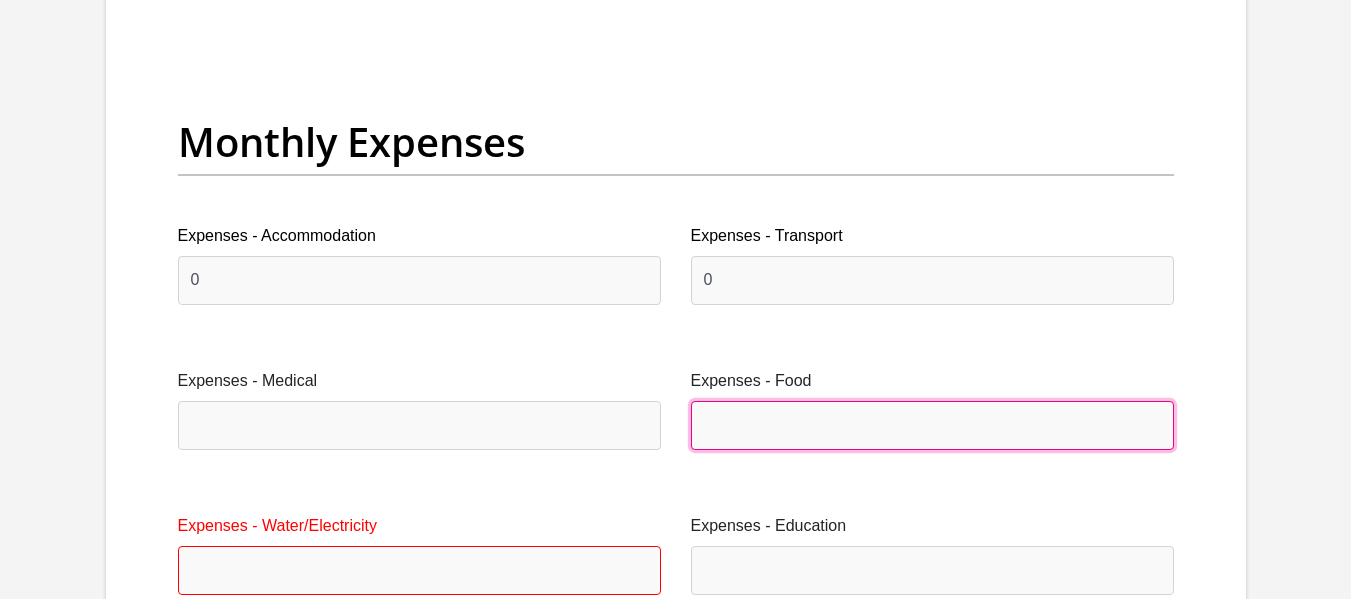 click on "Expenses - Food" at bounding box center [932, 425] 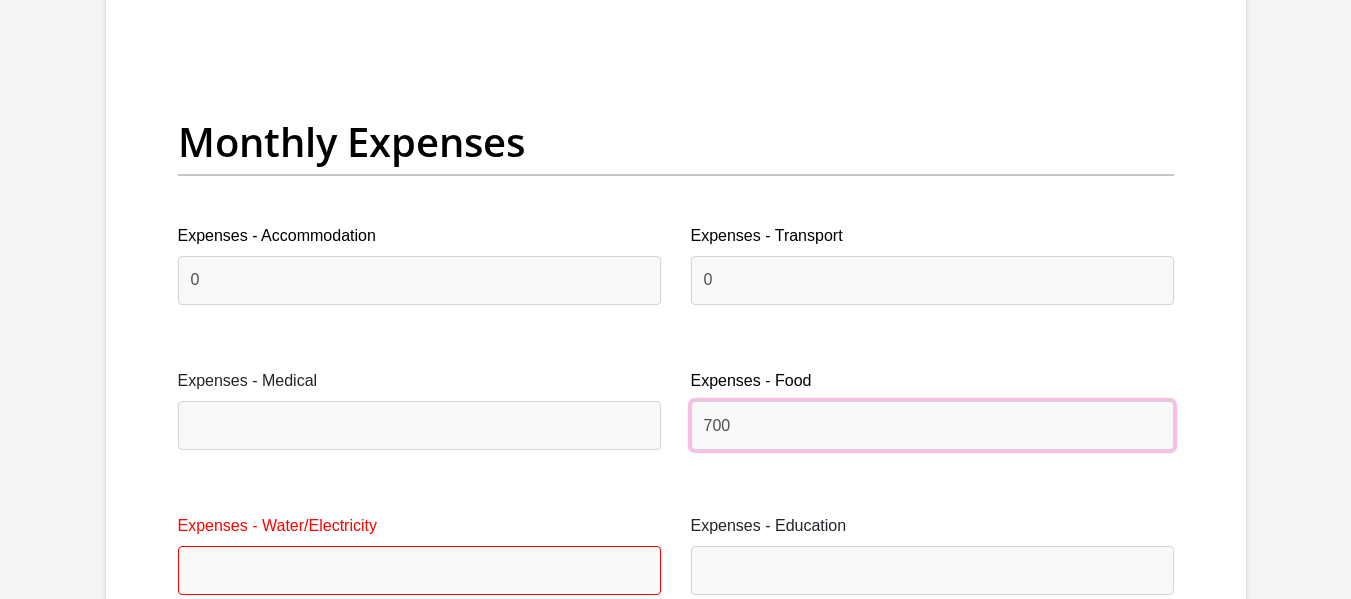 type on "700" 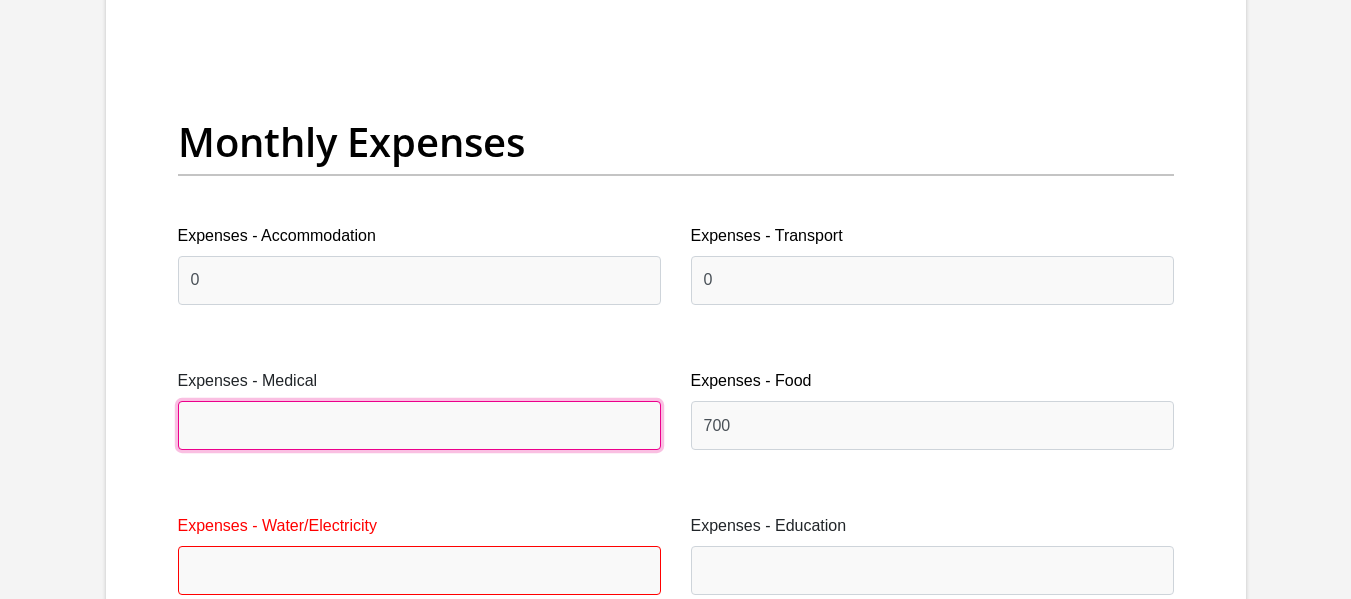 click on "Expenses - Medical" at bounding box center [419, 425] 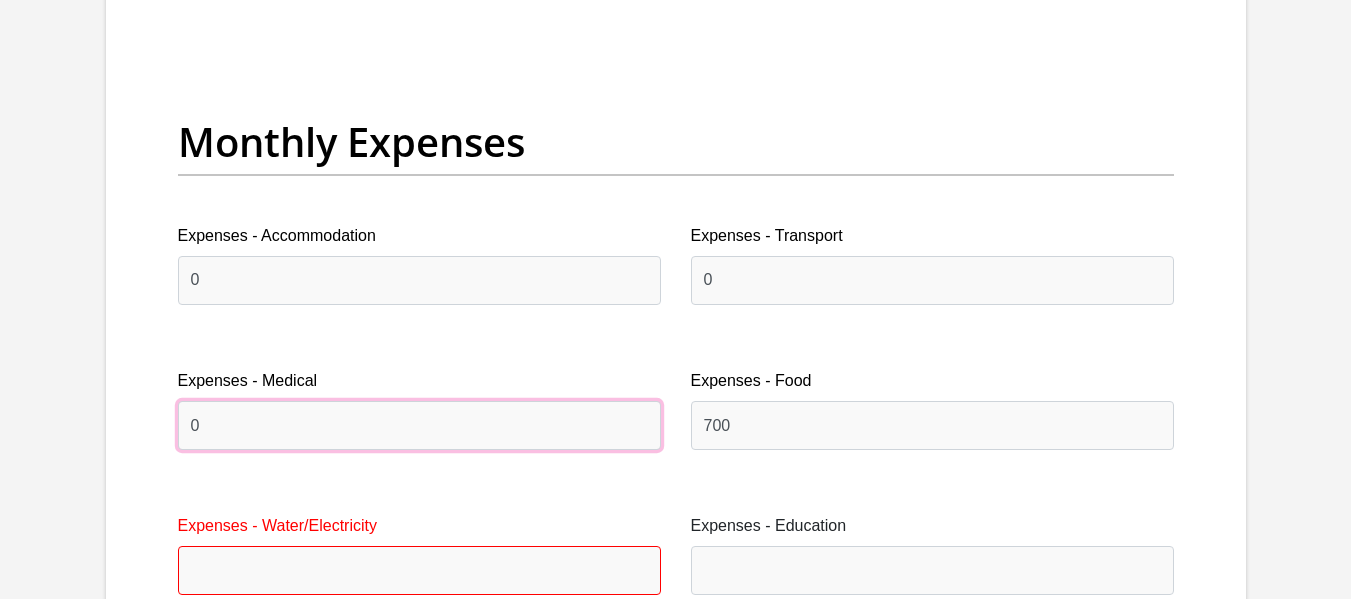 scroll, scrollTop: 2984, scrollLeft: 0, axis: vertical 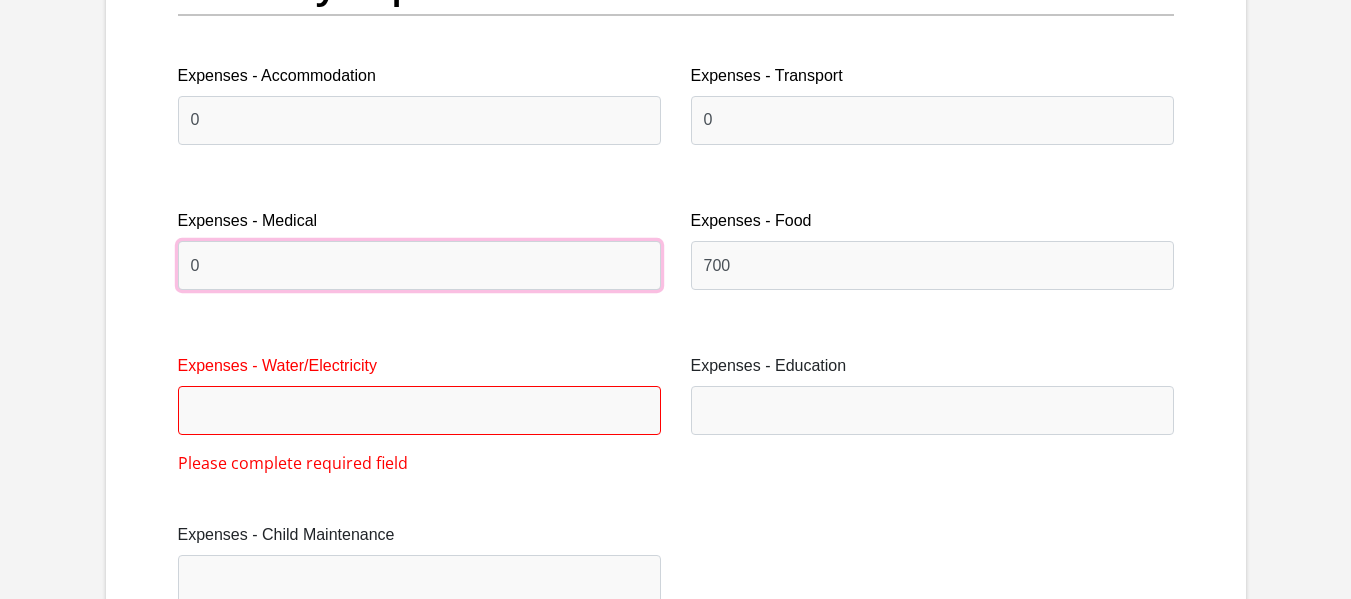 type on "0" 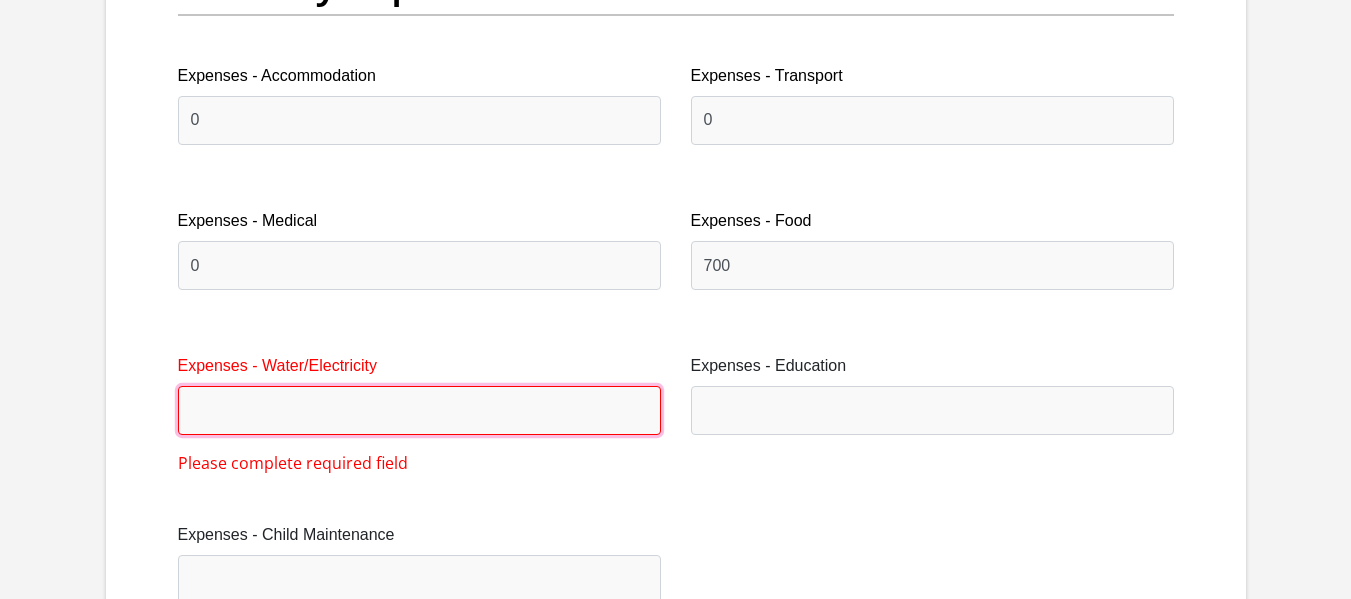 click on "Expenses - Water/Electricity" at bounding box center (419, 410) 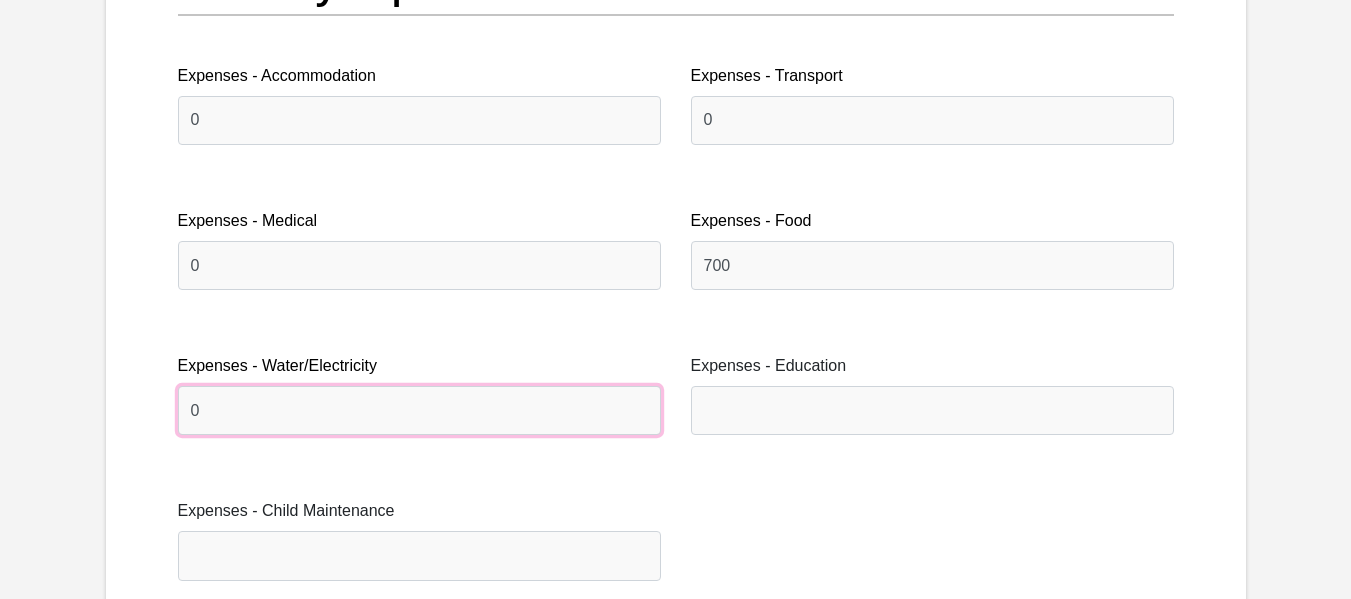 type on "0" 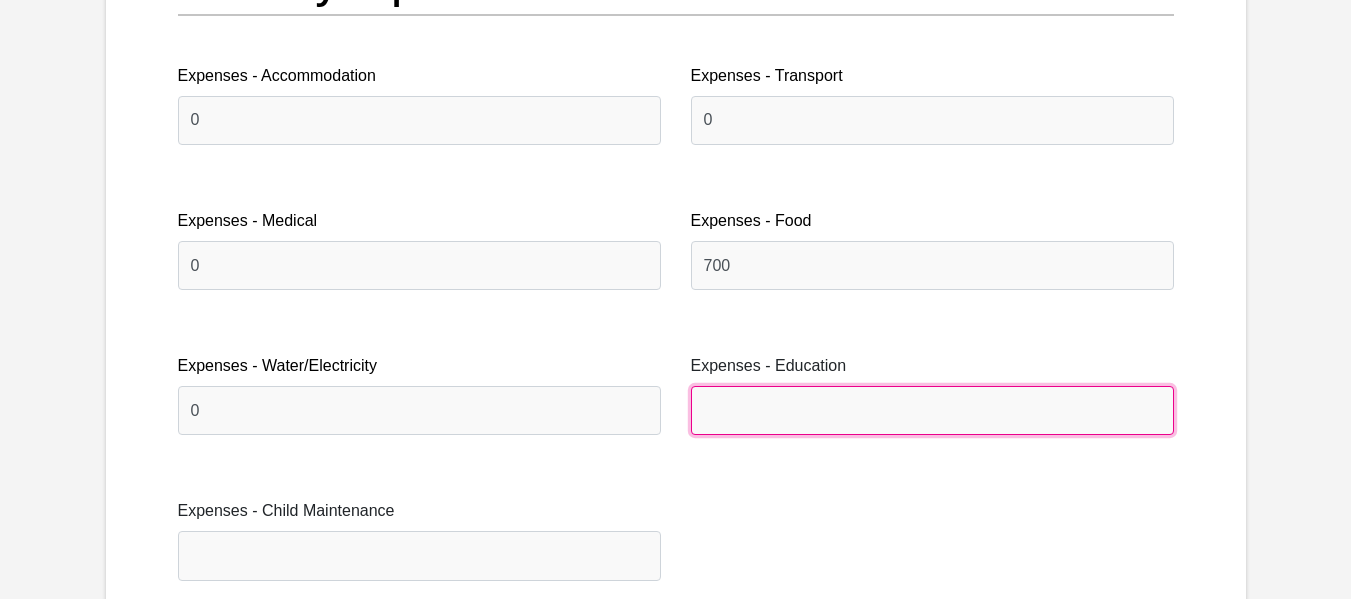 click on "Expenses - Education" at bounding box center [932, 410] 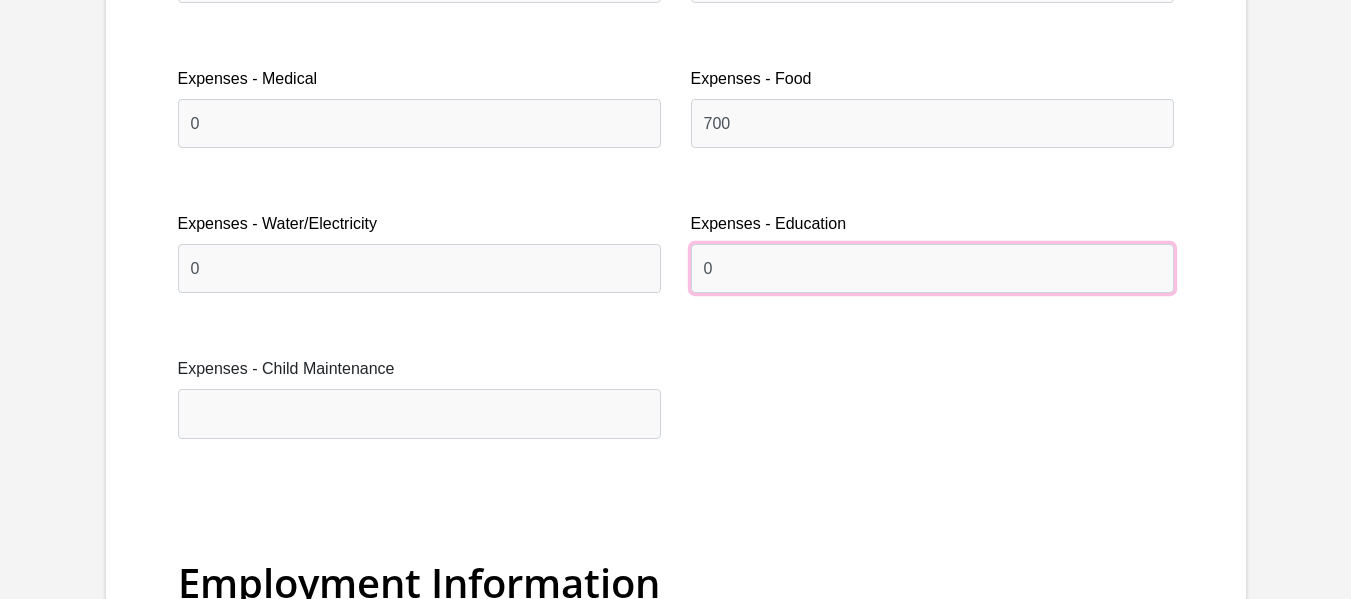 scroll, scrollTop: 3154, scrollLeft: 0, axis: vertical 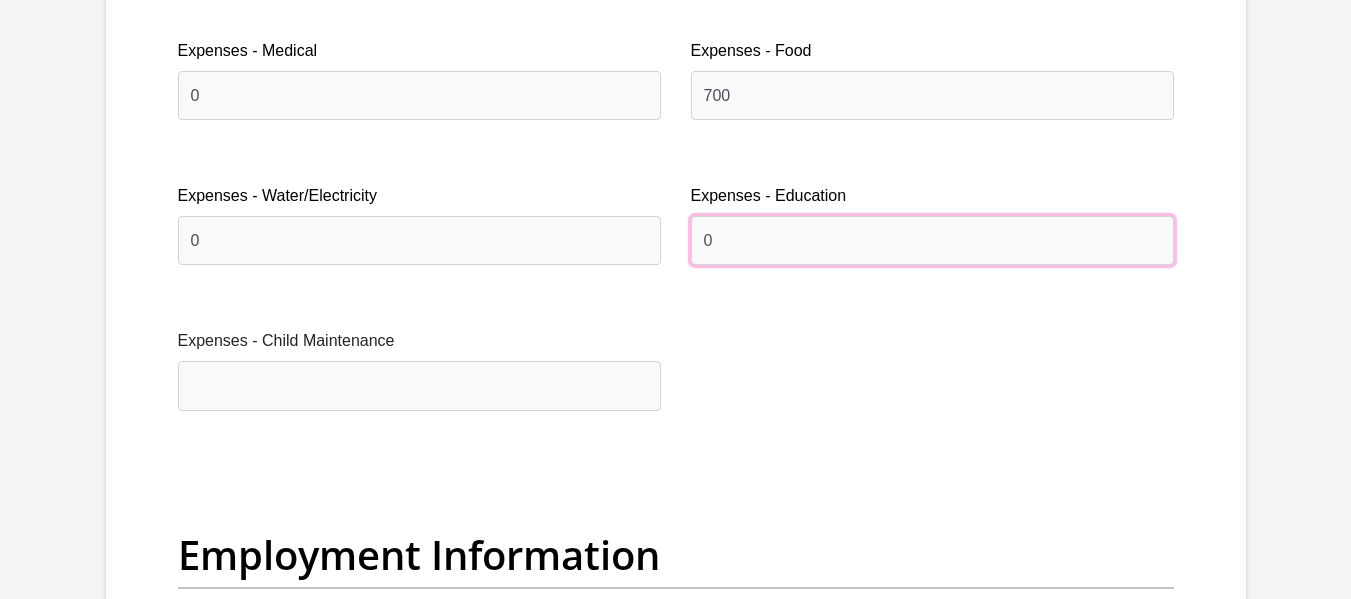 type on "0" 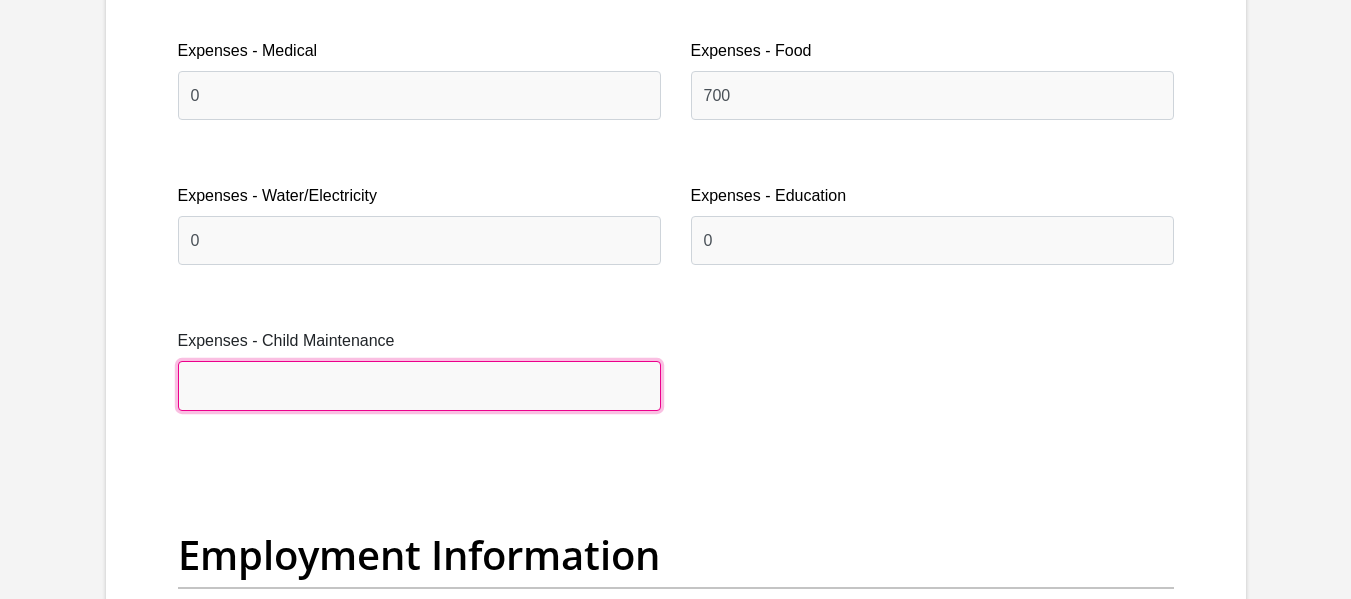 click on "Expenses - Child Maintenance" at bounding box center (419, 385) 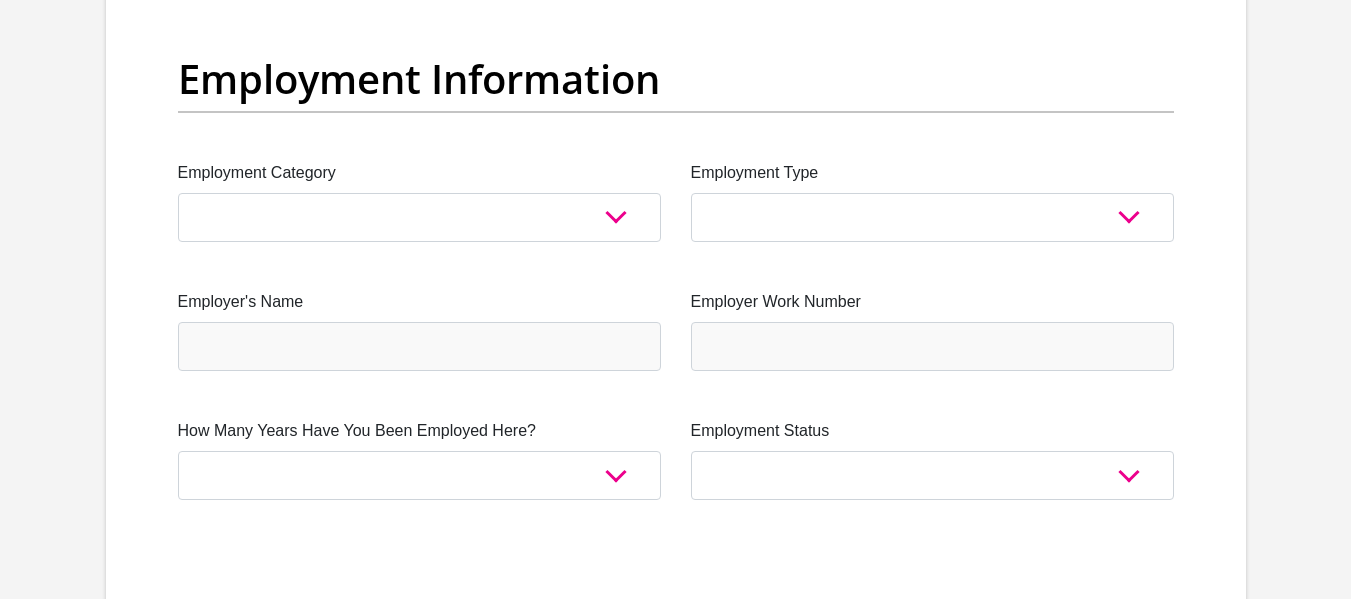 scroll, scrollTop: 3629, scrollLeft: 0, axis: vertical 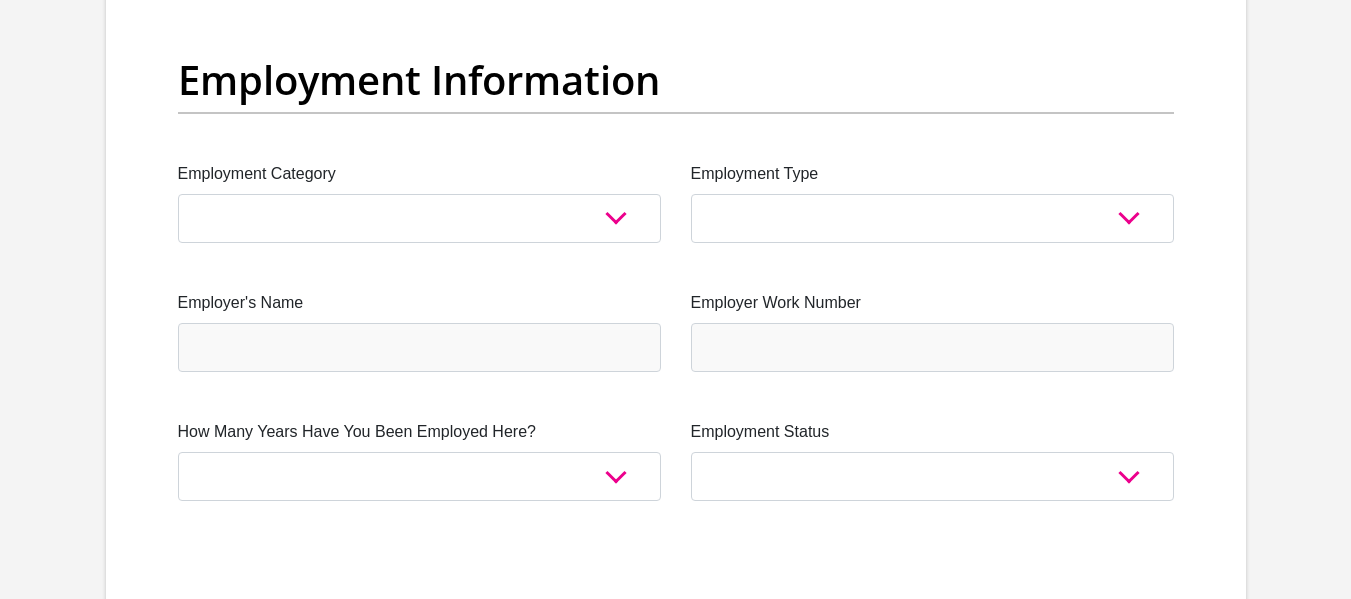 type on "0" 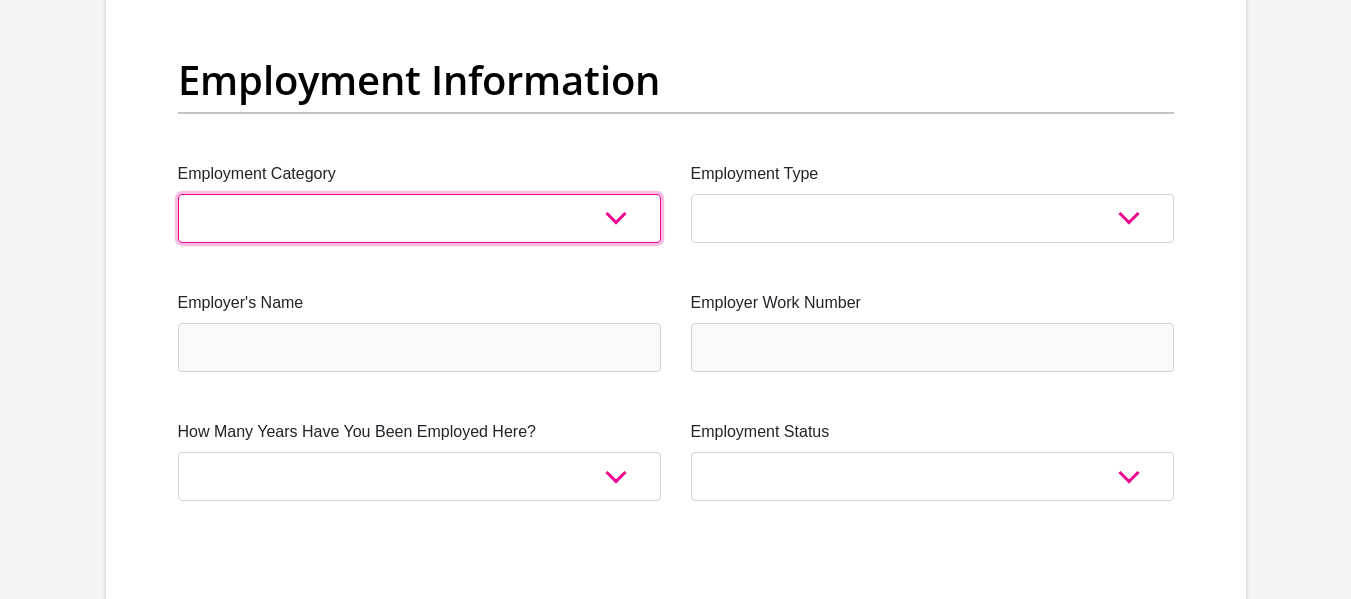 click on "AGRICULTURE
ALCOHOL & TOBACCO
CONSTRUCTION MATERIALS
METALLURGY
EQUIPMENT FOR RENEWABLE ENERGY
SPECIALIZED CONTRACTORS
CAR
GAMING (INCL. INTERNET
OTHER WHOLESALE
UNLICENSED PHARMACEUTICALS
CURRENCY EXCHANGE HOUSES
OTHER FINANCIAL INSTITUTIONS & INSURANCE
REAL ESTATE AGENTS
OIL & GAS
OTHER MATERIALS (E.G. IRON ORE)
PRECIOUS STONES & PRECIOUS METALS
POLITICAL ORGANIZATIONS
RELIGIOUS ORGANIZATIONS(NOT SECTS)
ACTI. HAVING BUSINESS DEAL WITH PUBLIC ADMINISTRATION
LAUNDROMATS" at bounding box center [419, 218] 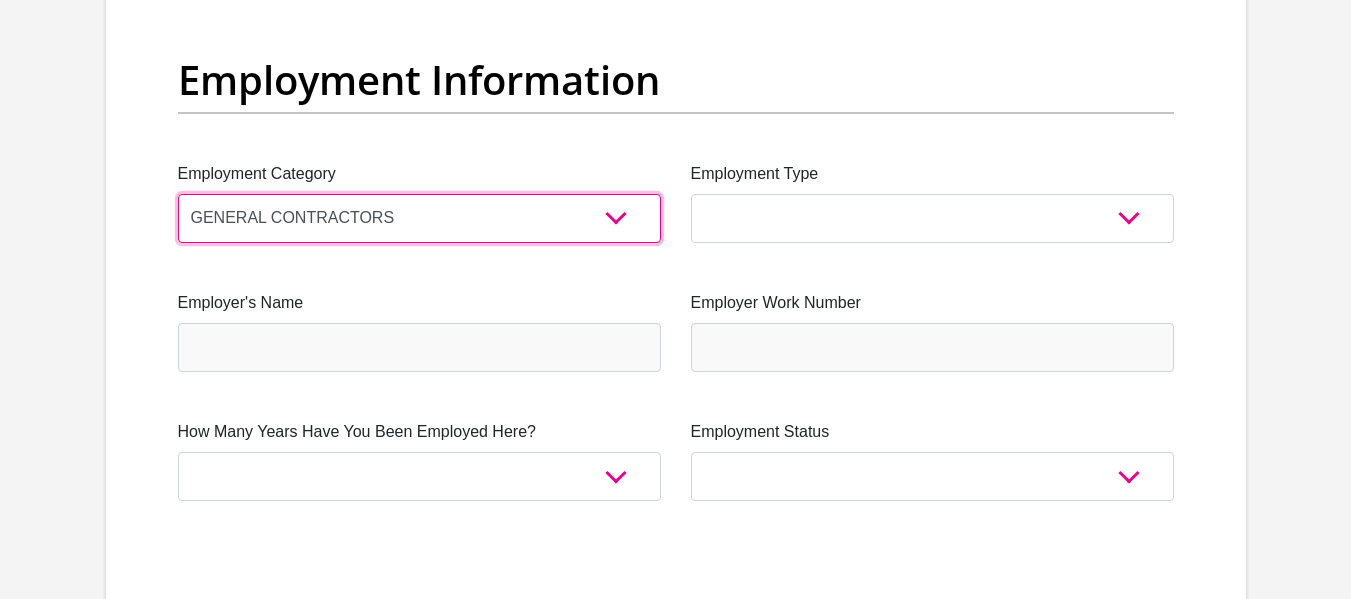 click on "AGRICULTURE
ALCOHOL & TOBACCO
CONSTRUCTION MATERIALS
METALLURGY
EQUIPMENT FOR RENEWABLE ENERGY
SPECIALIZED CONTRACTORS
CAR
GAMING (INCL. INTERNET
OTHER WHOLESALE
UNLICENSED PHARMACEUTICALS
CURRENCY EXCHANGE HOUSES
OTHER FINANCIAL INSTITUTIONS & INSURANCE
REAL ESTATE AGENTS
OIL & GAS
OTHER MATERIALS (E.G. IRON ORE)
PRECIOUS STONES & PRECIOUS METALS
POLITICAL ORGANIZATIONS
RELIGIOUS ORGANIZATIONS(NOT SECTS)
ACTI. HAVING BUSINESS DEAL WITH PUBLIC ADMINISTRATION
LAUNDROMATS" at bounding box center (419, 218) 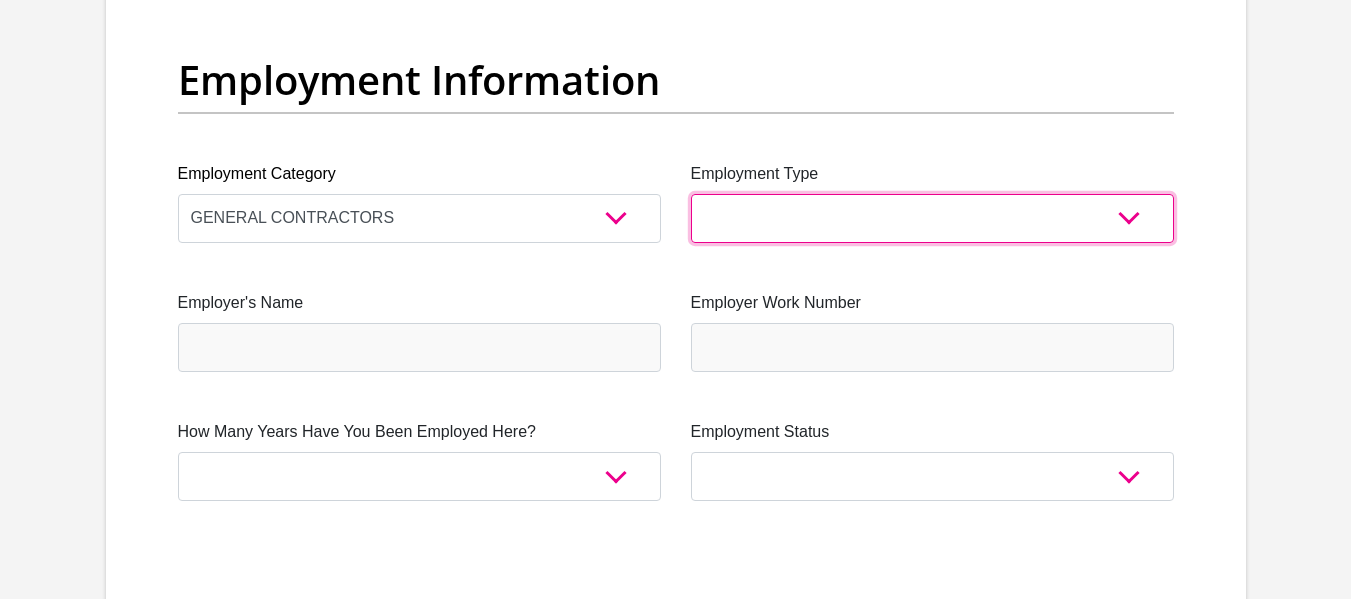 click on "College/Lecturer
Craft Seller
Creative
Driver
Executive
Farmer
Forces - Non Commissioned
Forces - Officer
Hawker
Housewife
Labourer
Licenced Professional
Manager
Miner
Non Licenced Professional
Office Staff/Clerk
Outside Worker
Pensioner
Permanent Teacher
Production/Manufacturing
Sales
Self-Employed
Semi-Professional Worker
Service Industry  Social Worker  Student" at bounding box center [932, 218] 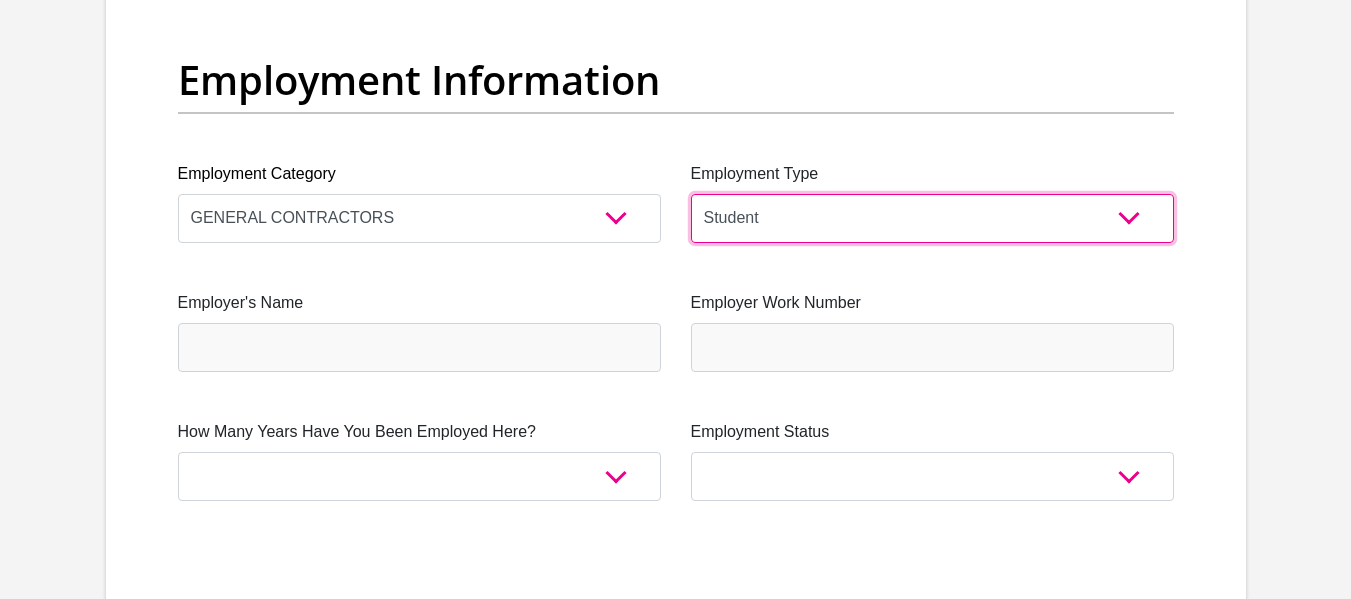 click on "College/Lecturer
Craft Seller
Creative
Driver
Executive
Farmer
Forces - Non Commissioned
Forces - Officer
Hawker
Housewife
Labourer
Licenced Professional
Manager
Miner
Non Licenced Professional
Office Staff/Clerk
Outside Worker
Pensioner
Permanent Teacher
Production/Manufacturing
Sales
Self-Employed
Semi-Professional Worker
Service Industry  Social Worker  Student" at bounding box center [932, 218] 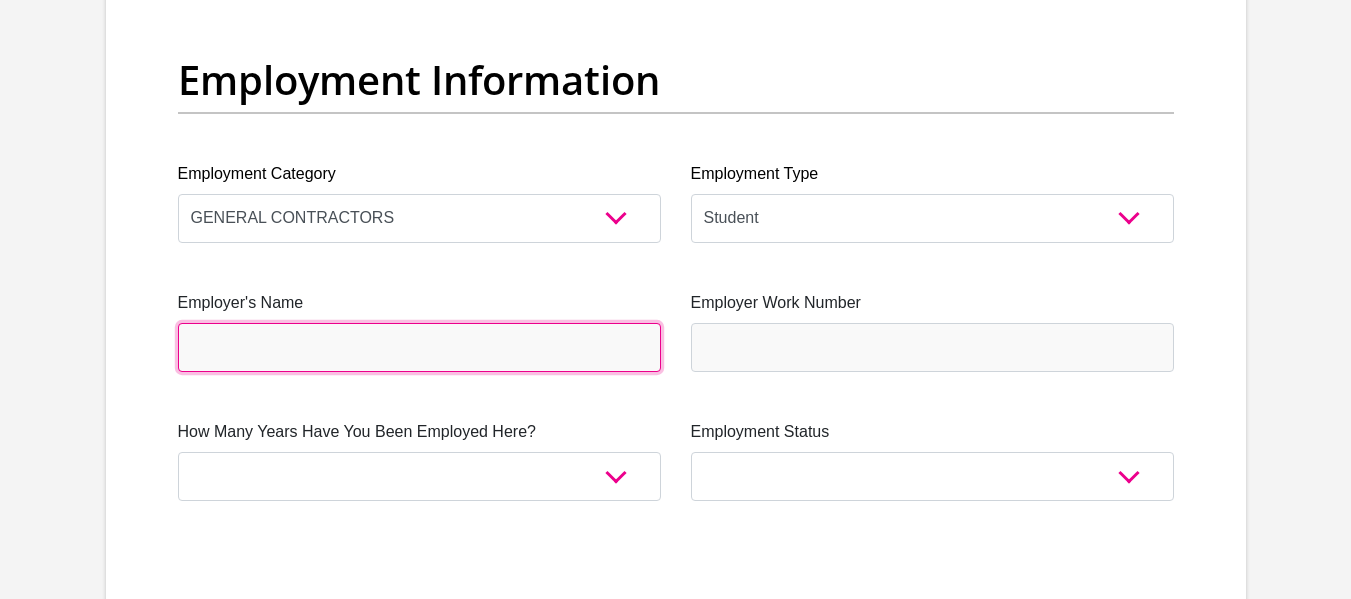click on "Employer's Name" at bounding box center [419, 347] 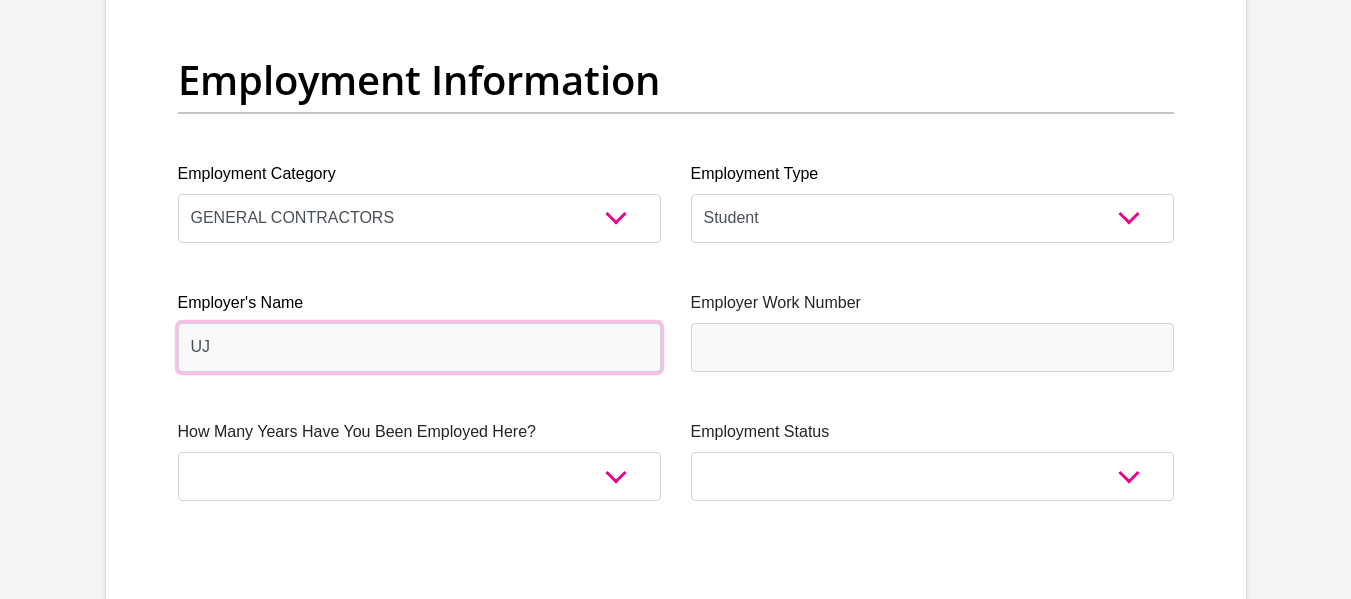type on "UJ" 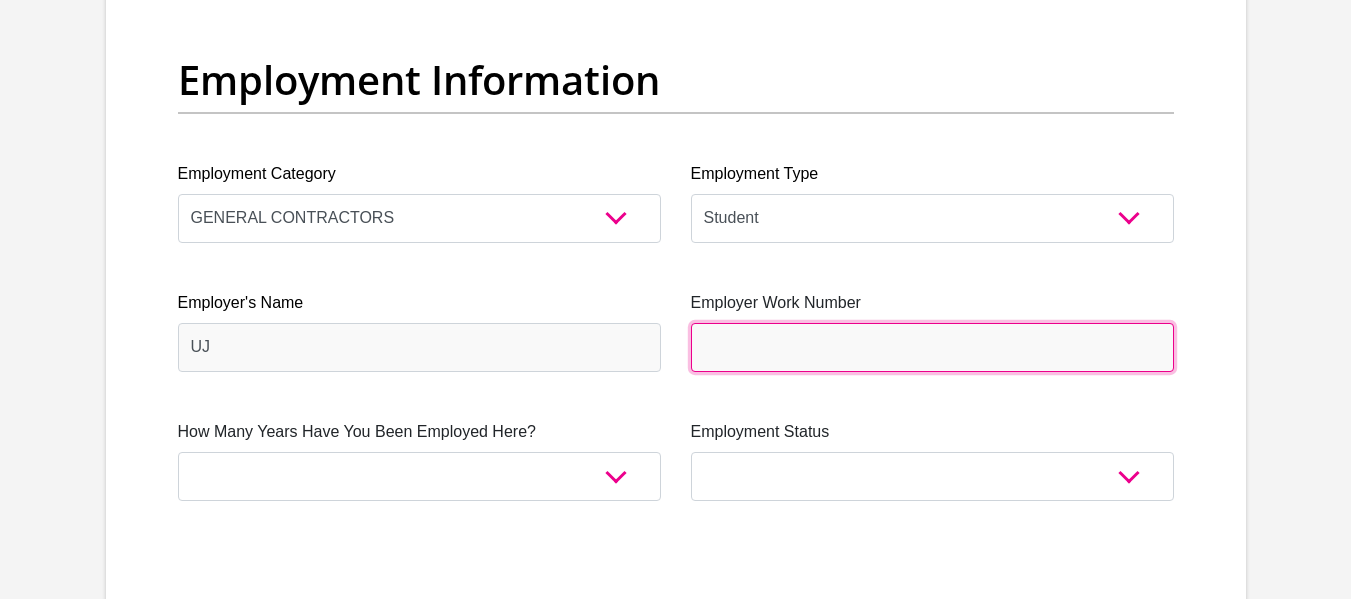click on "Employer Work Number" at bounding box center [932, 347] 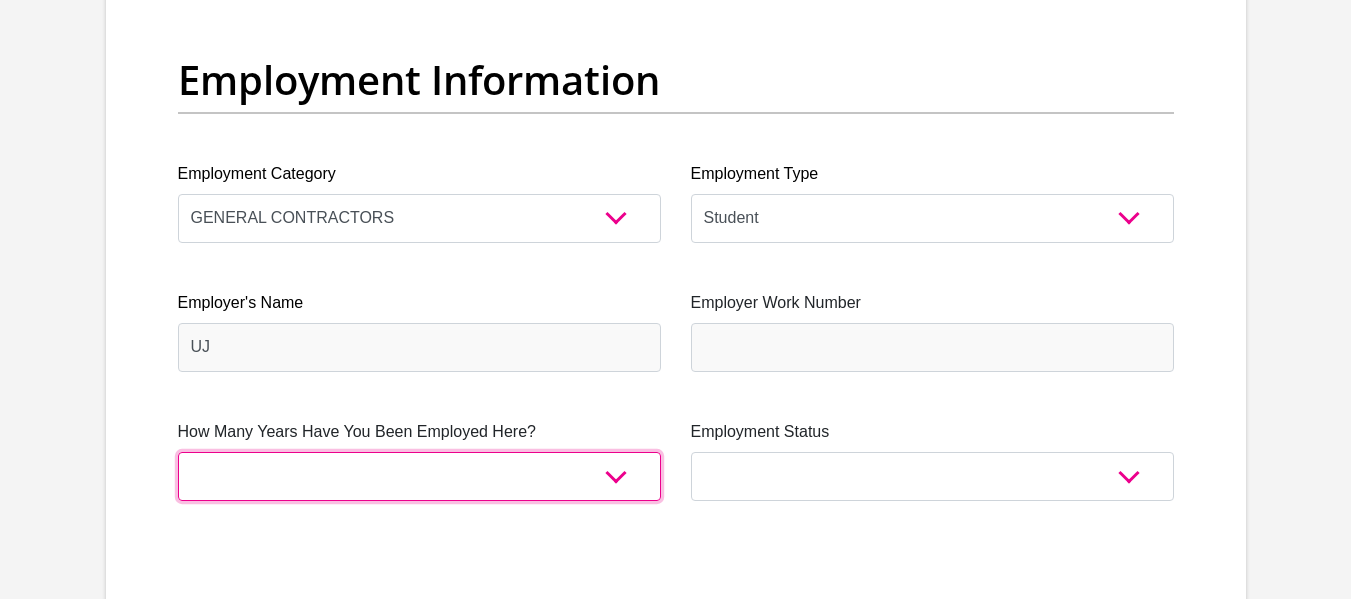 click on "less than 1 year
1-3 years
3-5 years
5+ years" at bounding box center [419, 476] 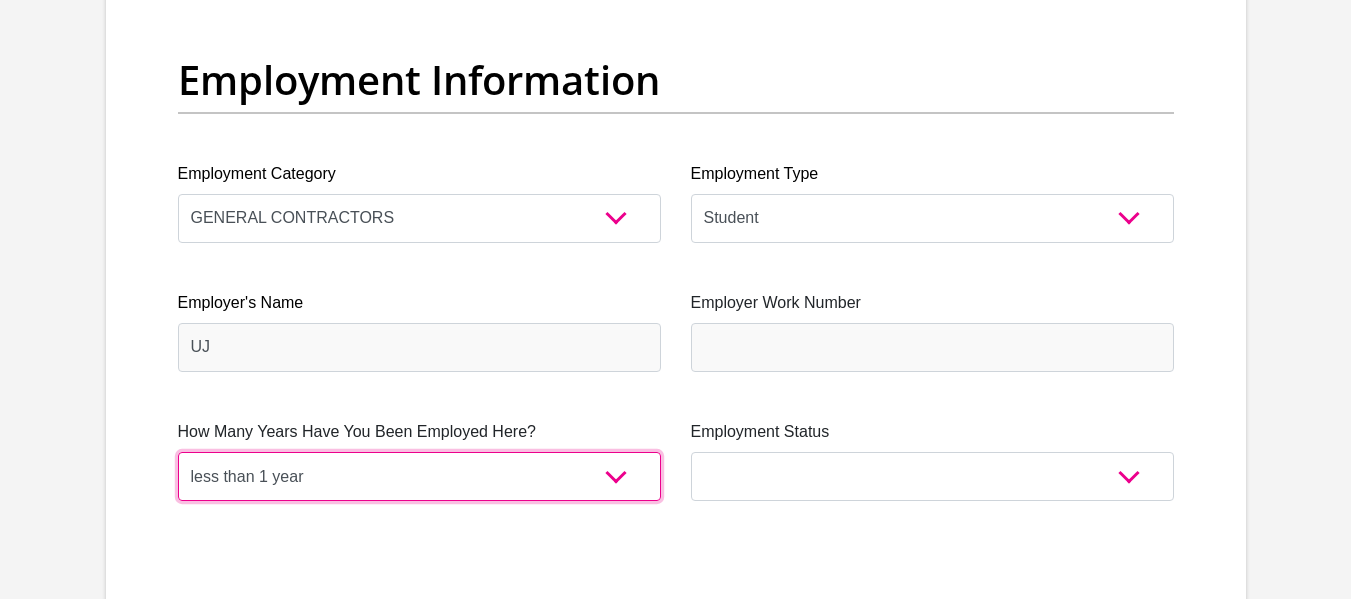 click on "less than 1 year
1-3 years
3-5 years
5+ years" at bounding box center (419, 476) 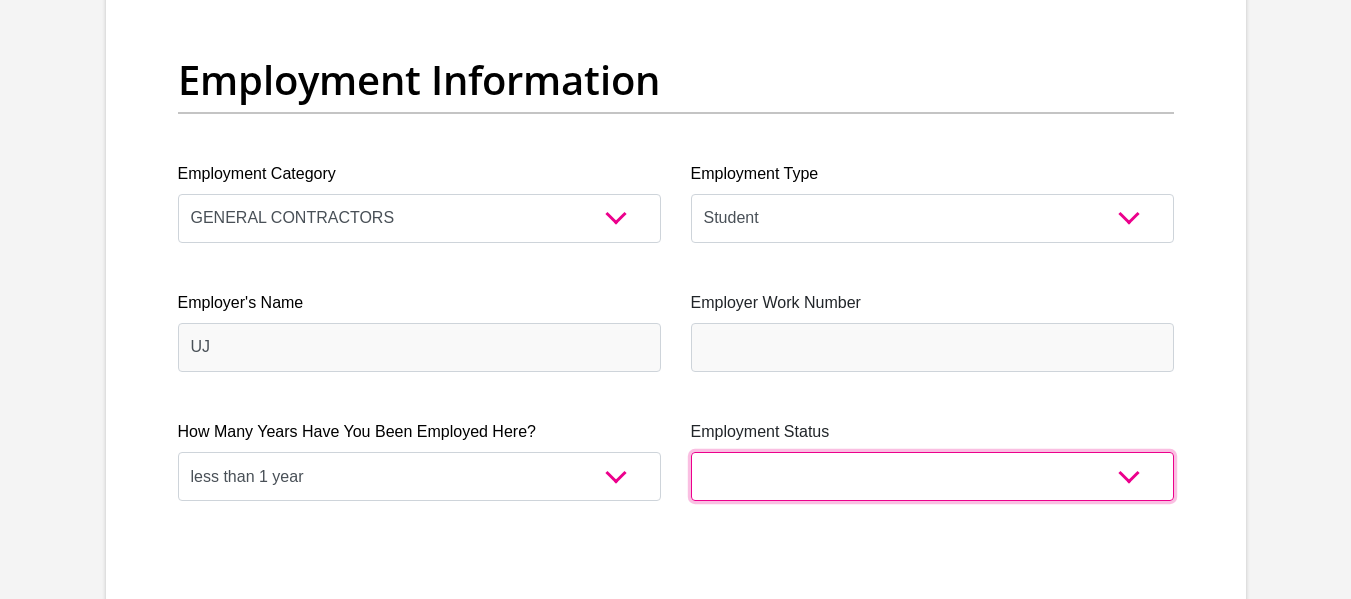 click on "Permanent/Full-time
Part-time/Casual
[DEMOGRAPHIC_DATA] Worker
Self-Employed
Housewife
Retired
Student
Medically Boarded
Disability
Unemployed" at bounding box center (932, 476) 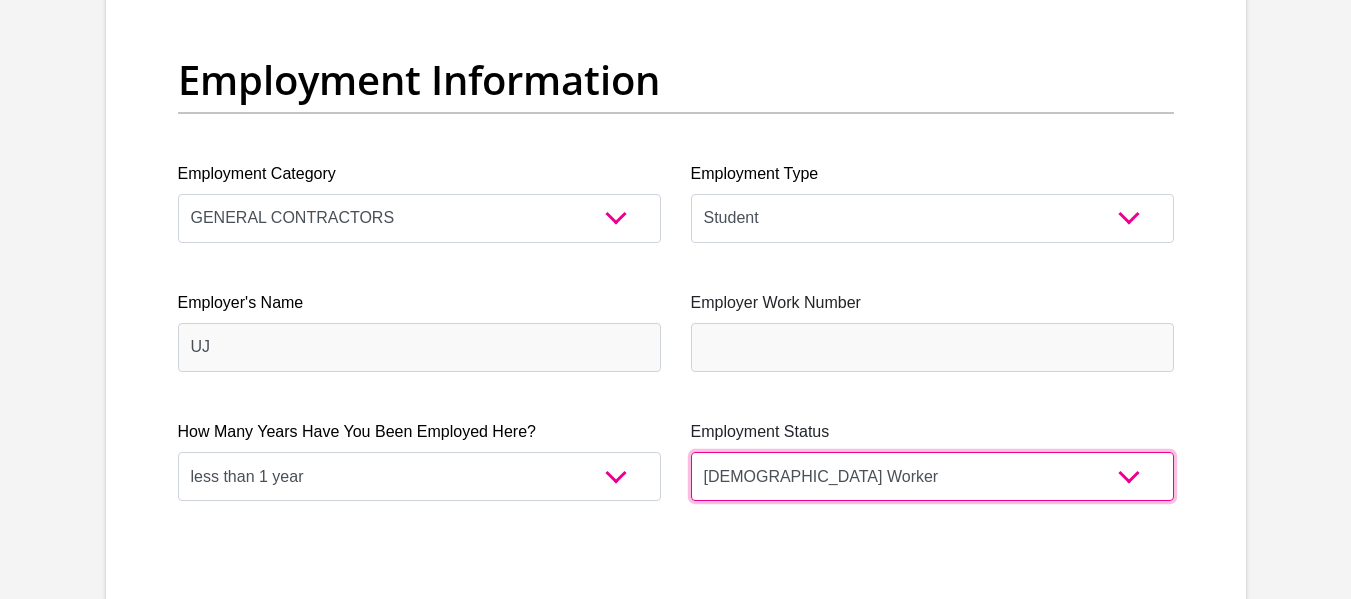 click on "Permanent/Full-time
Part-time/Casual
[DEMOGRAPHIC_DATA] Worker
Self-Employed
Housewife
Retired
Student
Medically Boarded
Disability
Unemployed" at bounding box center [932, 476] 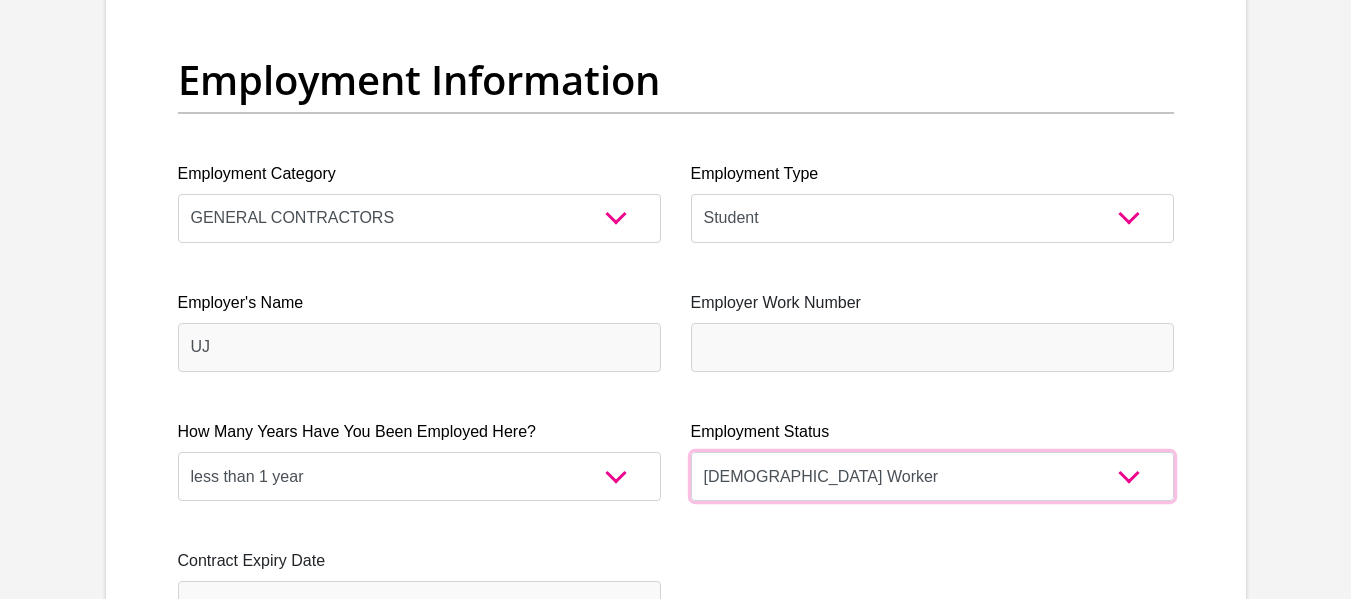 click on "Permanent/Full-time
Part-time/Casual
[DEMOGRAPHIC_DATA] Worker
Self-Employed
Housewife
Retired
Student
Medically Boarded
Disability
Unemployed" at bounding box center (932, 476) 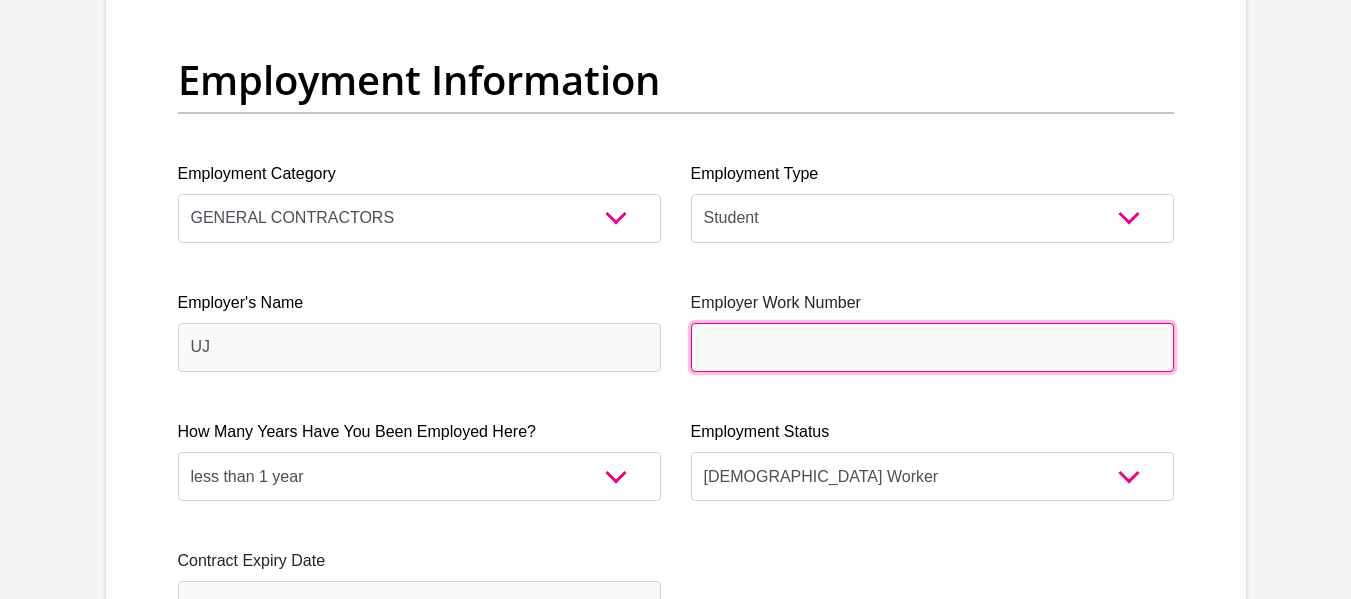 drag, startPoint x: 767, startPoint y: 481, endPoint x: 729, endPoint y: 341, distance: 145.0655 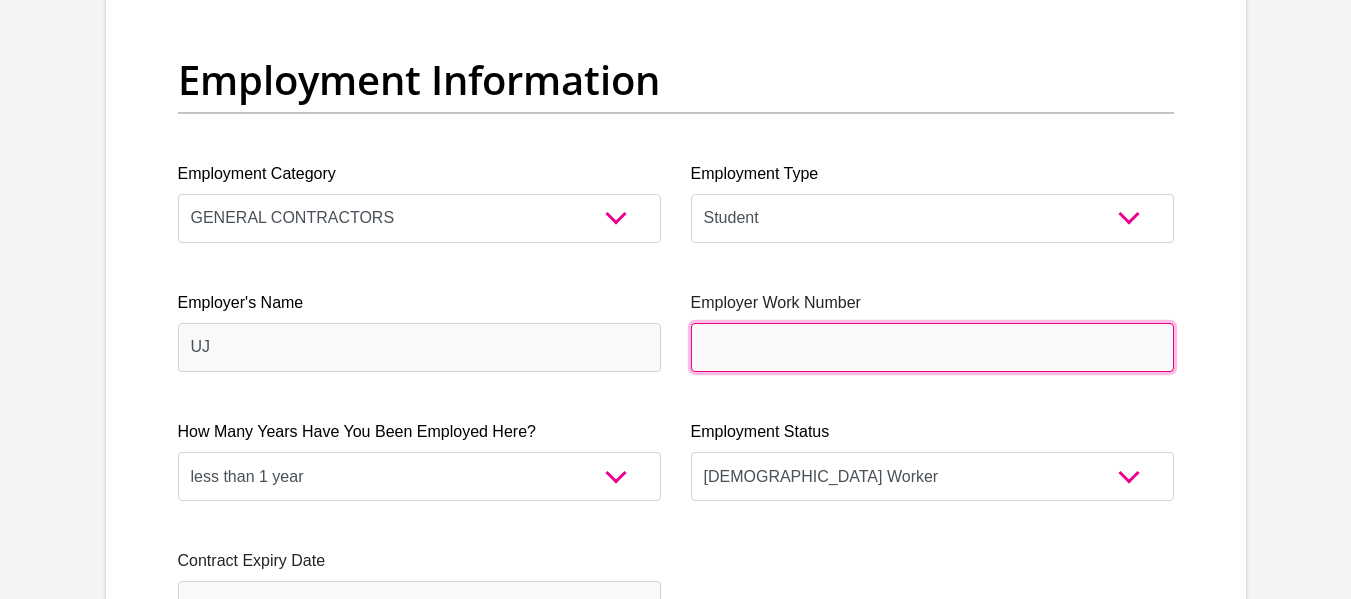 paste on "[PHONE_NUMBER]" 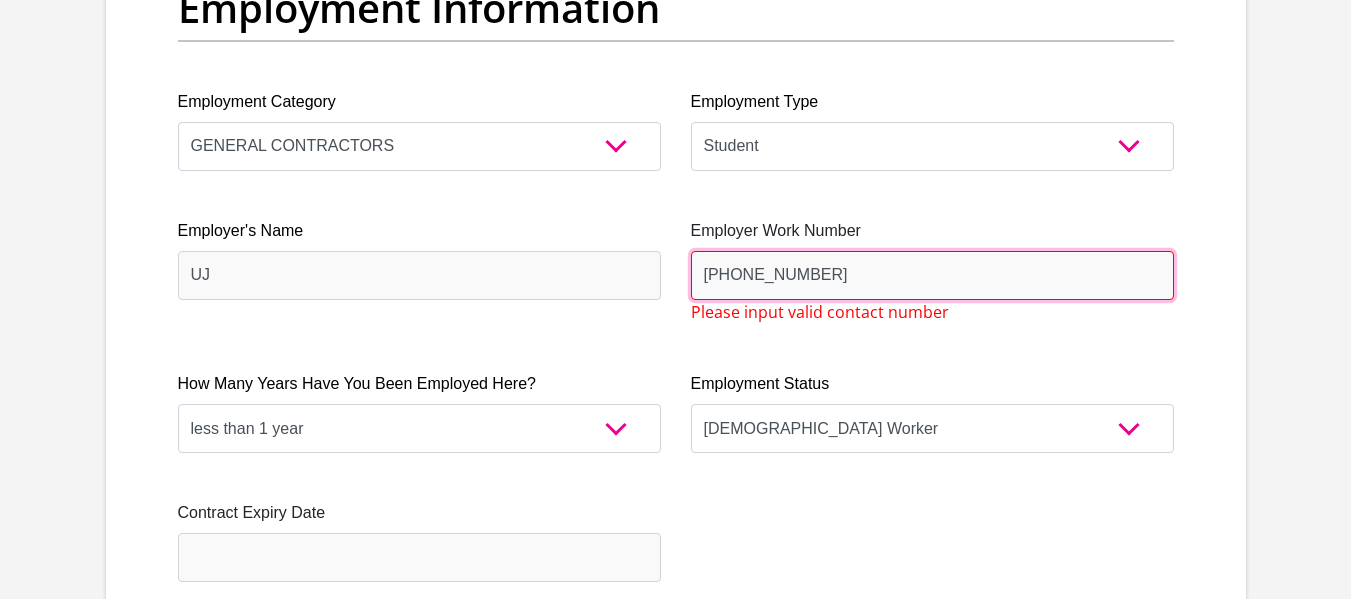 scroll, scrollTop: 3702, scrollLeft: 0, axis: vertical 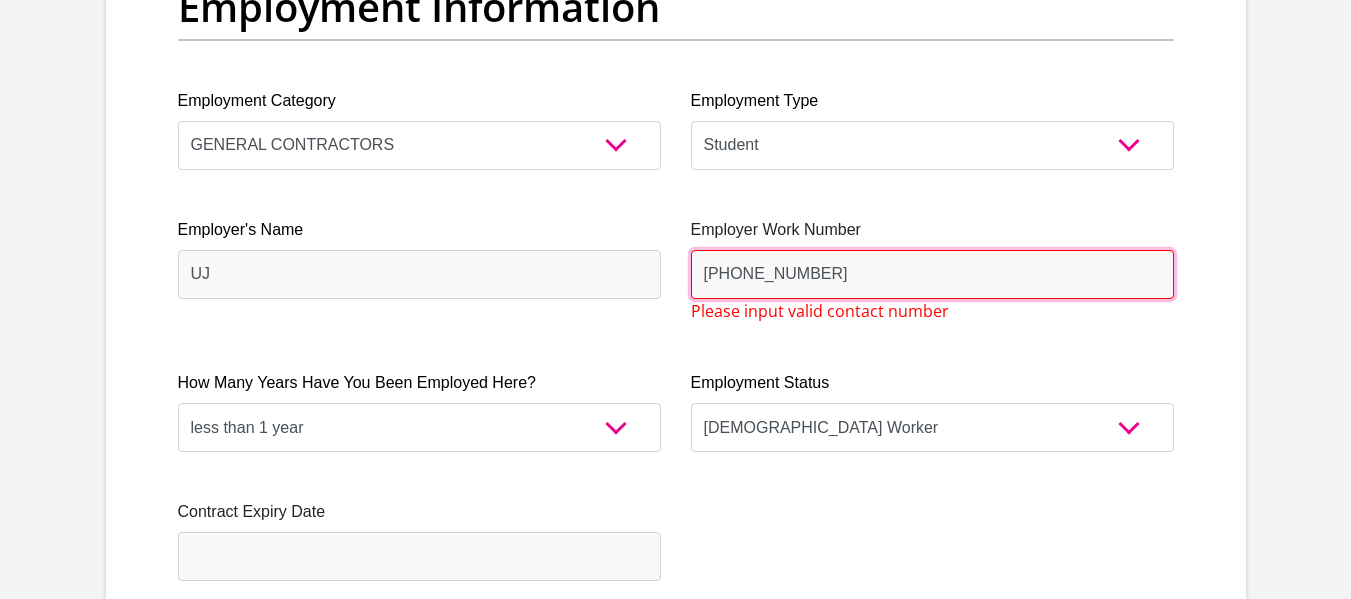 click on "[PHONE_NUMBER]" at bounding box center [932, 274] 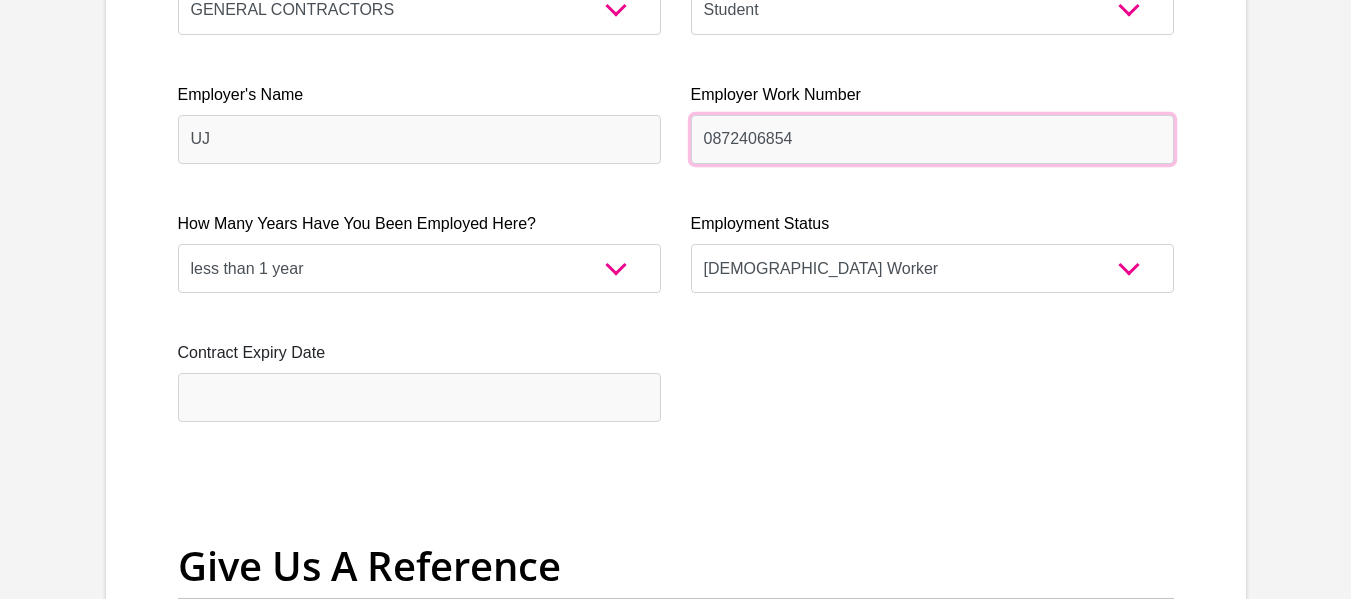 scroll, scrollTop: 3840, scrollLeft: 0, axis: vertical 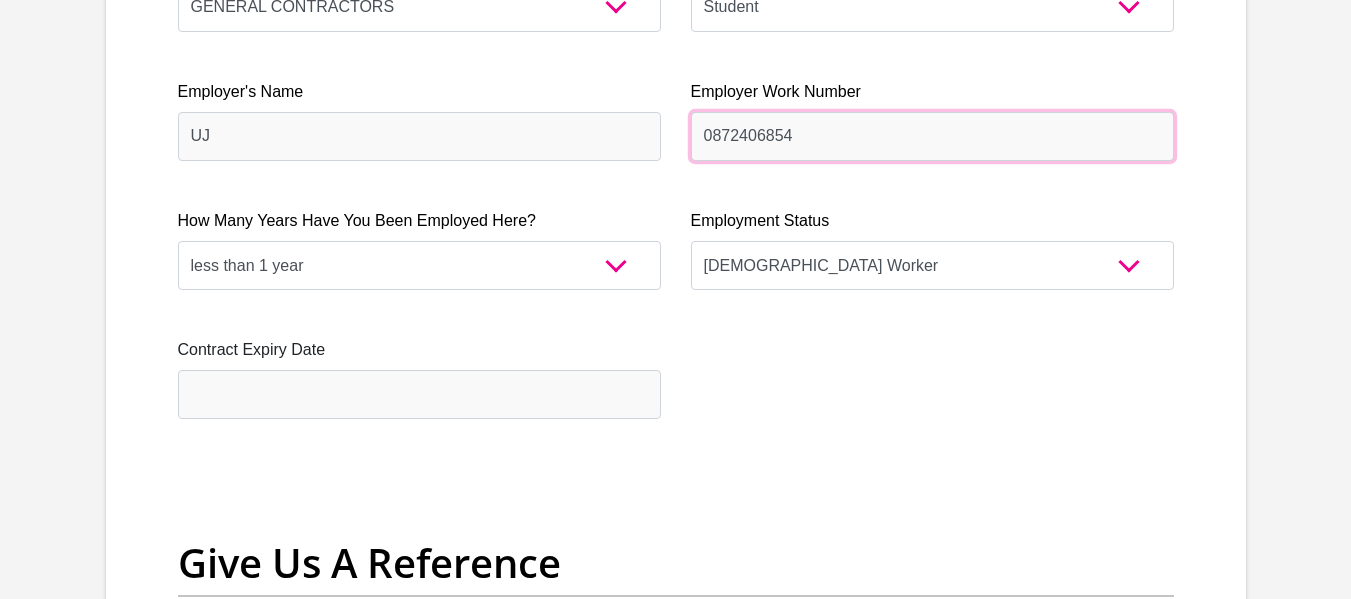 type on "0872406854" 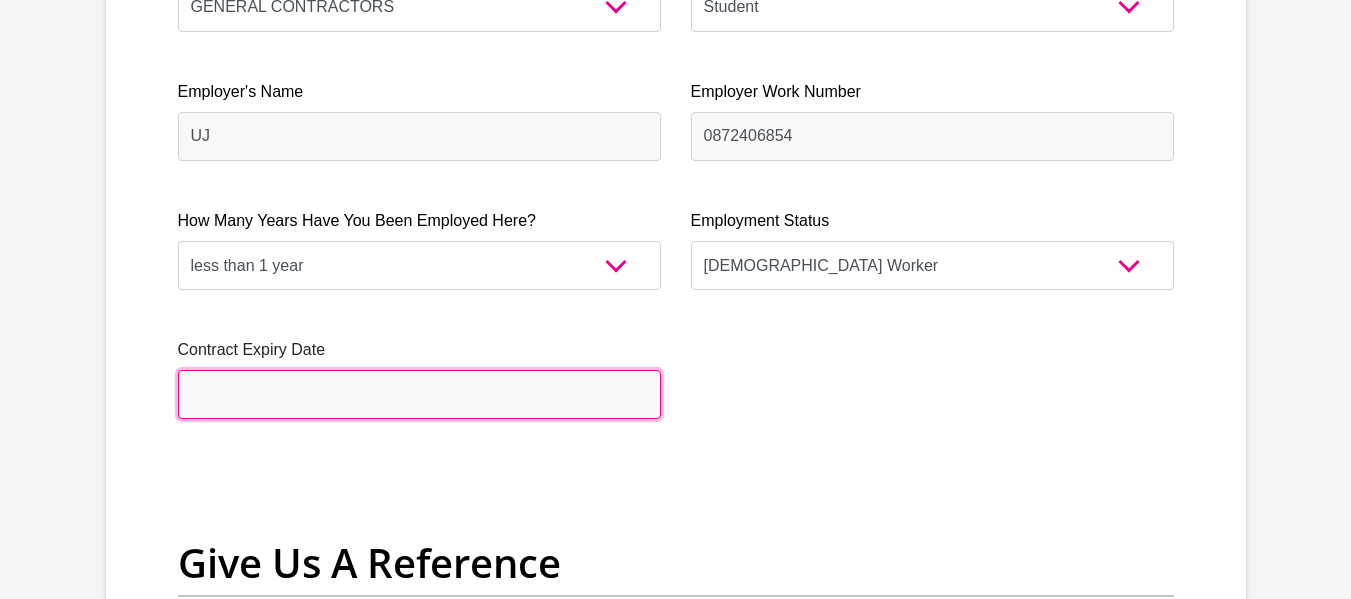 click at bounding box center (419, 394) 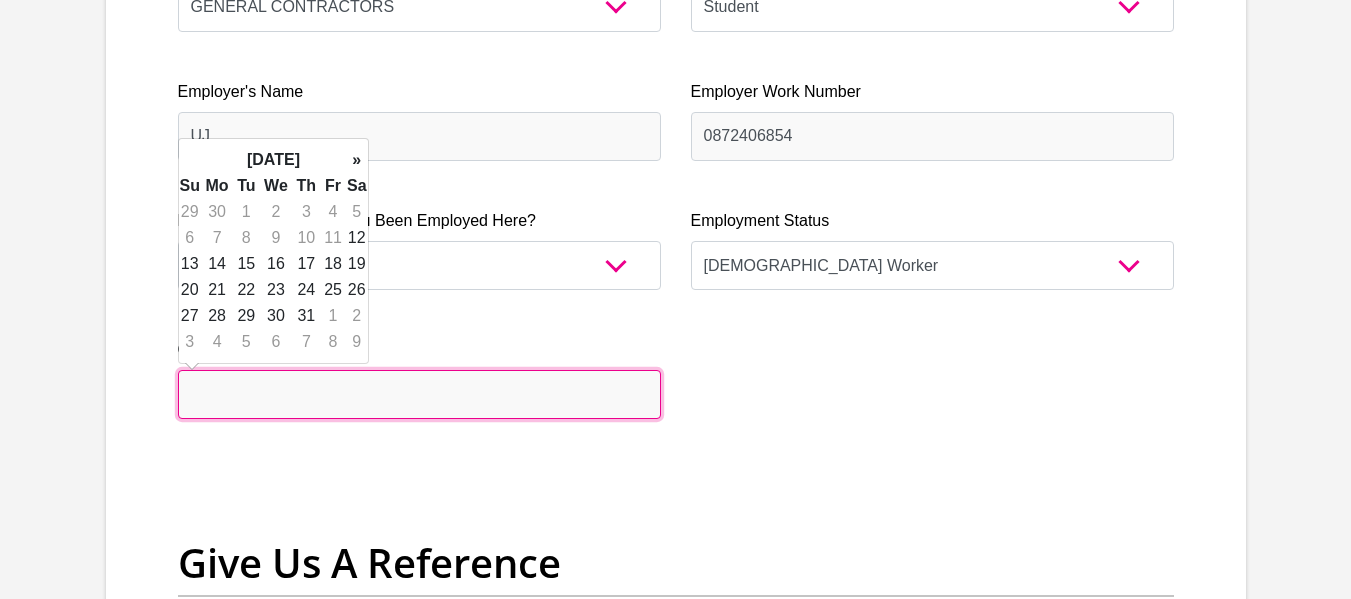click at bounding box center (419, 394) 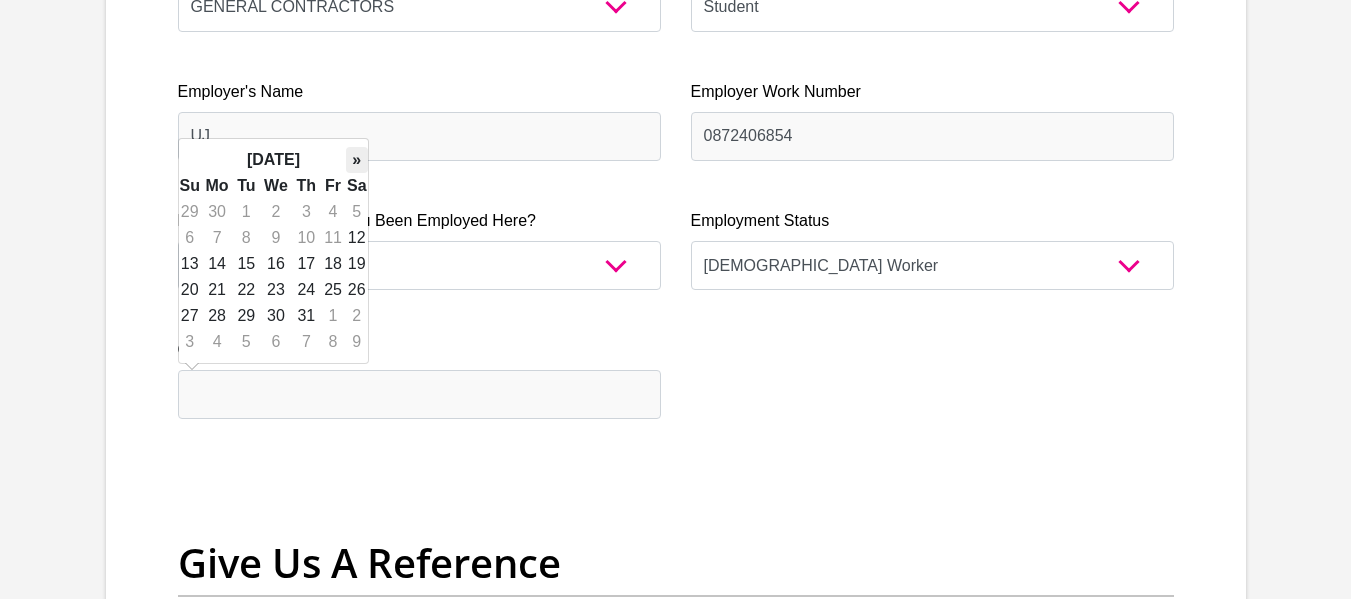 click on "»" at bounding box center [357, 160] 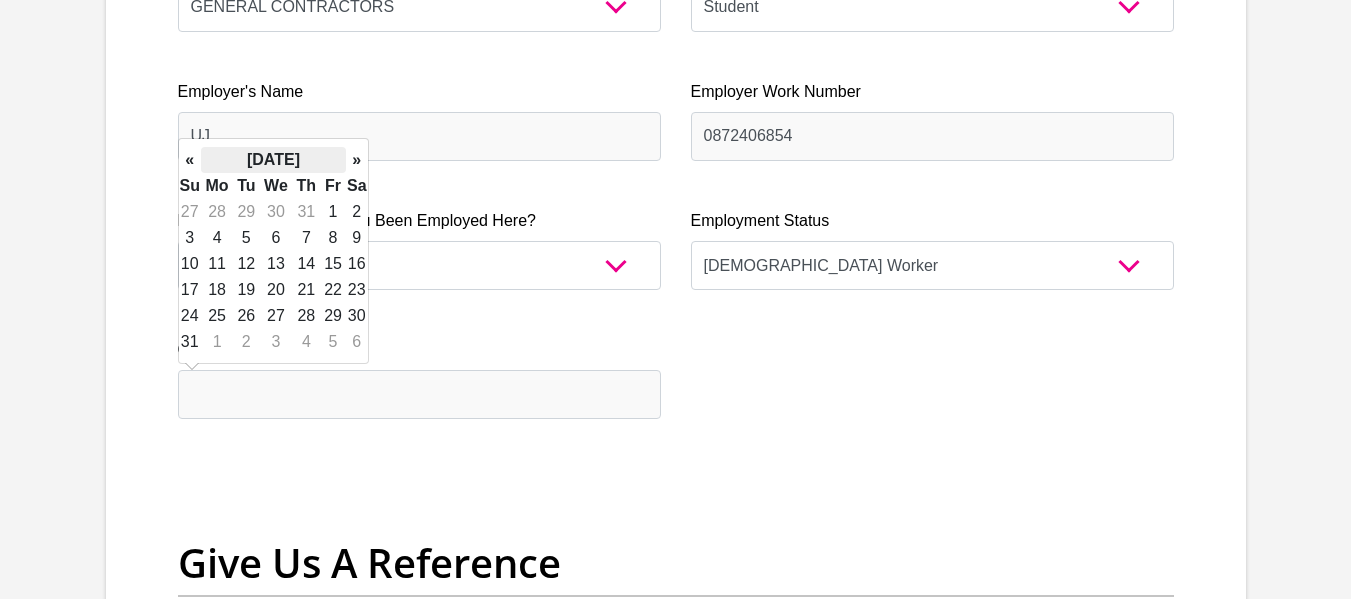 click on "[DATE]" at bounding box center [273, 160] 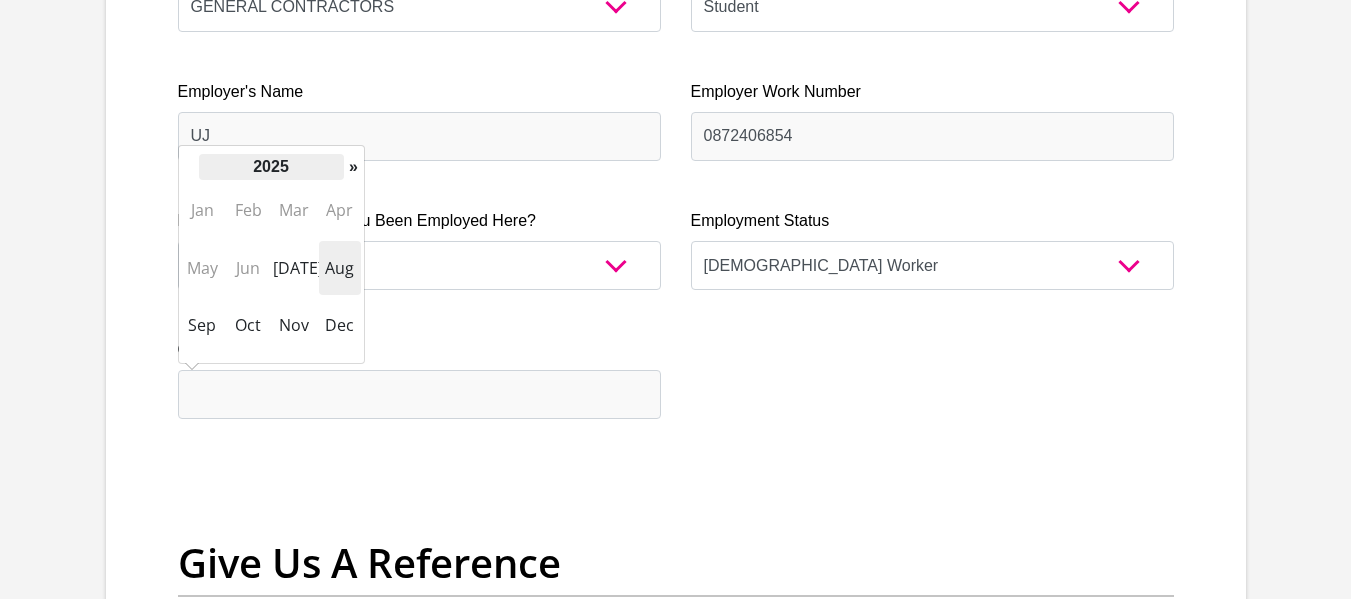 click on "2025" at bounding box center [271, 167] 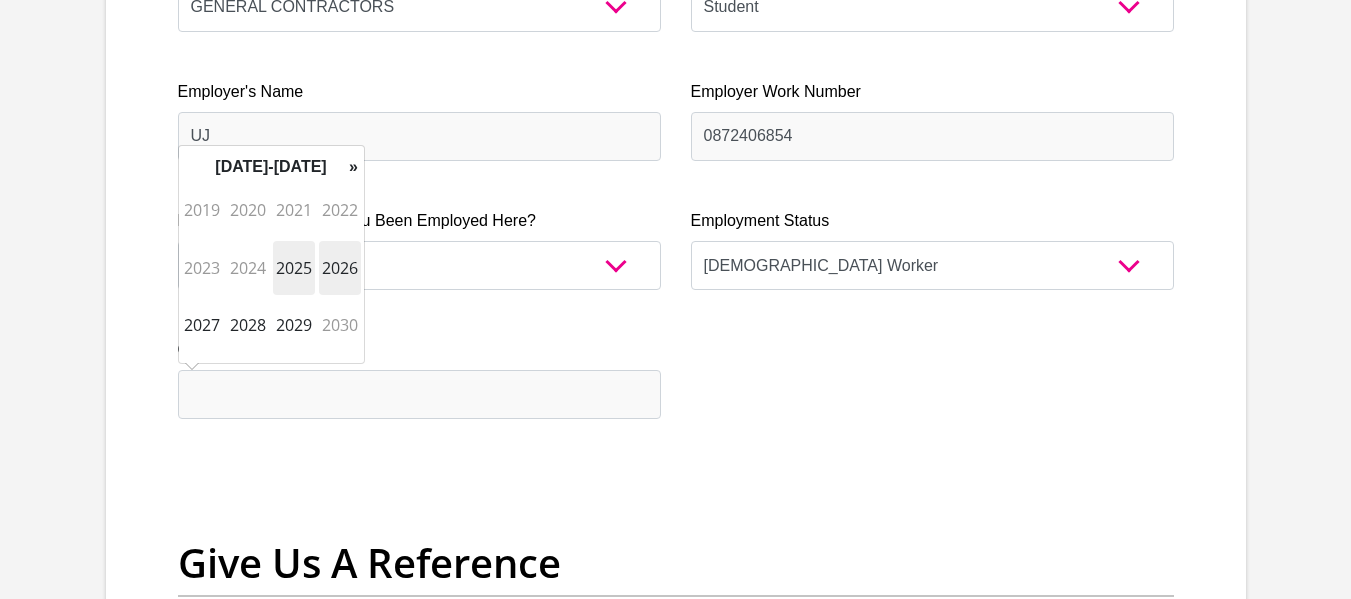 click on "2026" at bounding box center [340, 268] 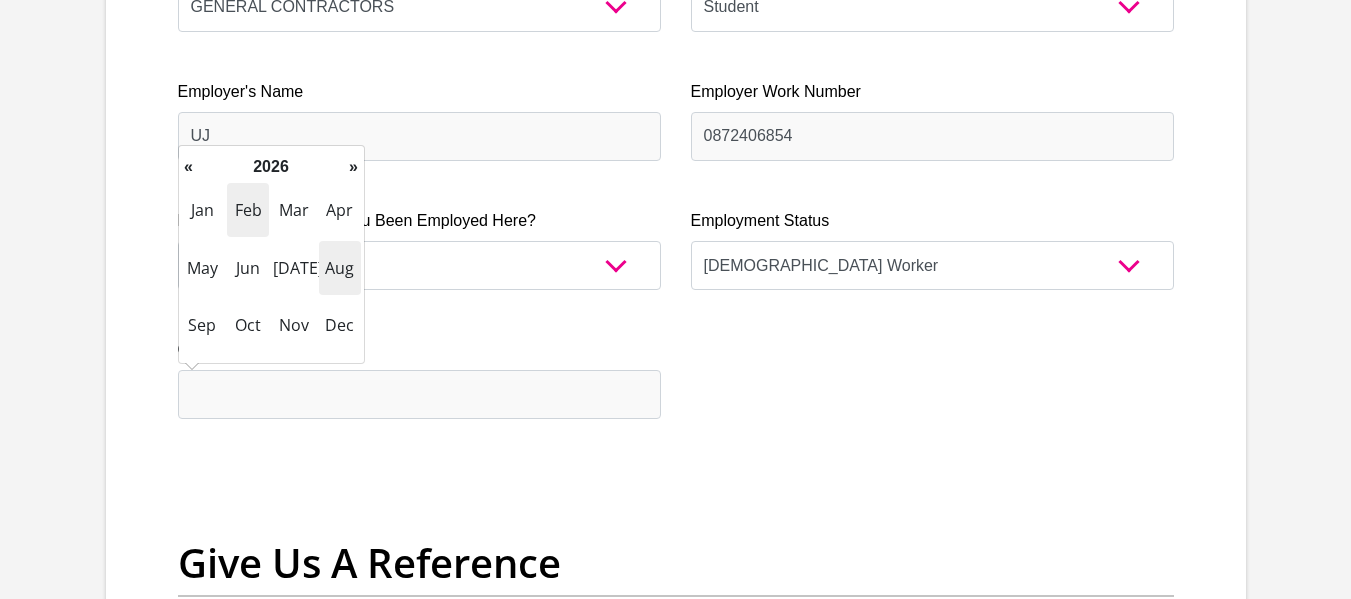 click on "Feb" at bounding box center (248, 210) 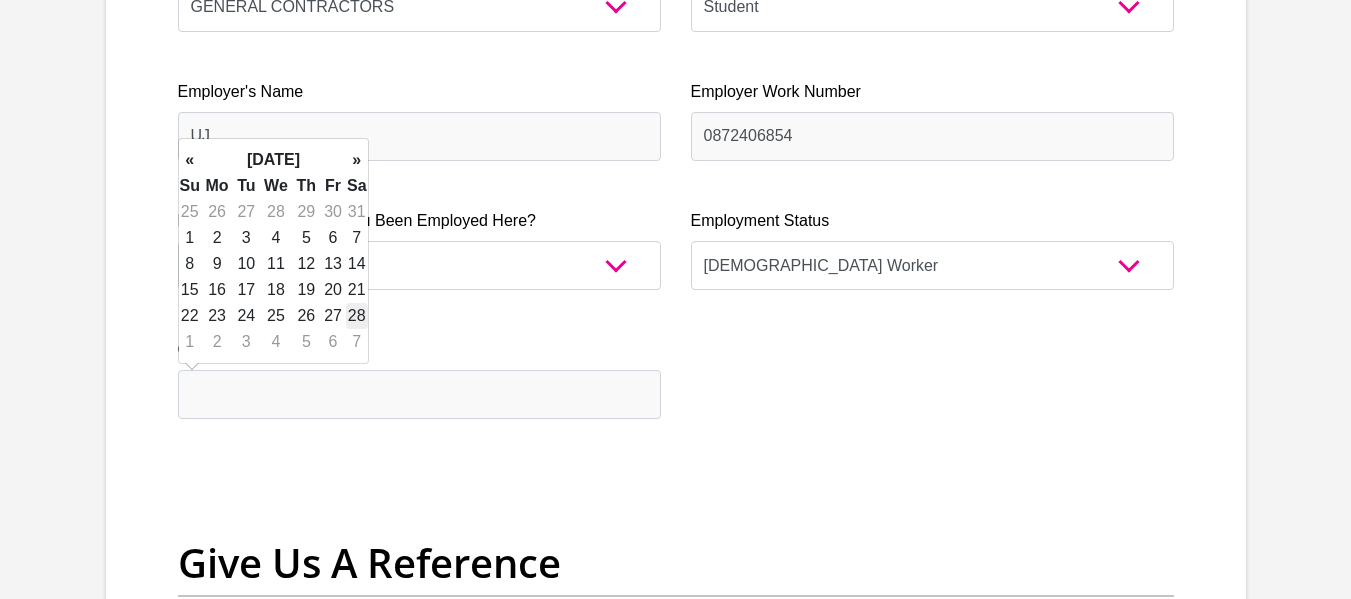 click on "28" at bounding box center [357, 316] 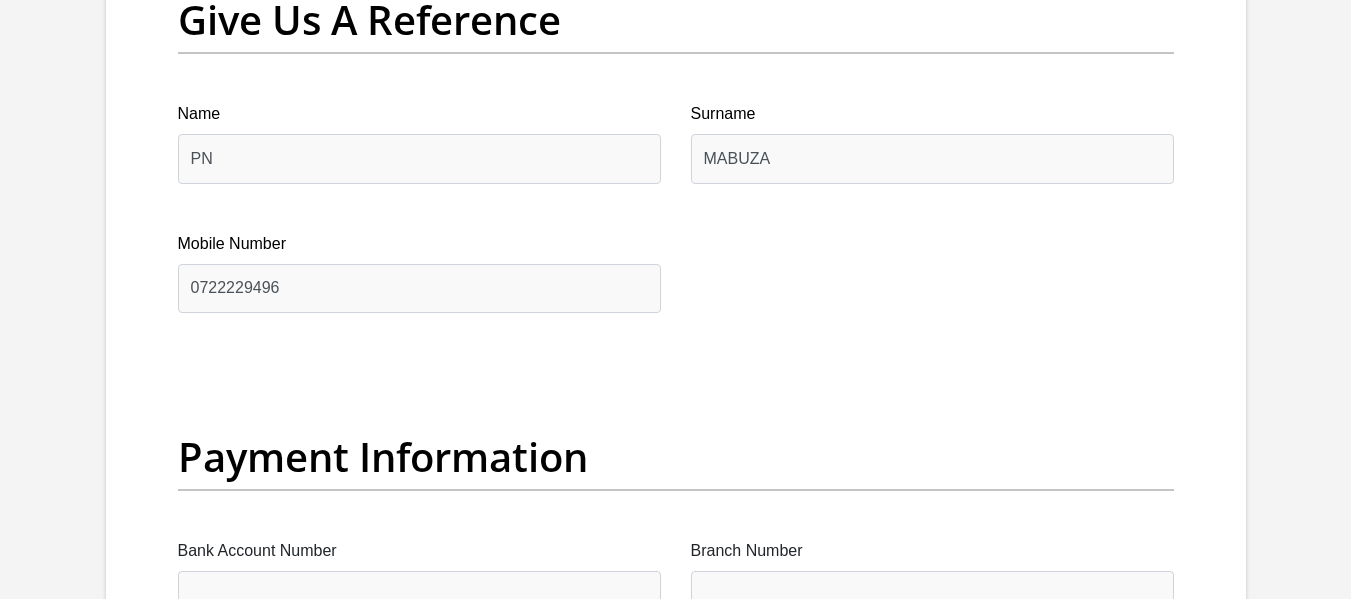 scroll, scrollTop: 4384, scrollLeft: 0, axis: vertical 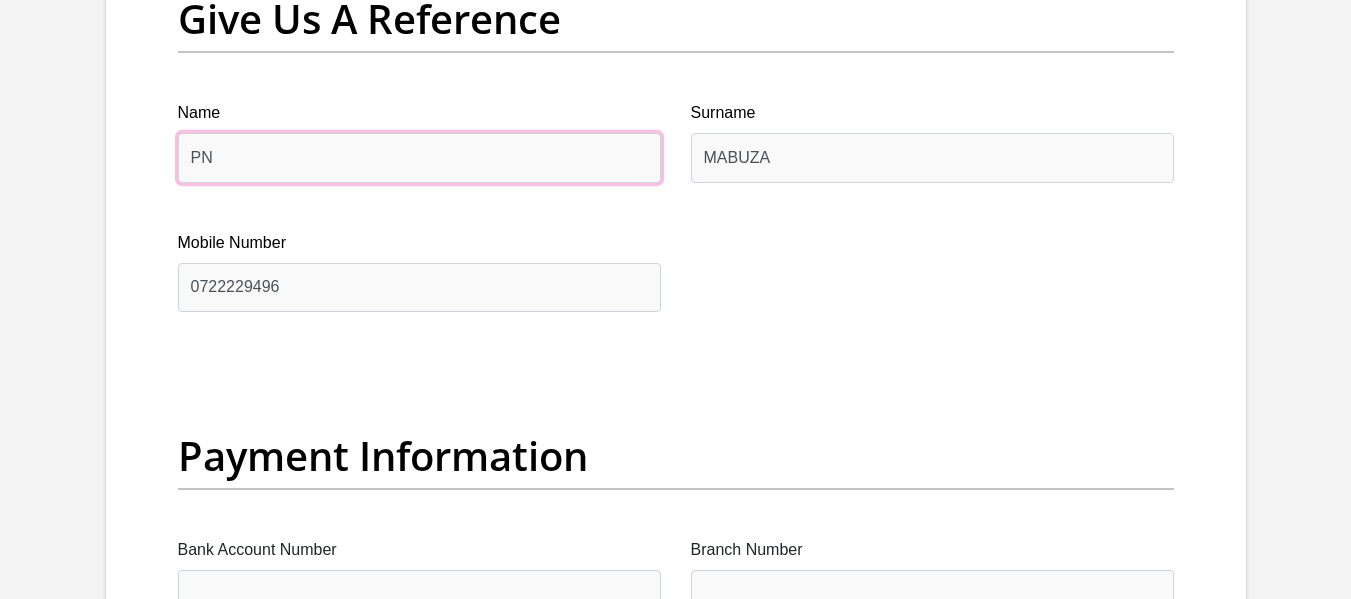 click on "PN" at bounding box center (419, 157) 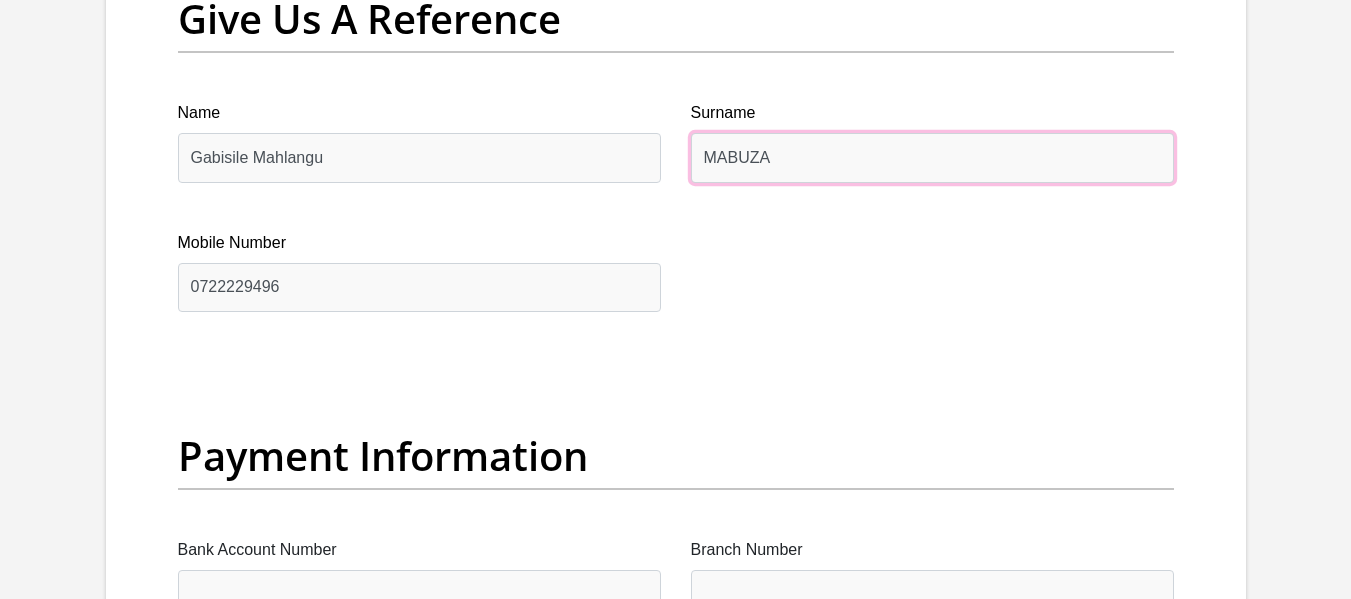 click on "MABUZA" at bounding box center [932, 157] 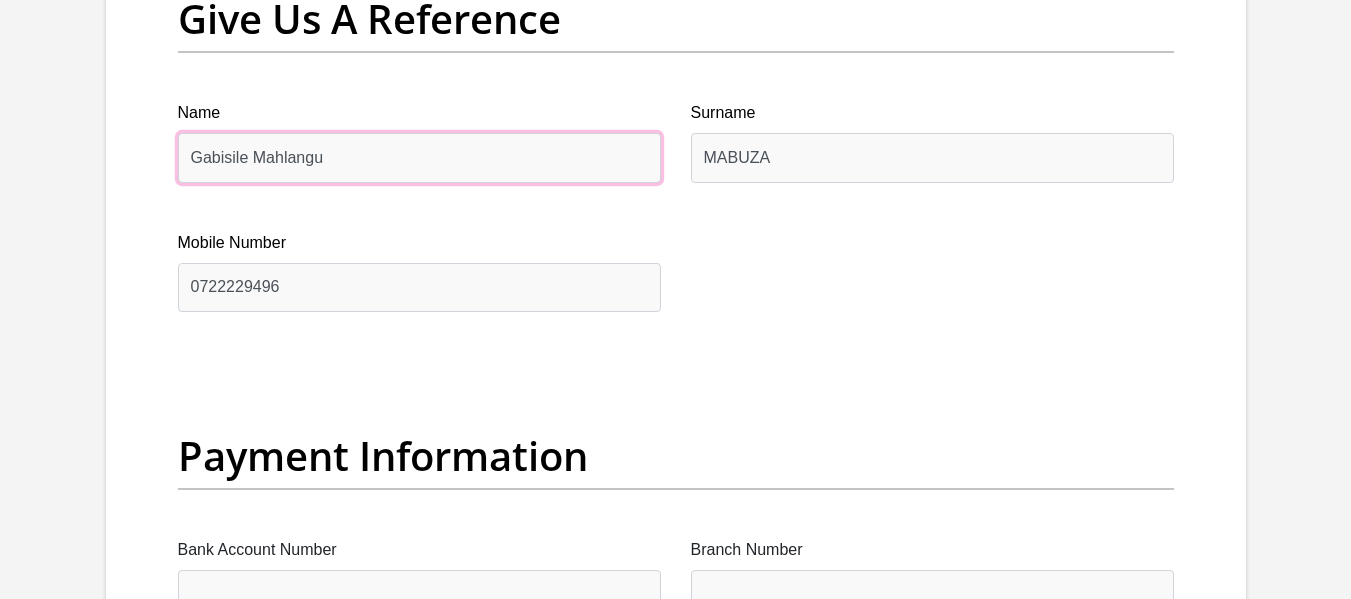 click on "Gabisile Mahlangu" at bounding box center [419, 157] 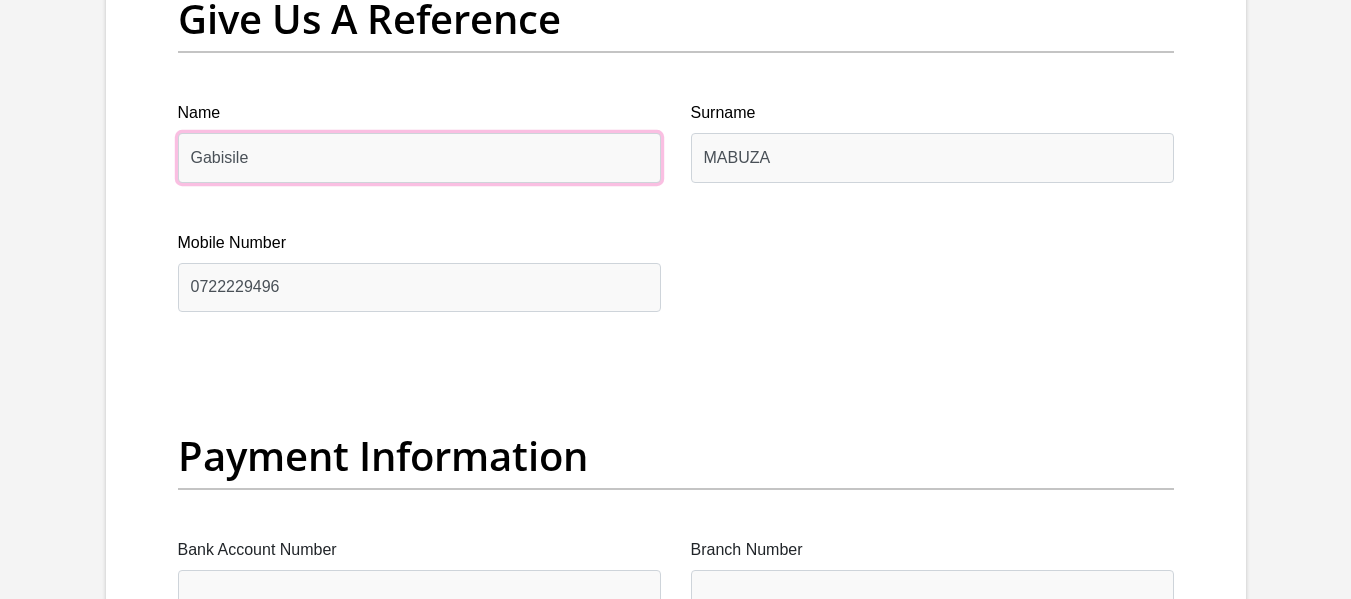 type on "Gabisile" 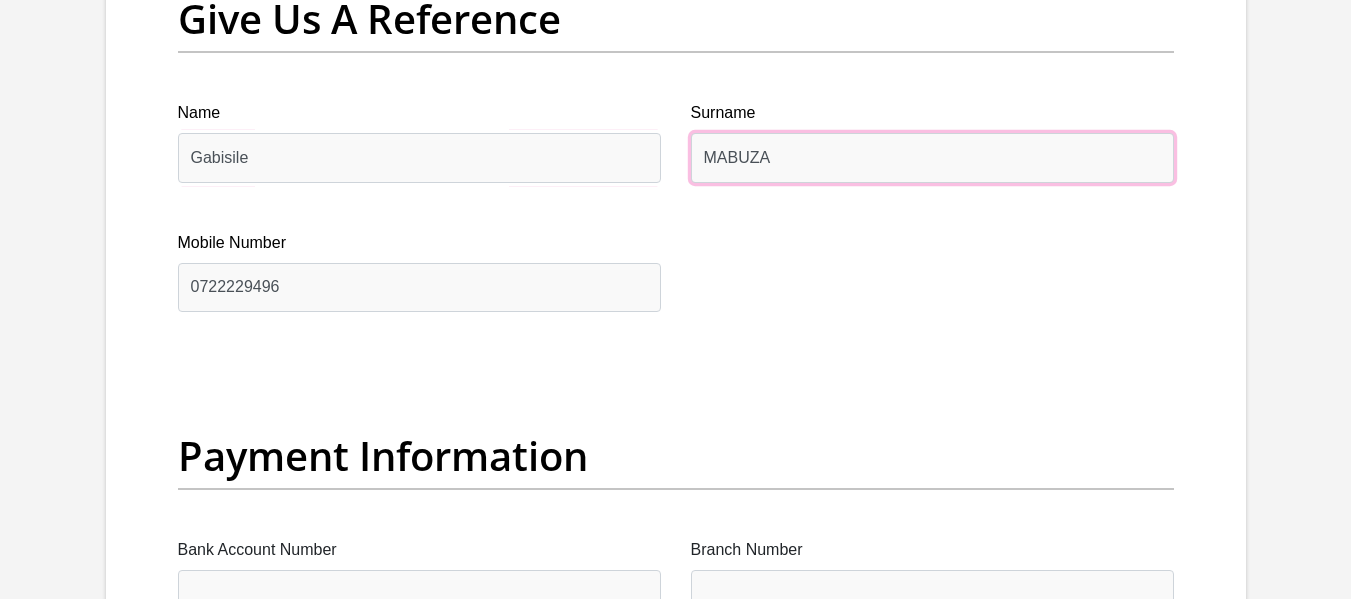 click on "MABUZA" at bounding box center (932, 157) 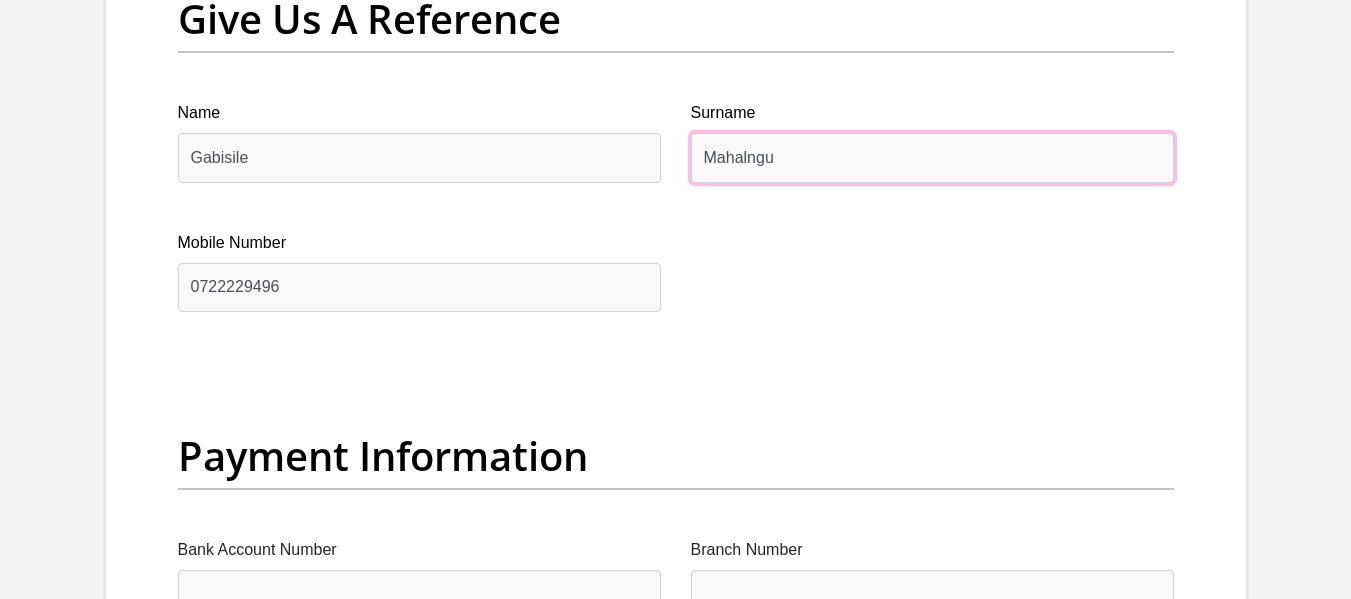 type on "Mahalngu" 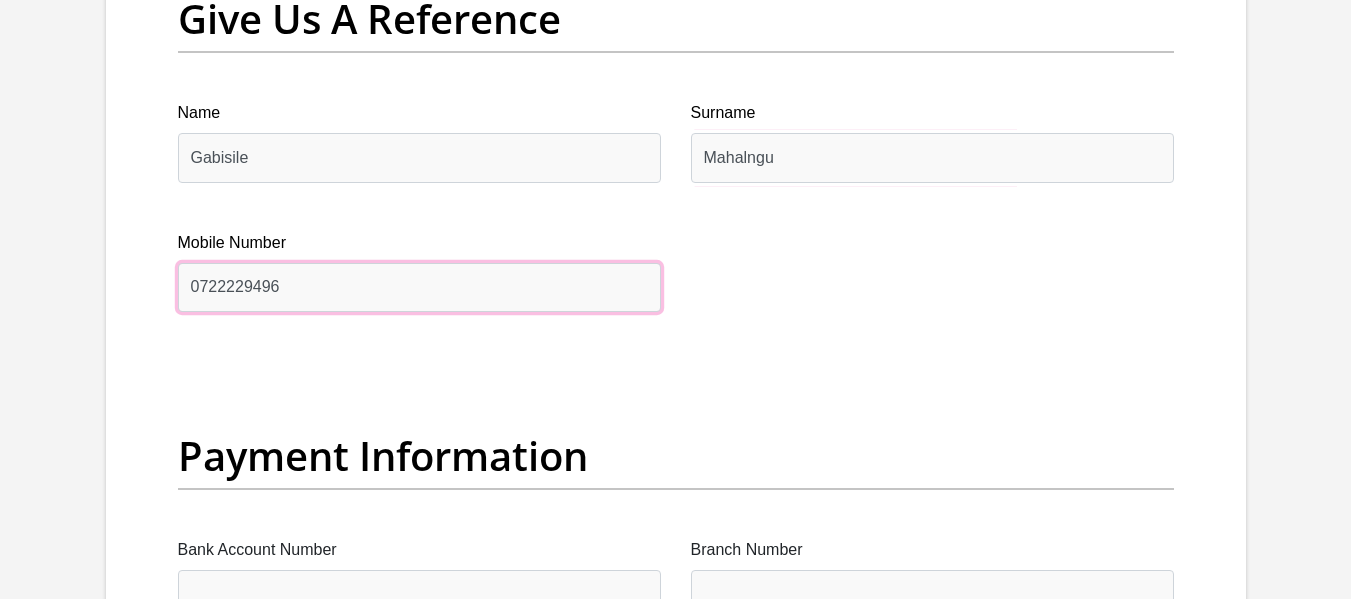 click on "0722229496" at bounding box center [419, 287] 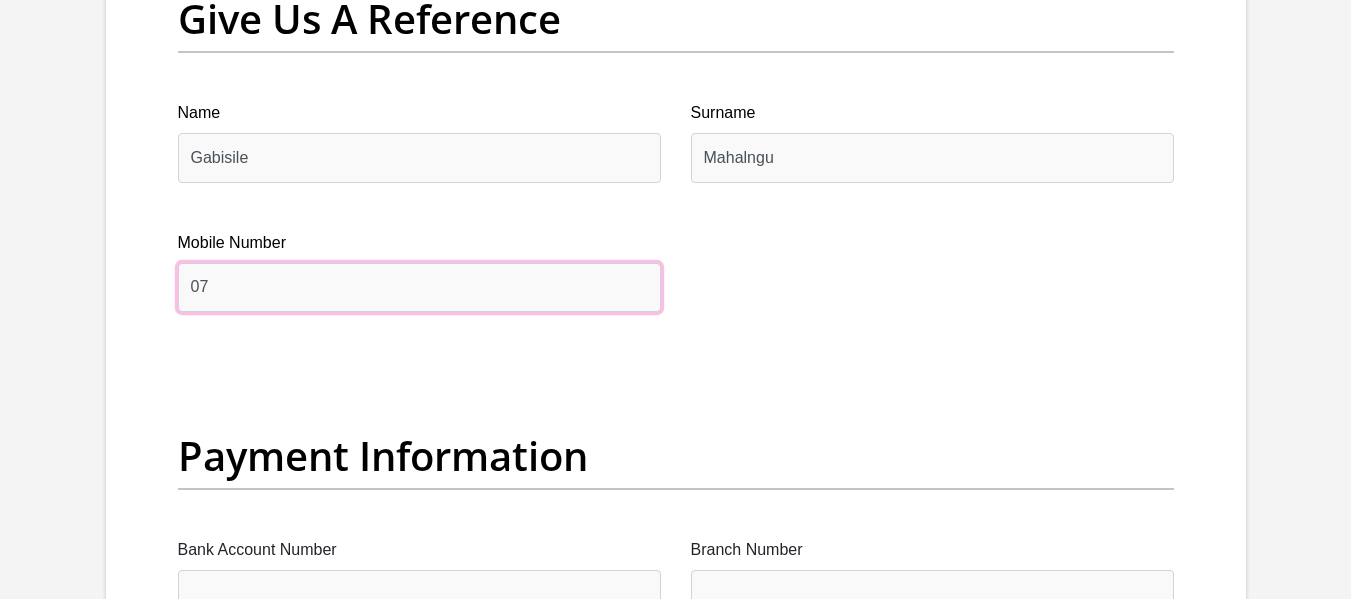 type on "0" 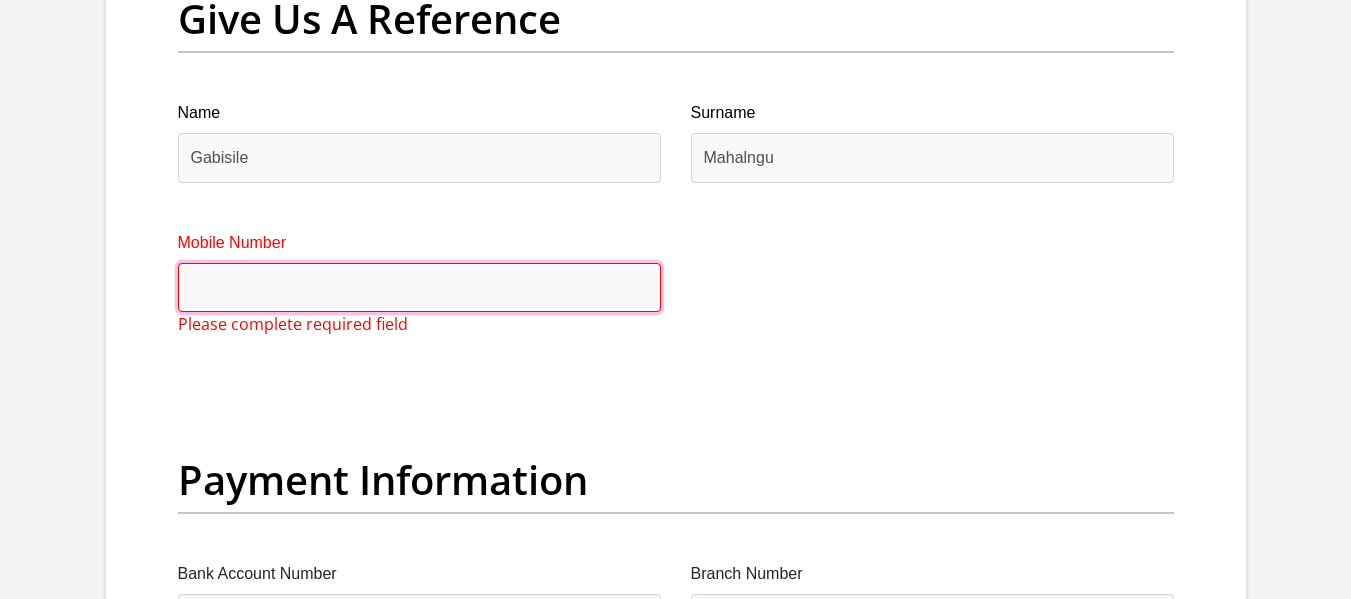 paste on "[PHONE_NUMBER]" 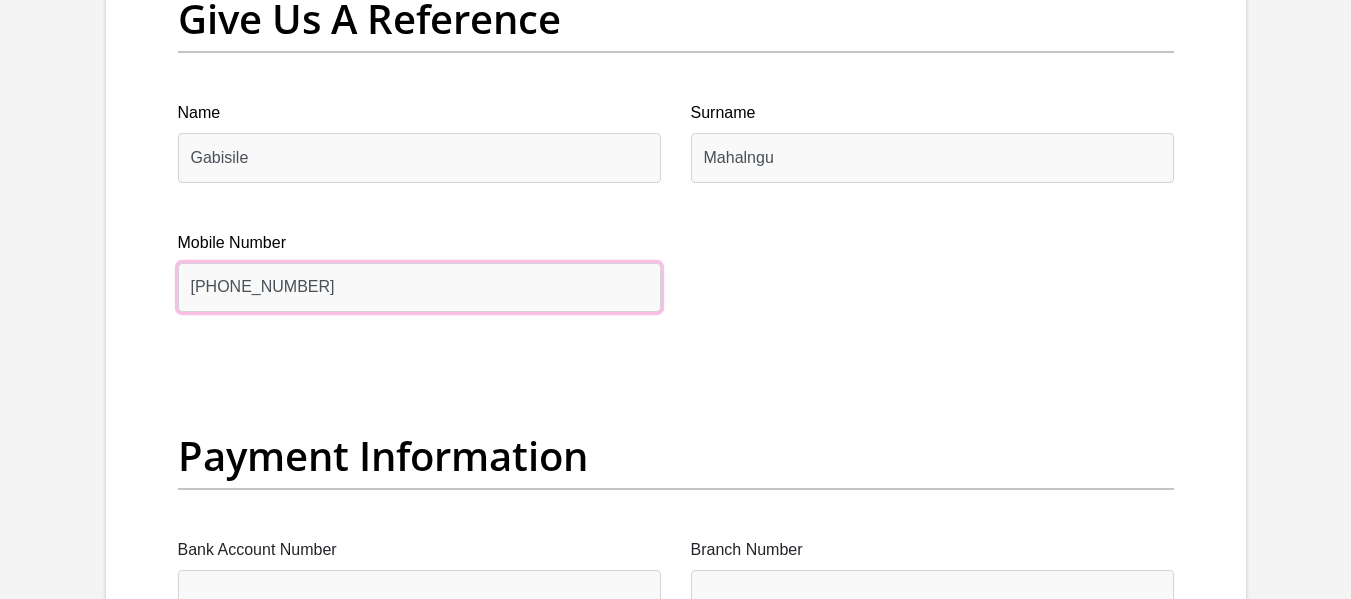 scroll, scrollTop: 4403, scrollLeft: 0, axis: vertical 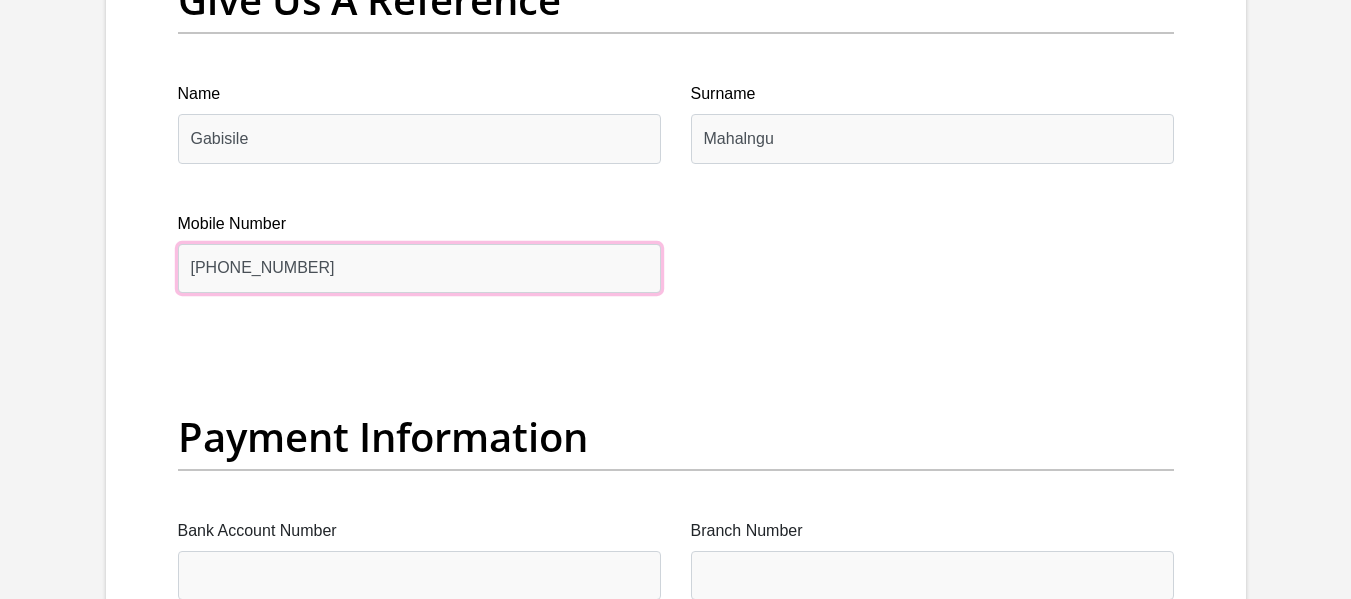 click on "[PHONE_NUMBER]" at bounding box center (419, 268) 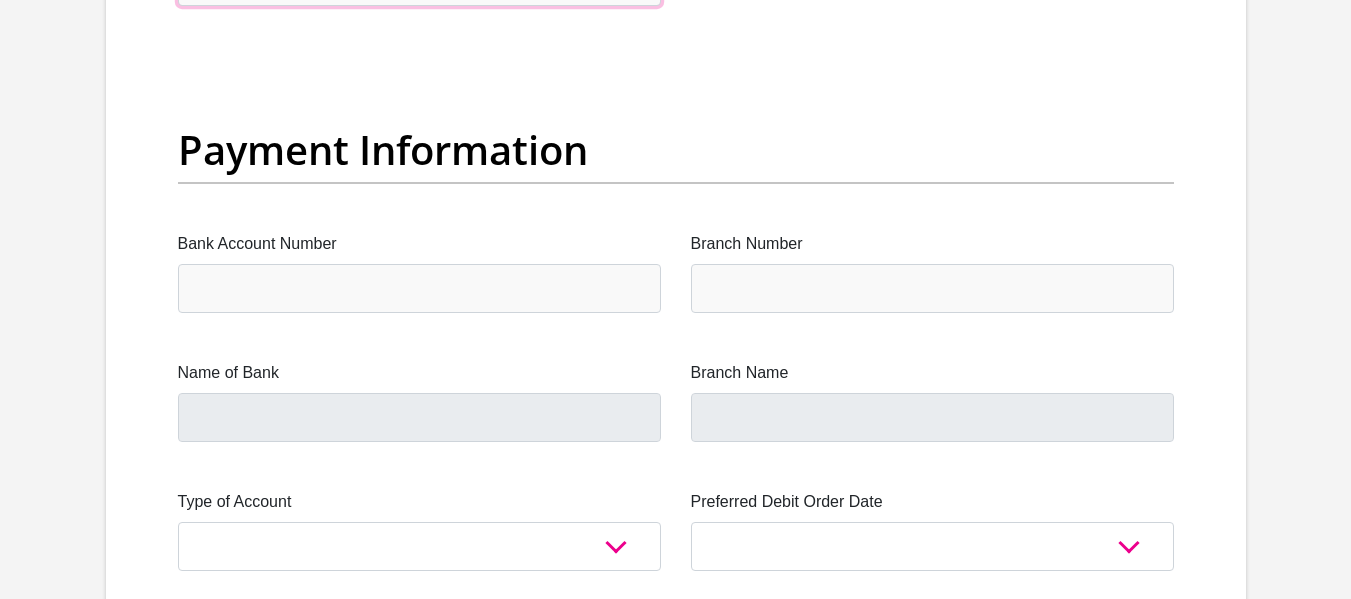 scroll, scrollTop: 4691, scrollLeft: 0, axis: vertical 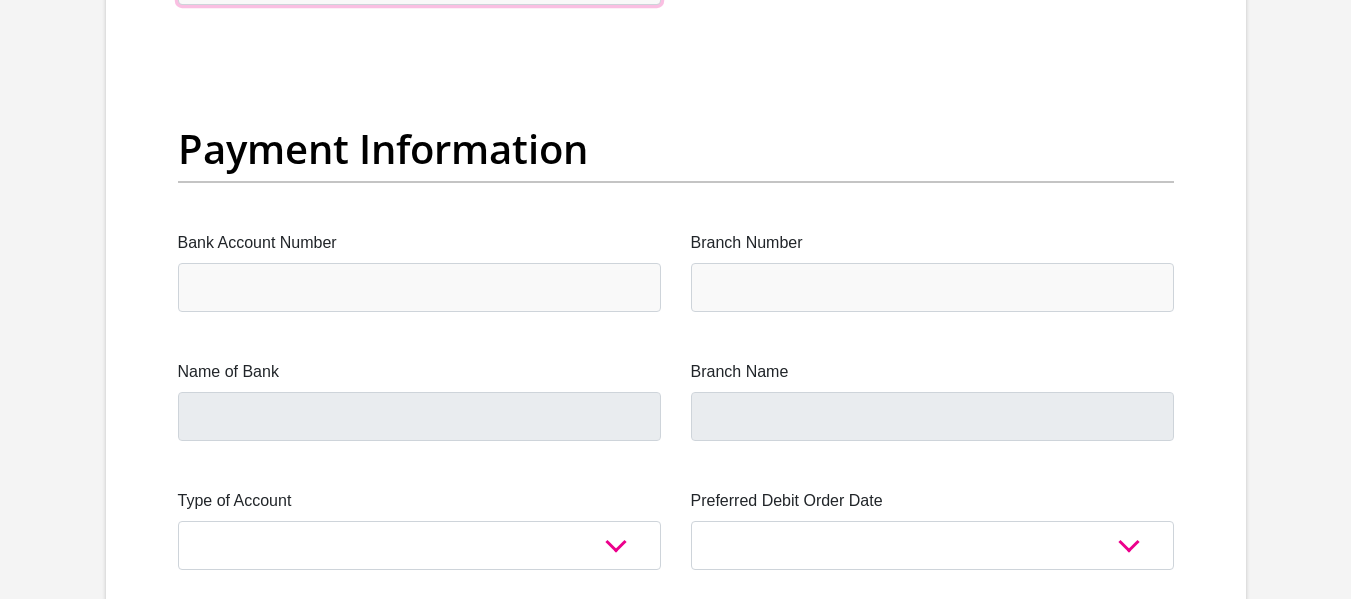 type on "0872406854" 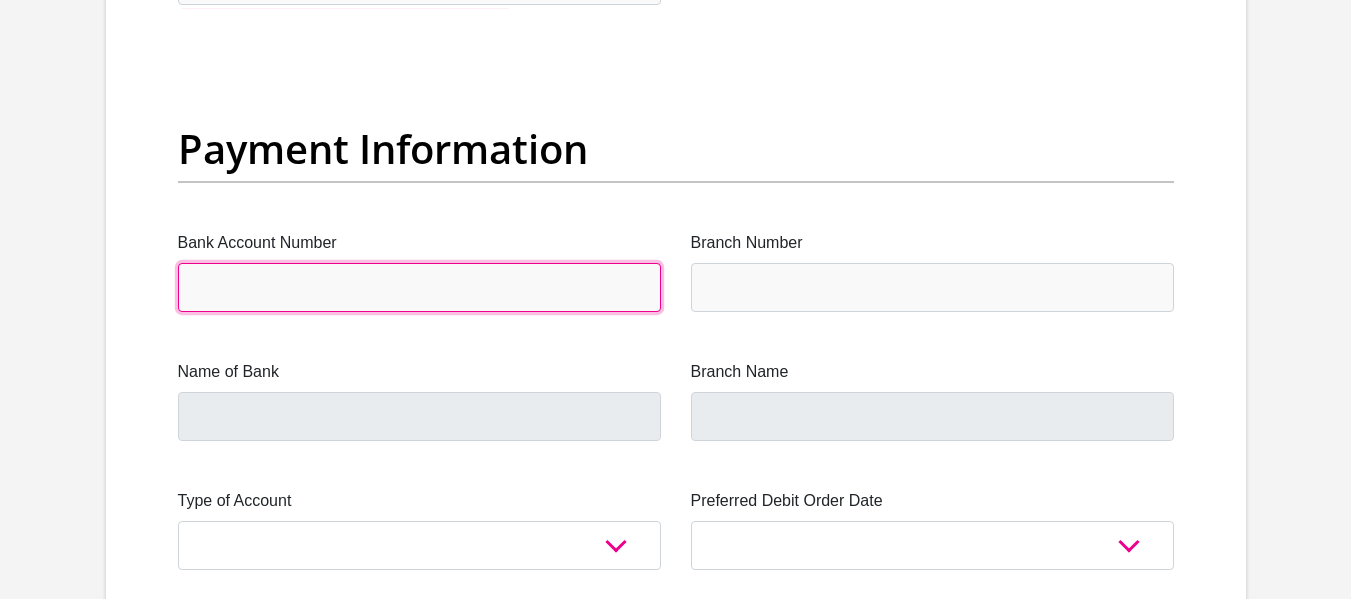 click on "Bank Account Number" at bounding box center [419, 287] 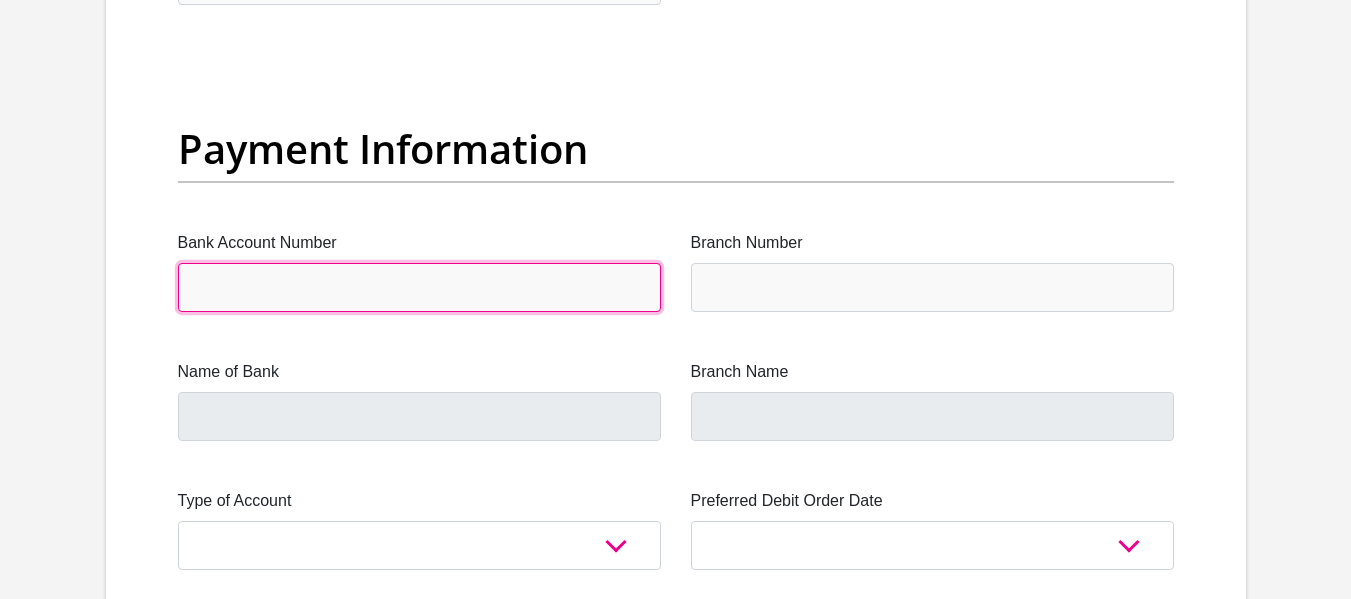 type on "1676298698" 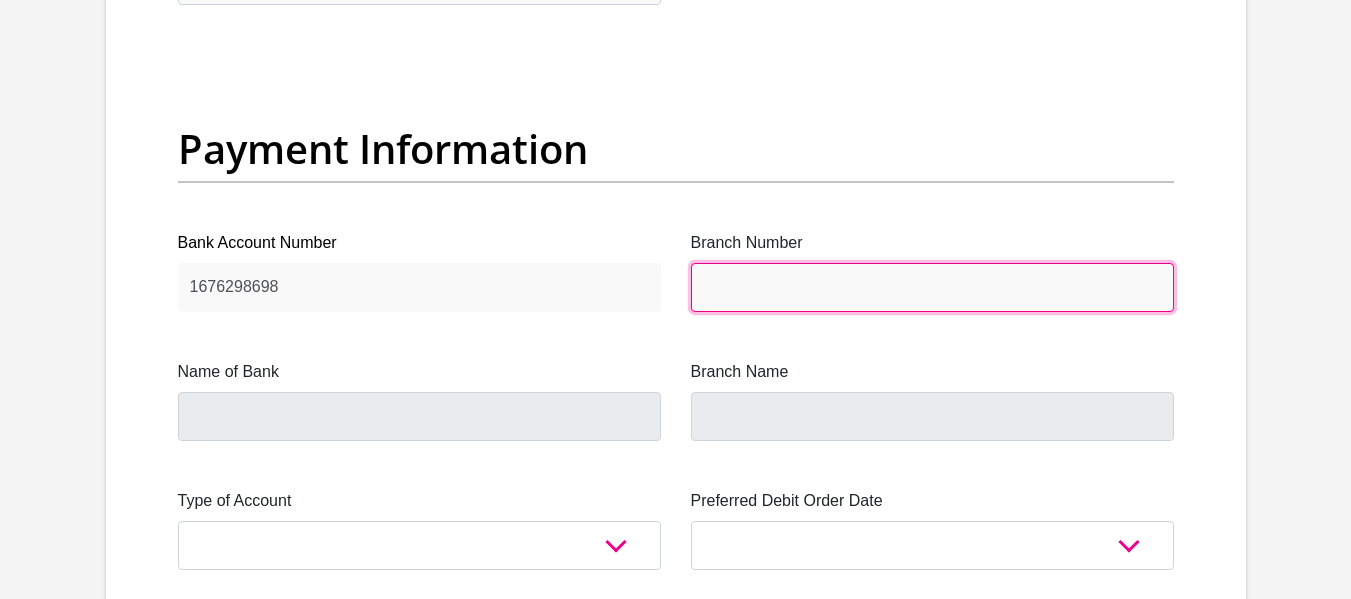 click on "Branch Number" at bounding box center (932, 287) 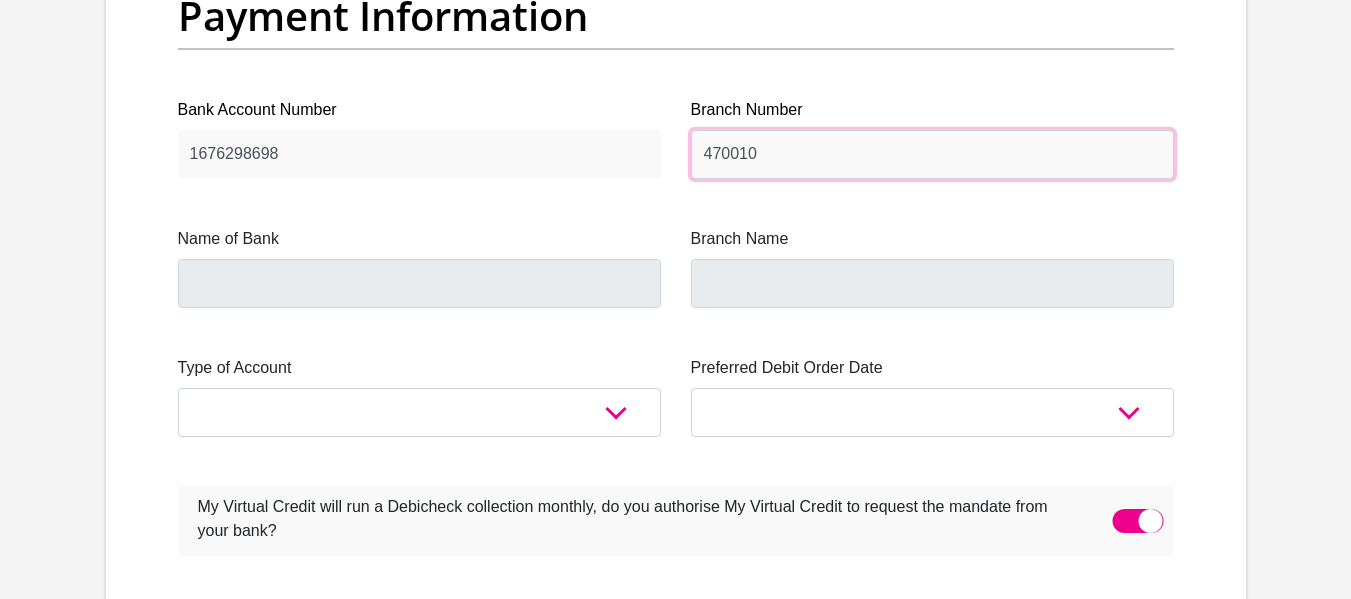scroll, scrollTop: 4824, scrollLeft: 0, axis: vertical 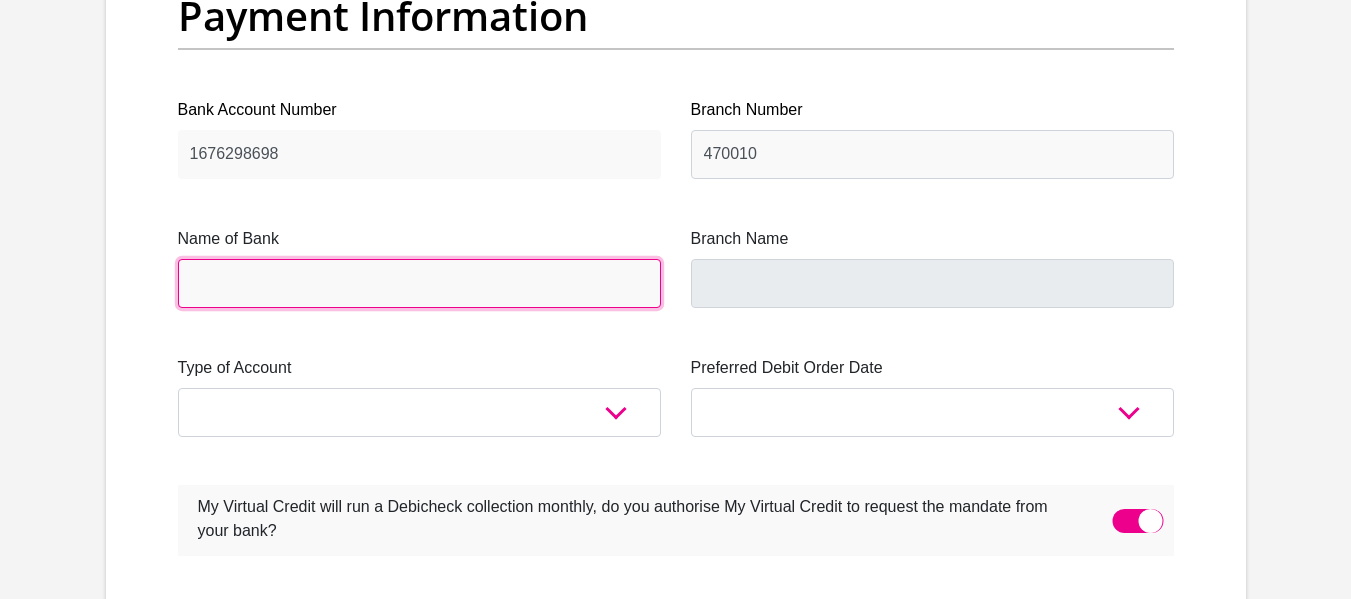 click on "Name of Bank" at bounding box center [419, 283] 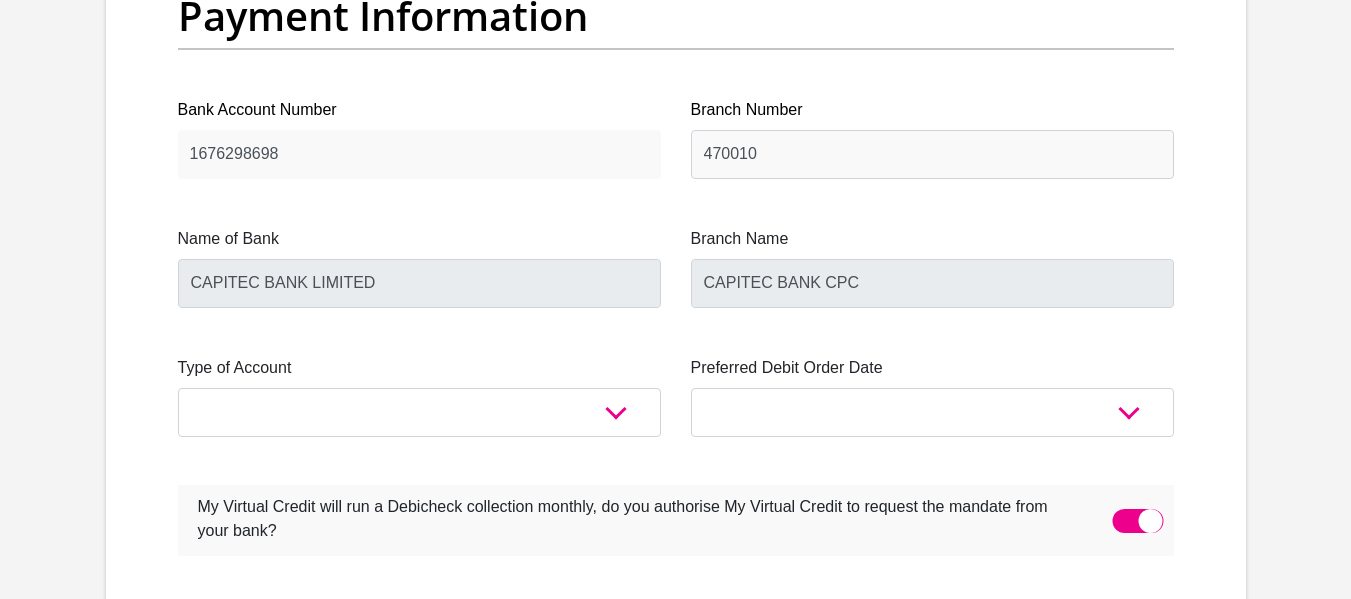 click on "Type of Account" at bounding box center (419, 368) 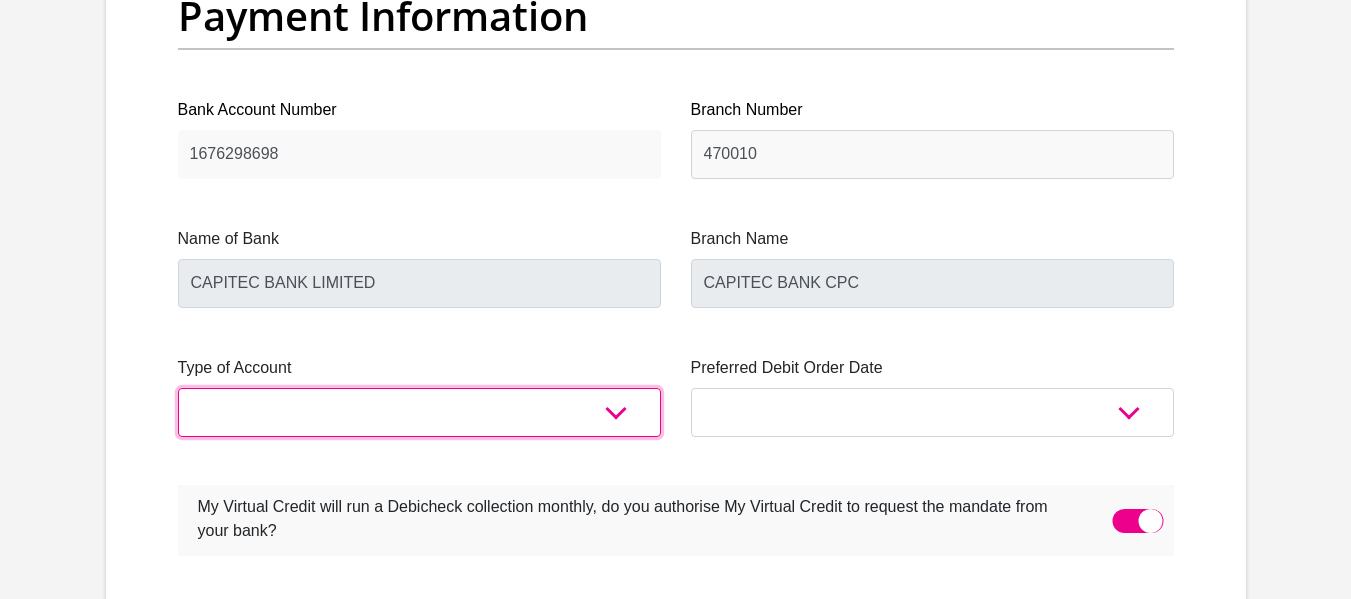 click on "Cheque
Savings" at bounding box center (419, 412) 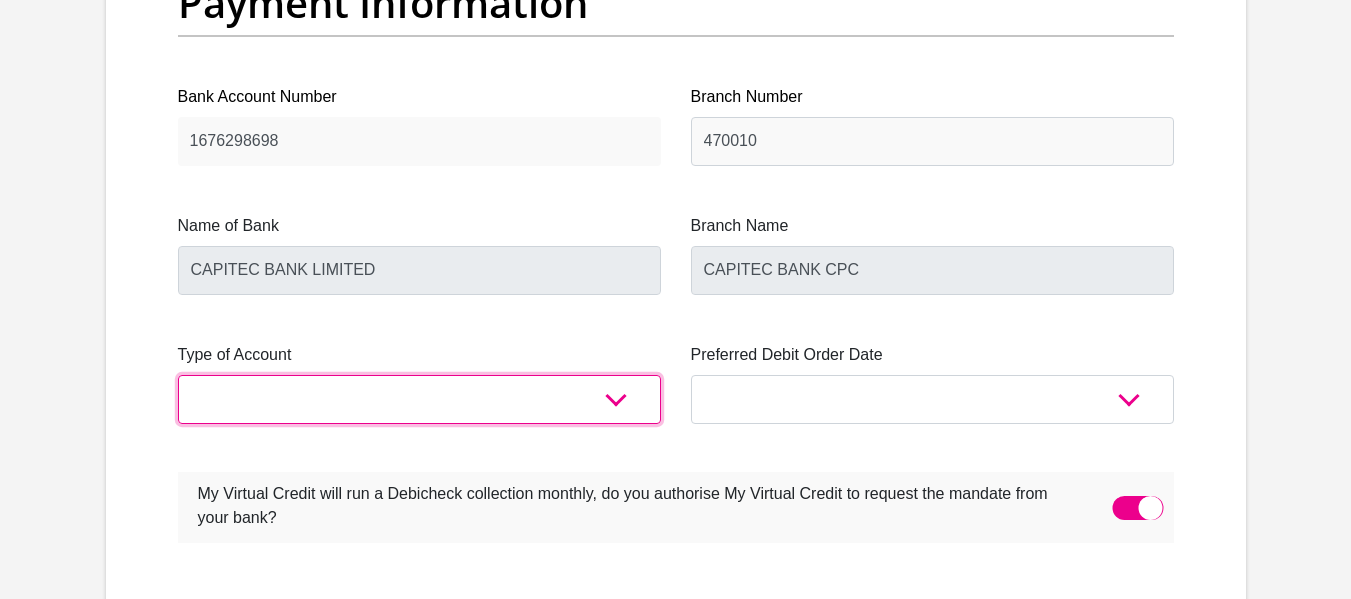 scroll, scrollTop: 4918, scrollLeft: 0, axis: vertical 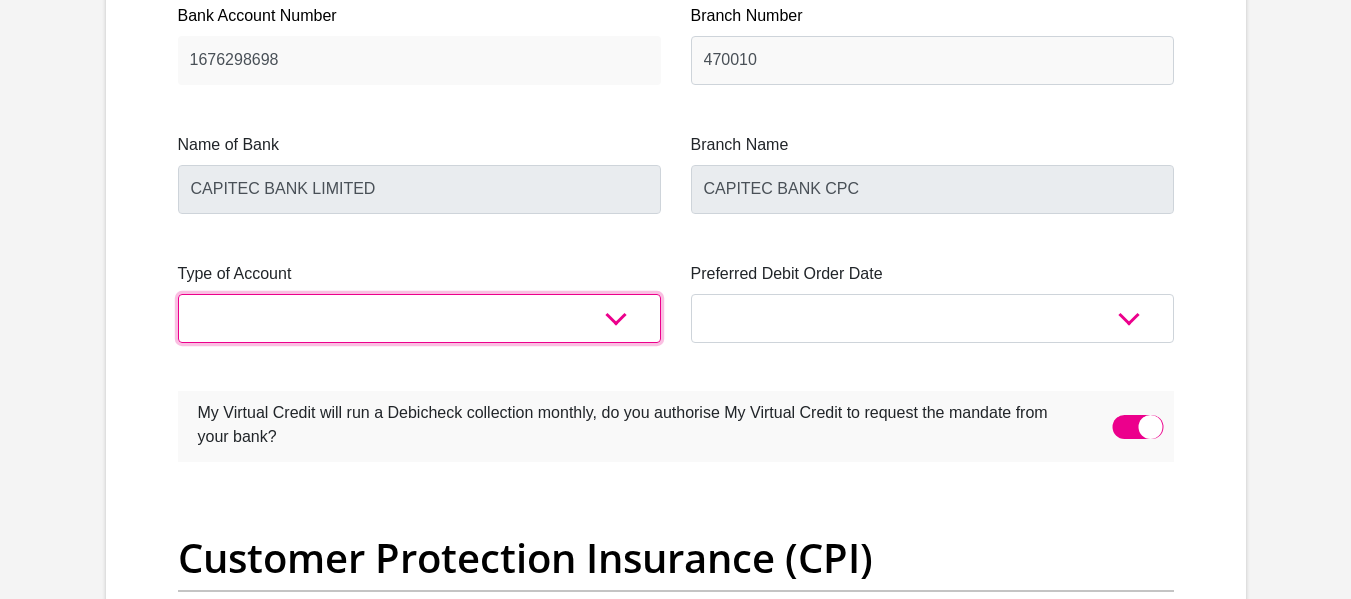 click on "Cheque
Savings" at bounding box center (419, 318) 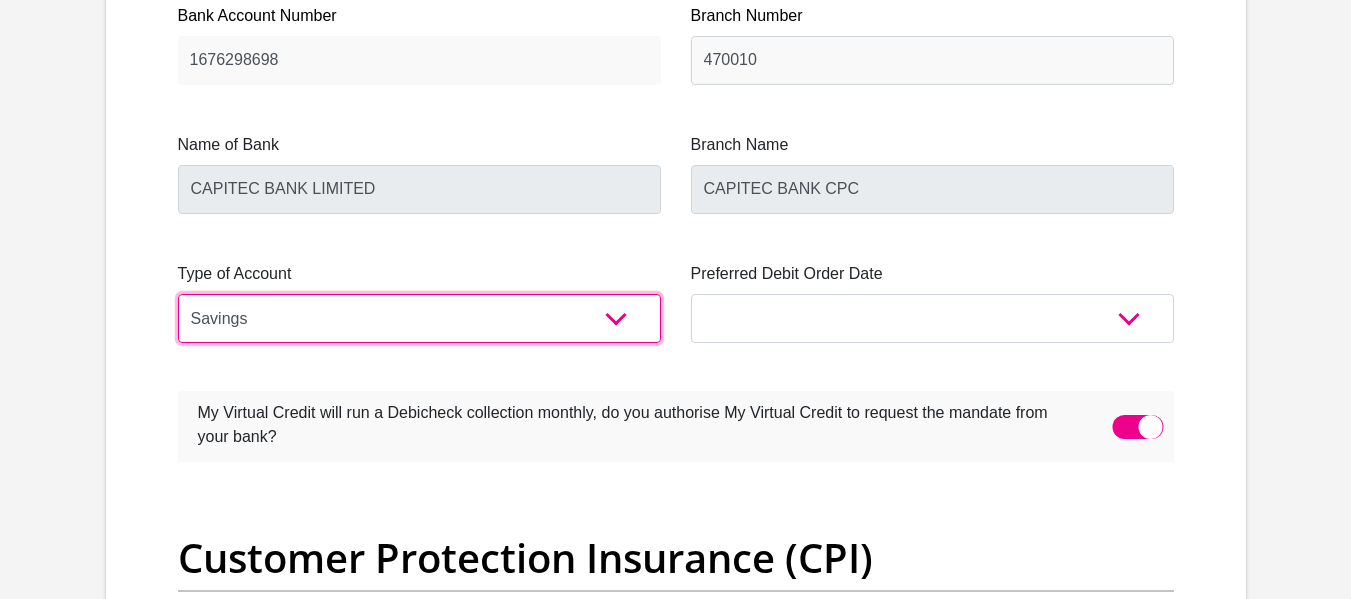 click on "Cheque
Savings" at bounding box center [419, 318] 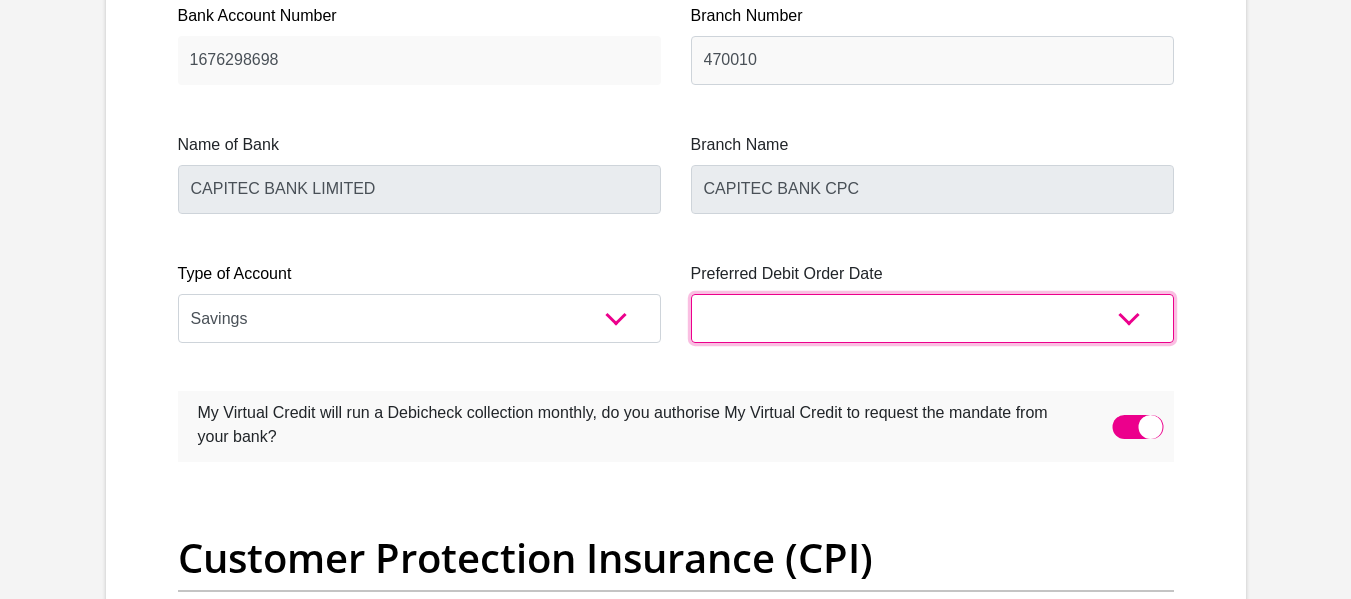 click on "1st
2nd
3rd
4th
5th
7th
18th
19th
20th
21st
22nd
23rd
24th
25th
26th
27th
28th
29th
30th" at bounding box center (932, 318) 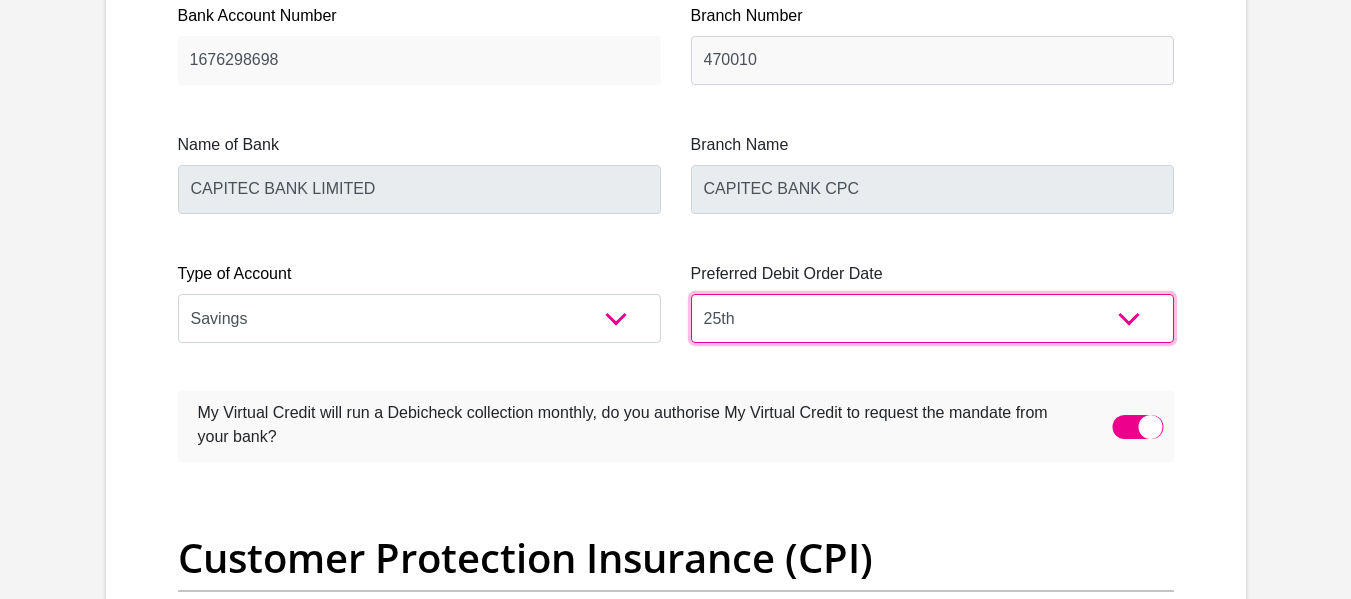 click on "1st
2nd
3rd
4th
5th
7th
18th
19th
20th
21st
22nd
23rd
24th
25th
26th
27th
28th
29th
30th" at bounding box center [932, 318] 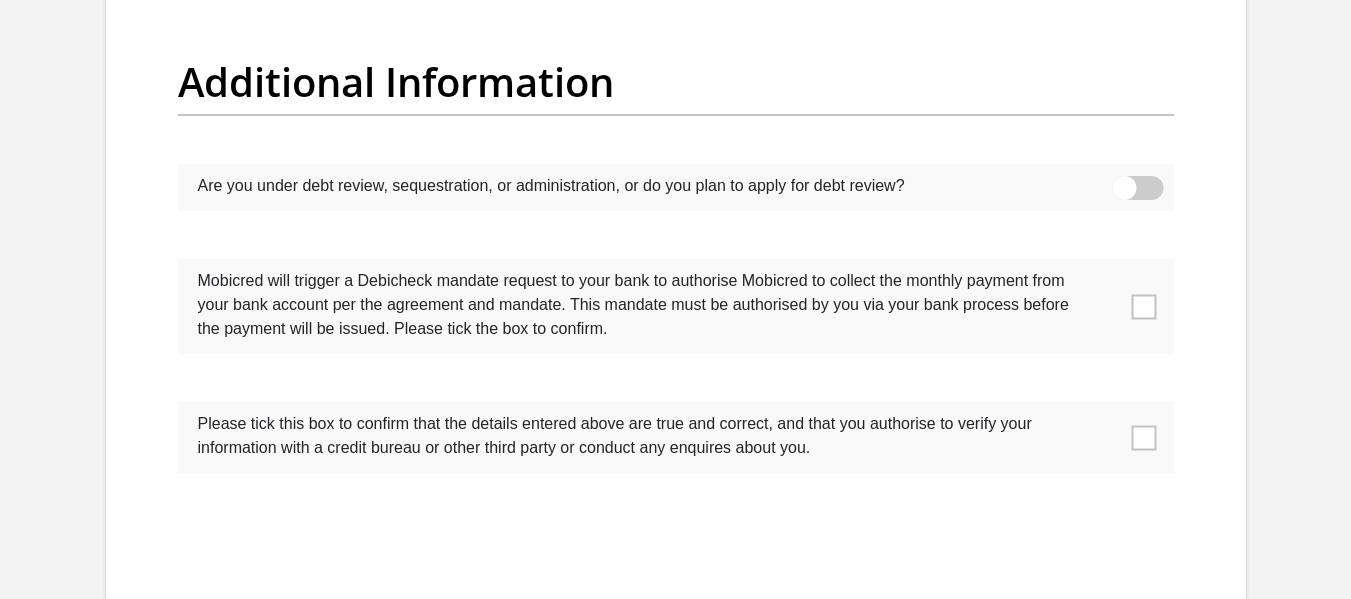 scroll, scrollTop: 6413, scrollLeft: 0, axis: vertical 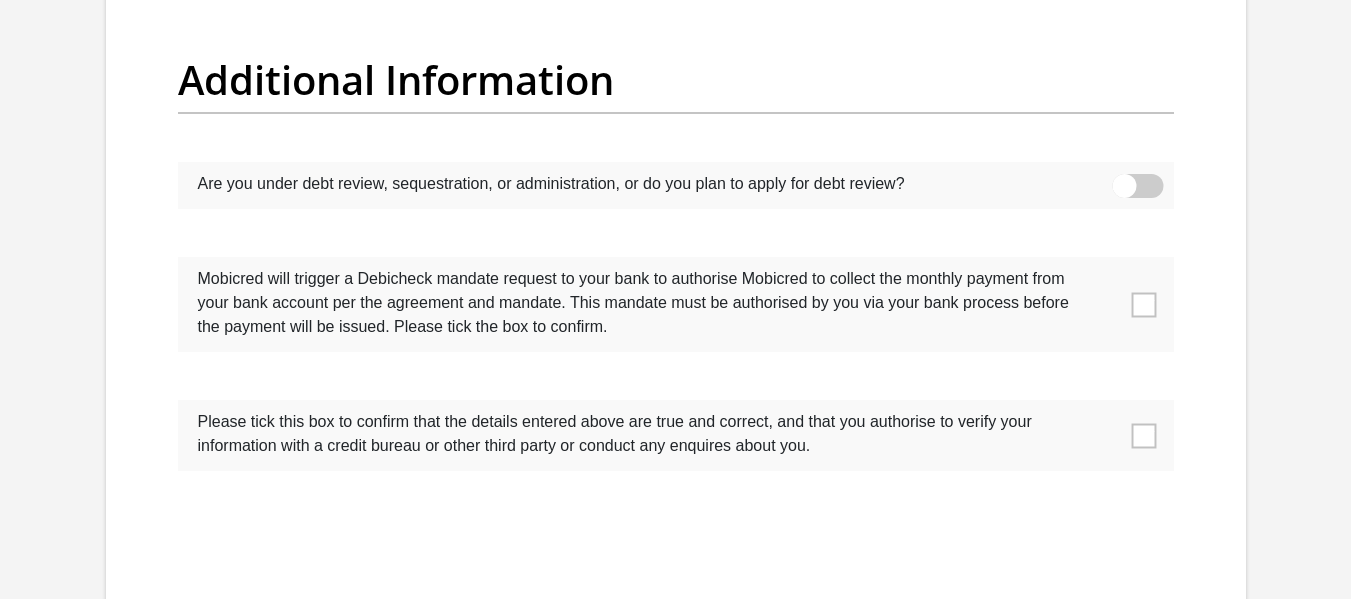 click at bounding box center [1143, 304] 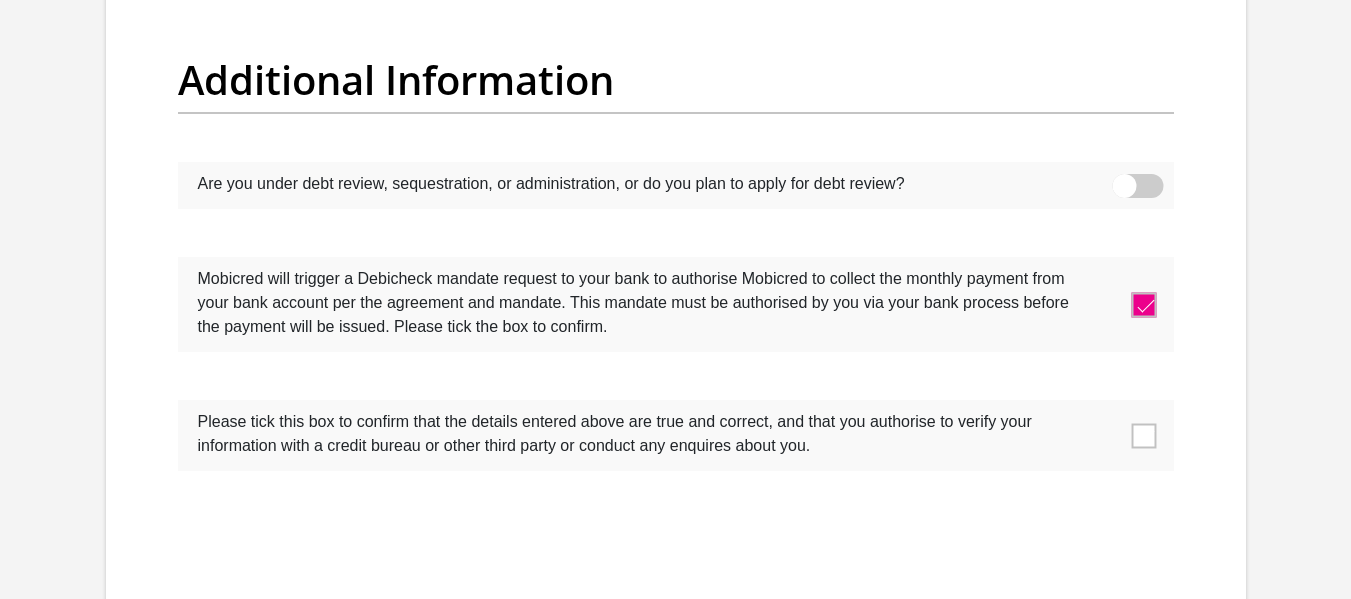 click at bounding box center [1143, 435] 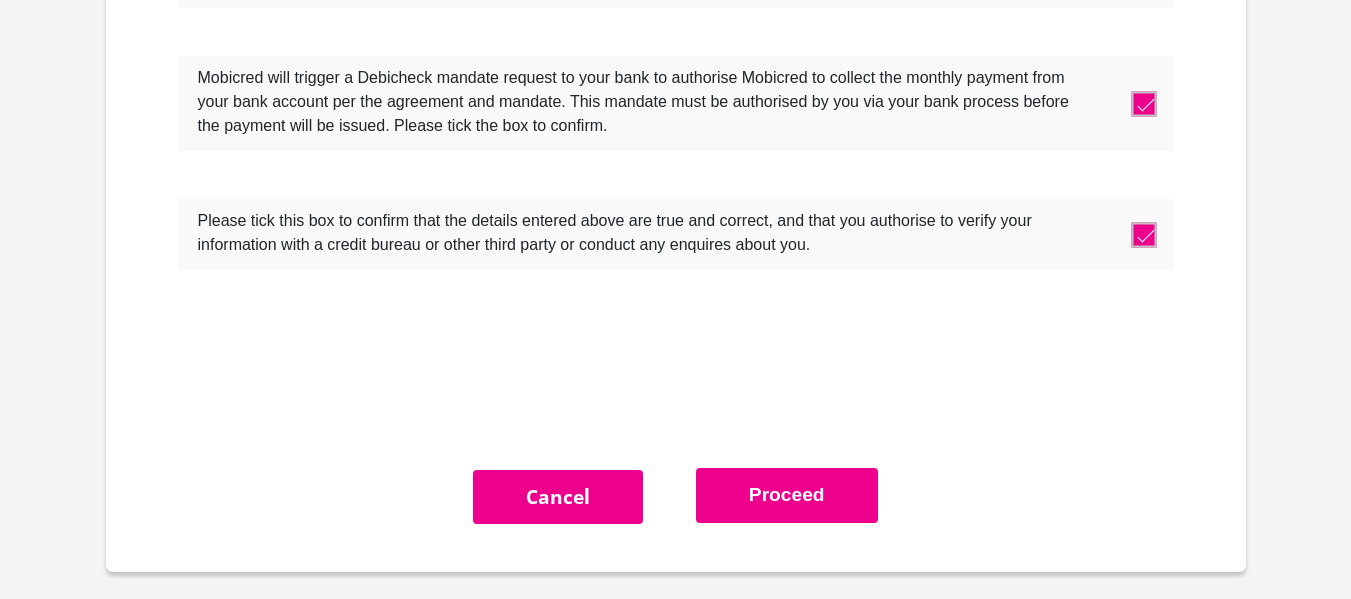 scroll, scrollTop: 6698, scrollLeft: 0, axis: vertical 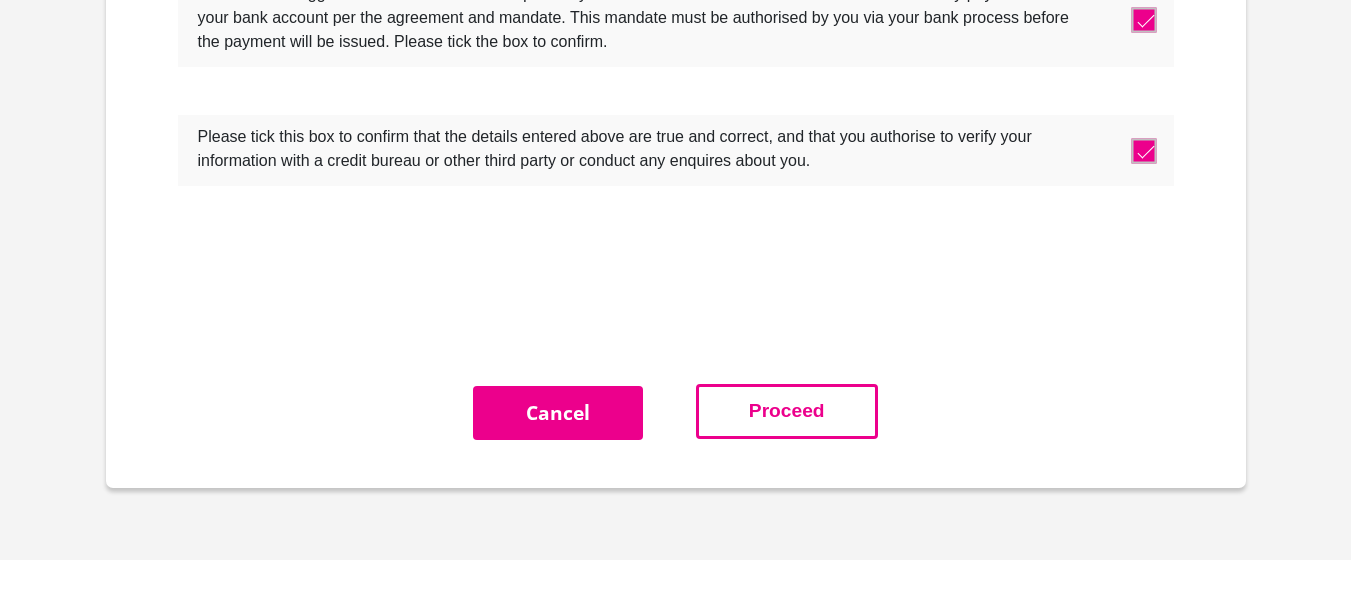 click on "Proceed" at bounding box center [787, 411] 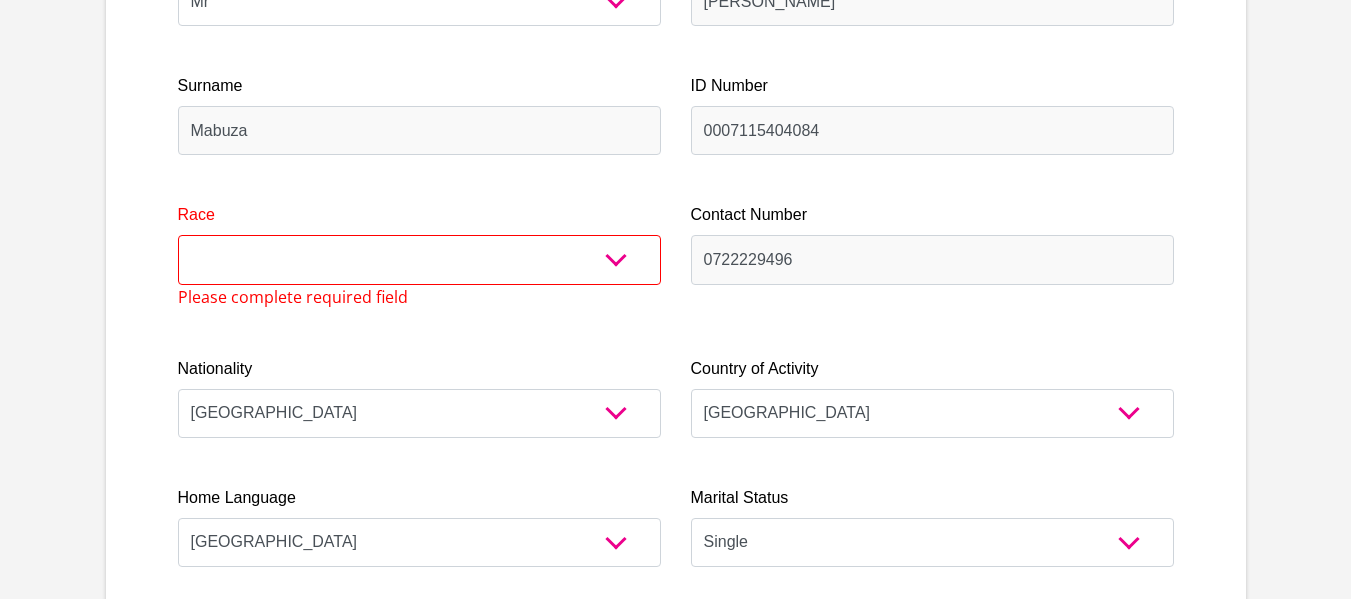 scroll, scrollTop: 390, scrollLeft: 0, axis: vertical 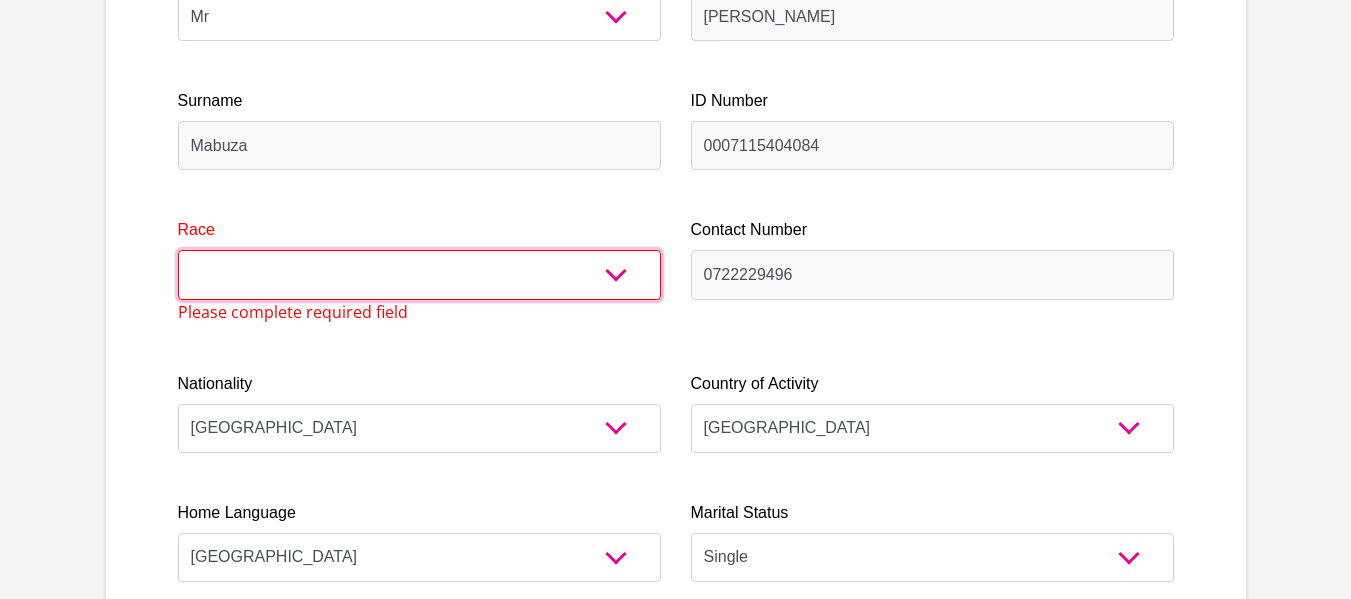 click on "Black
Coloured
Indian
White
Other" at bounding box center (419, 274) 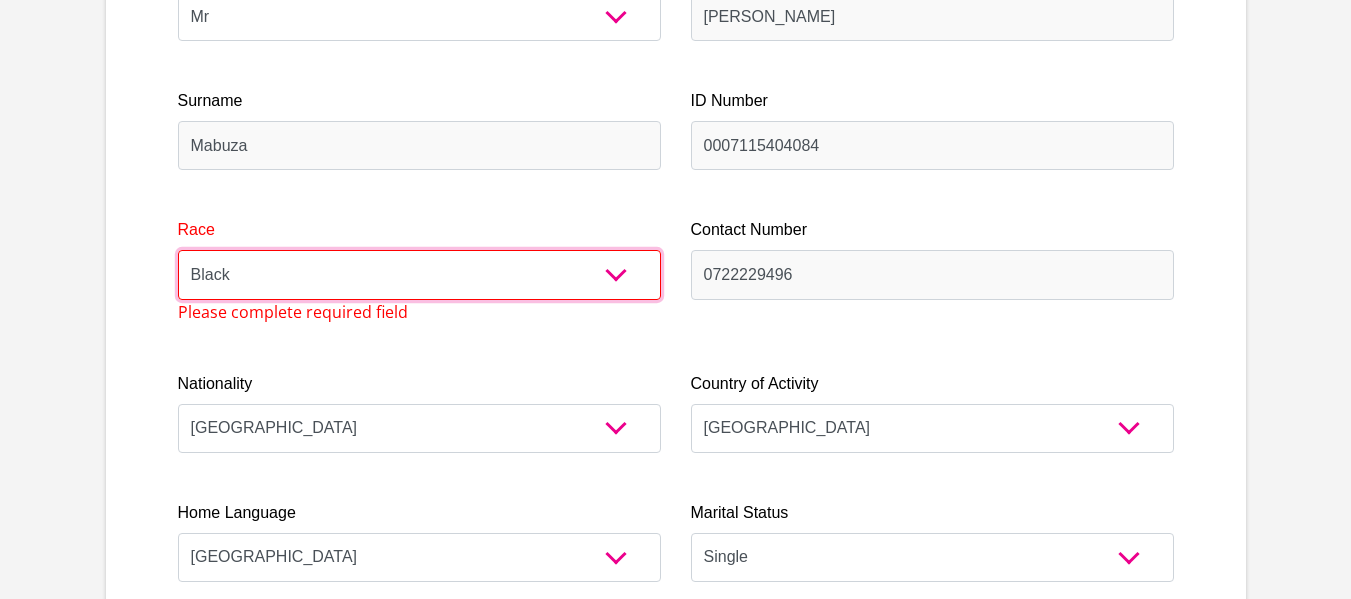 click on "Black
Coloured
Indian
White
Other" at bounding box center (419, 274) 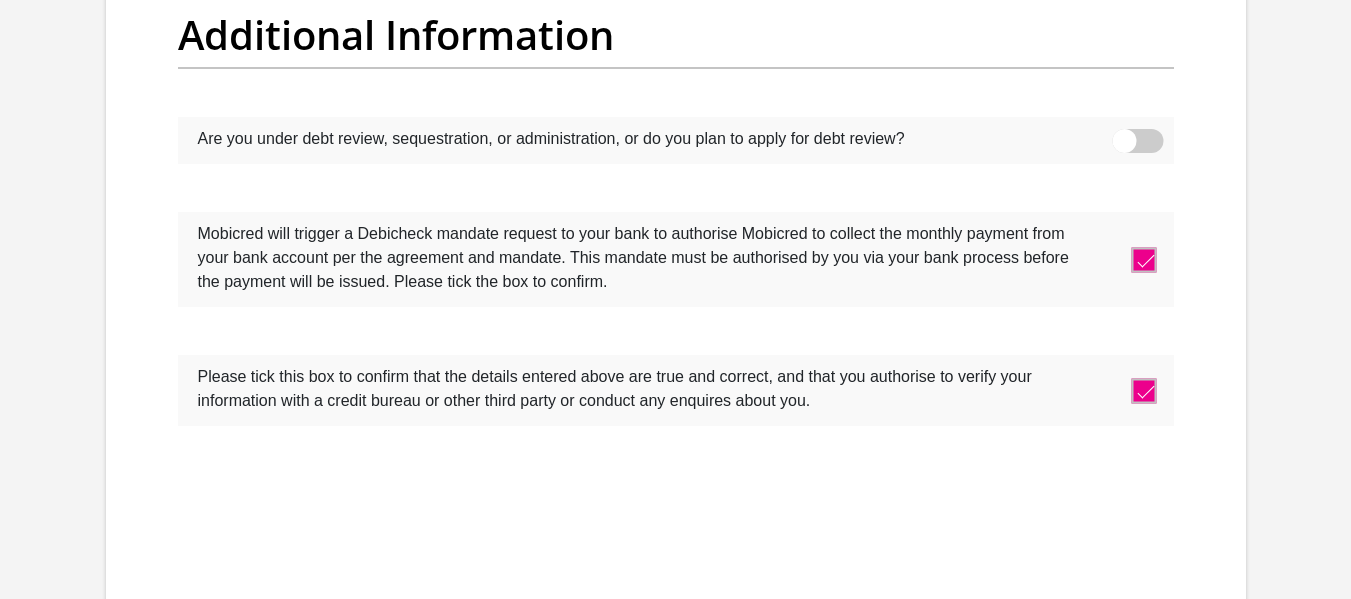 scroll, scrollTop: 6776, scrollLeft: 0, axis: vertical 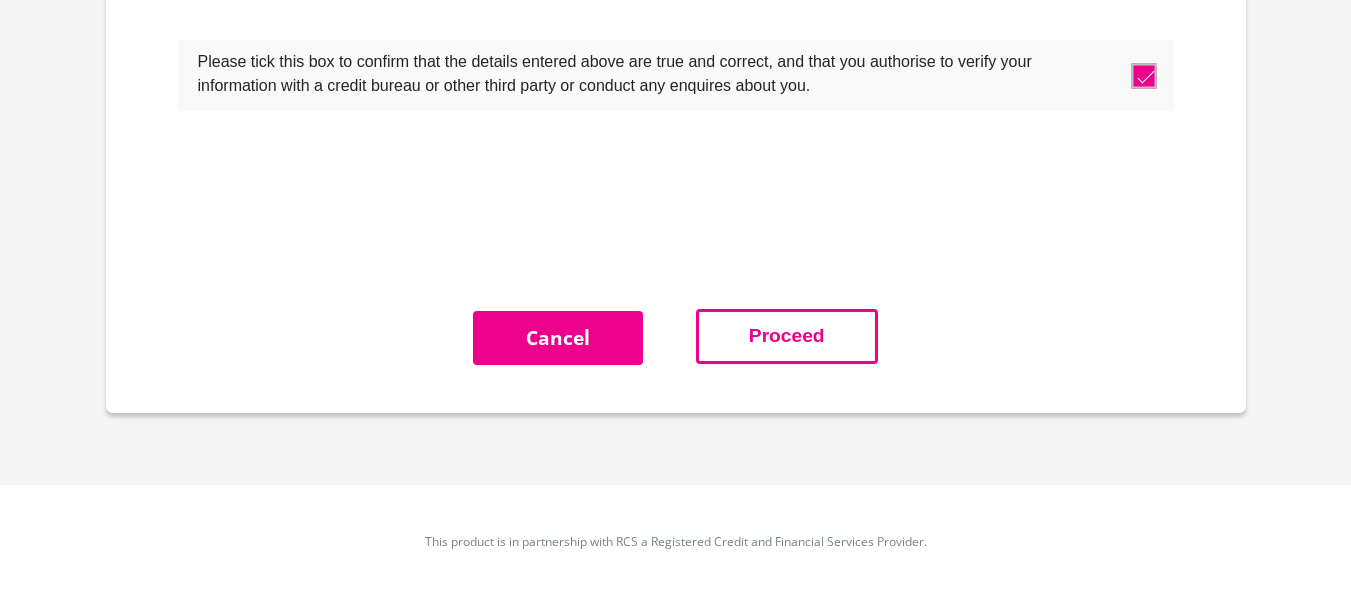 click on "Proceed" at bounding box center (787, 336) 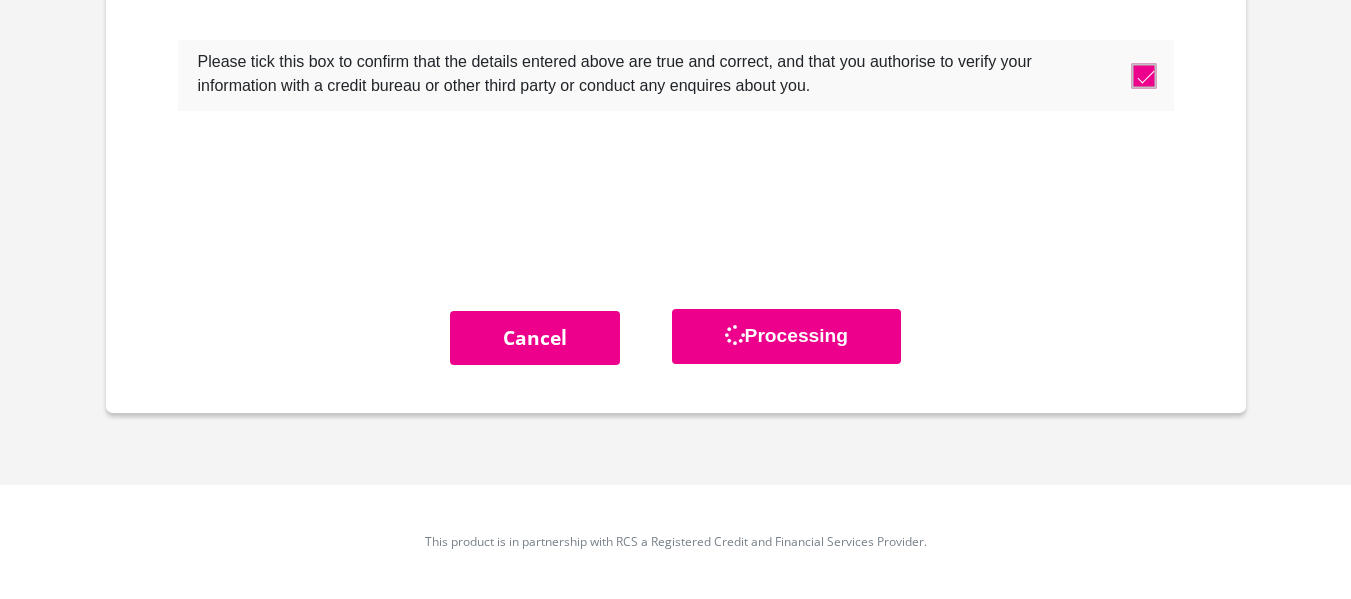 scroll, scrollTop: 0, scrollLeft: 0, axis: both 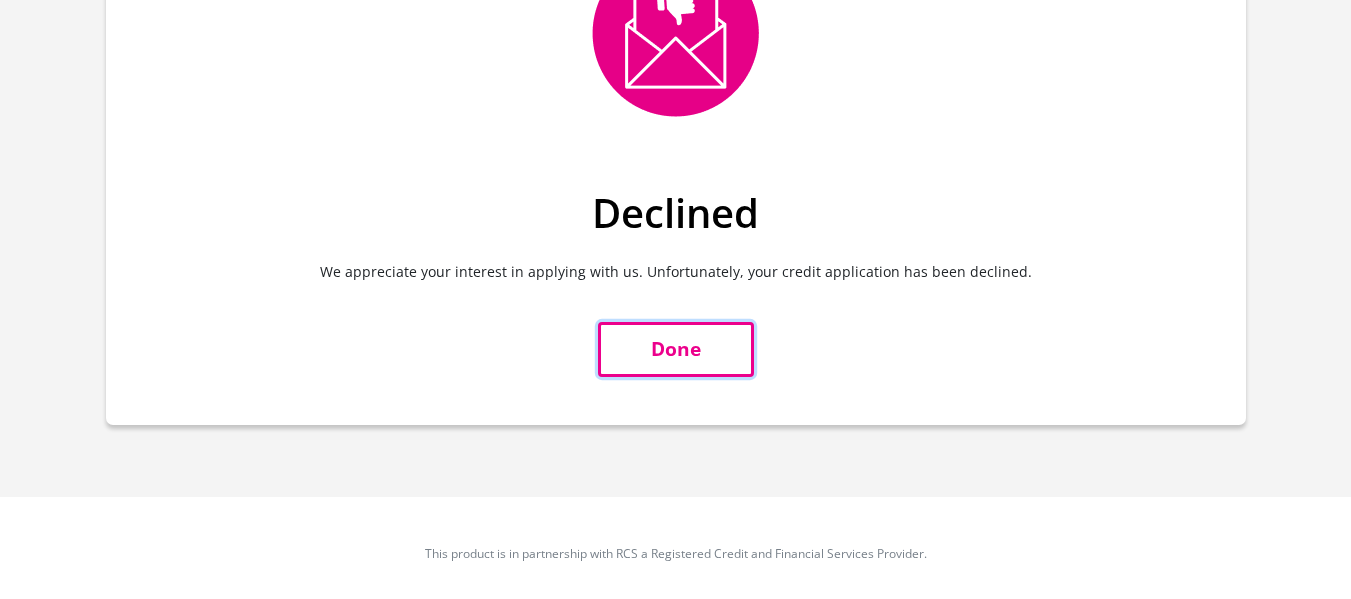 click on "Done" at bounding box center (676, 349) 